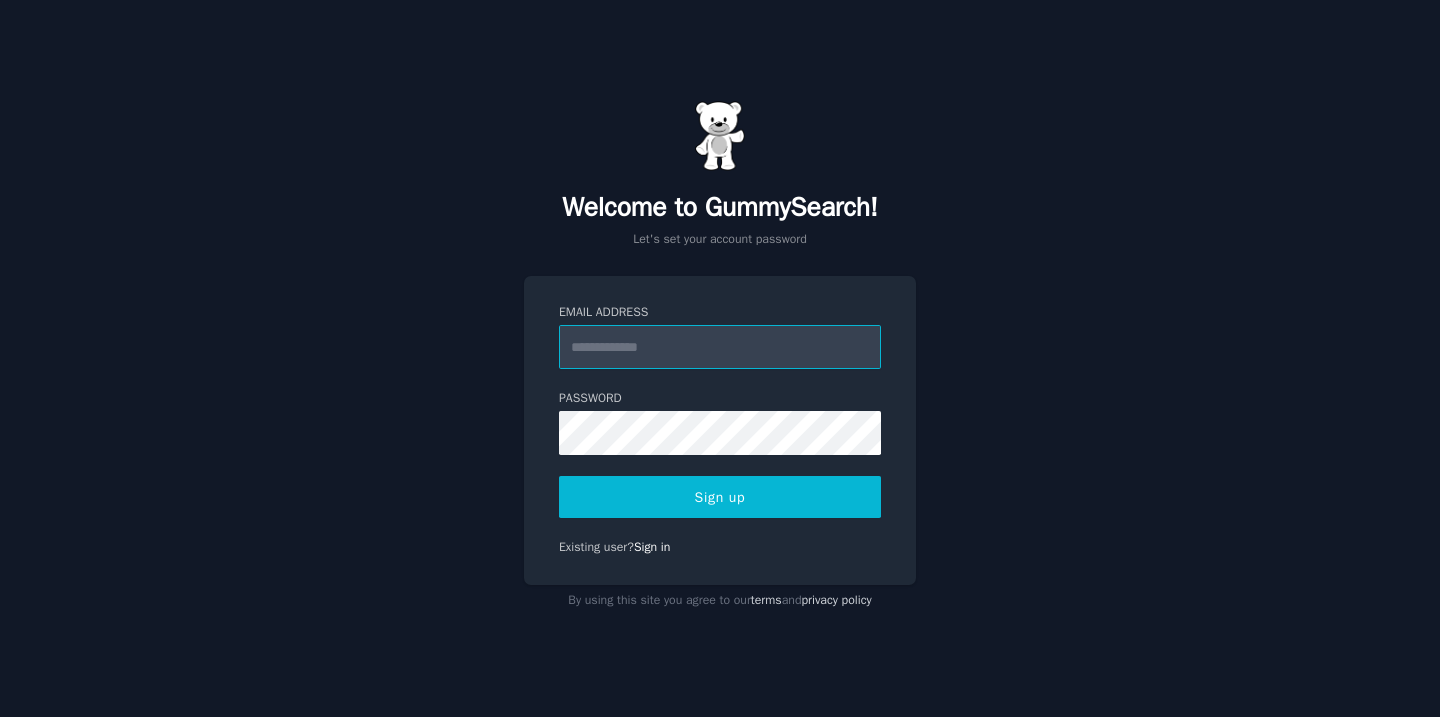 scroll, scrollTop: 0, scrollLeft: 0, axis: both 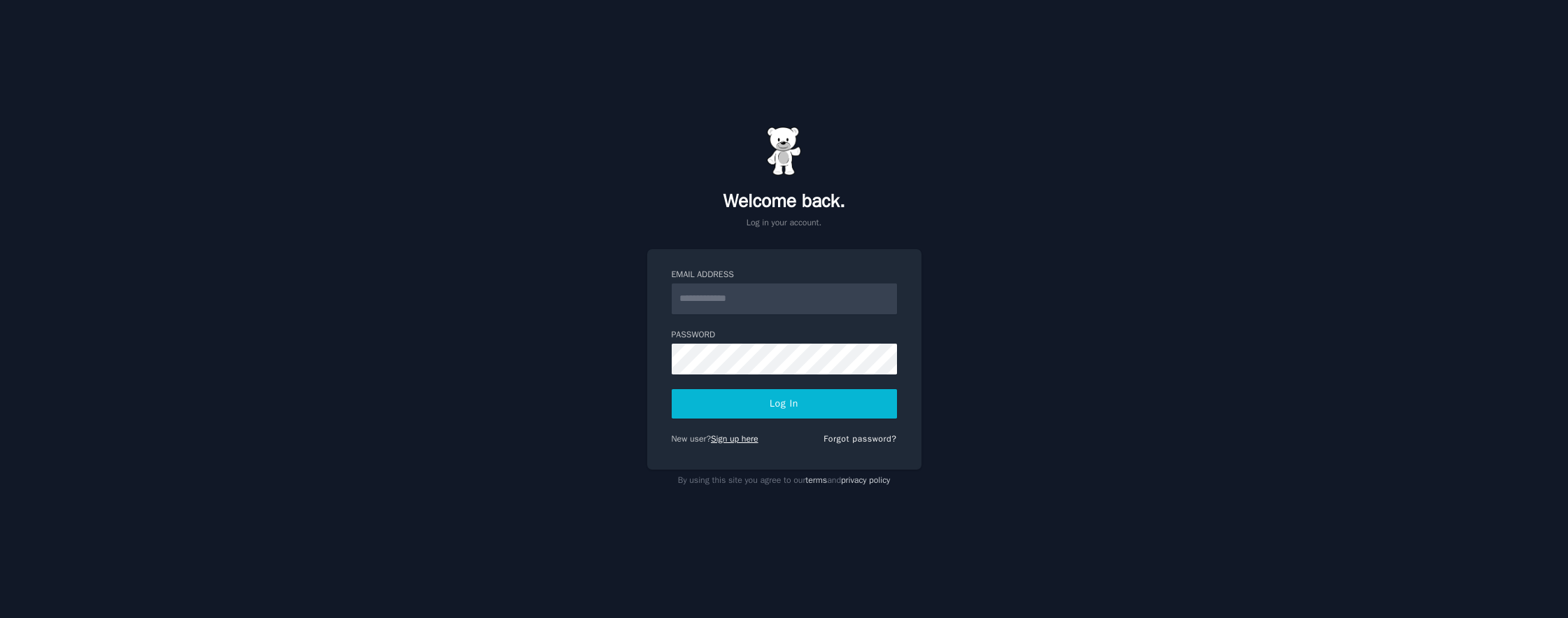 click on "Sign up here" at bounding box center [735, 439] 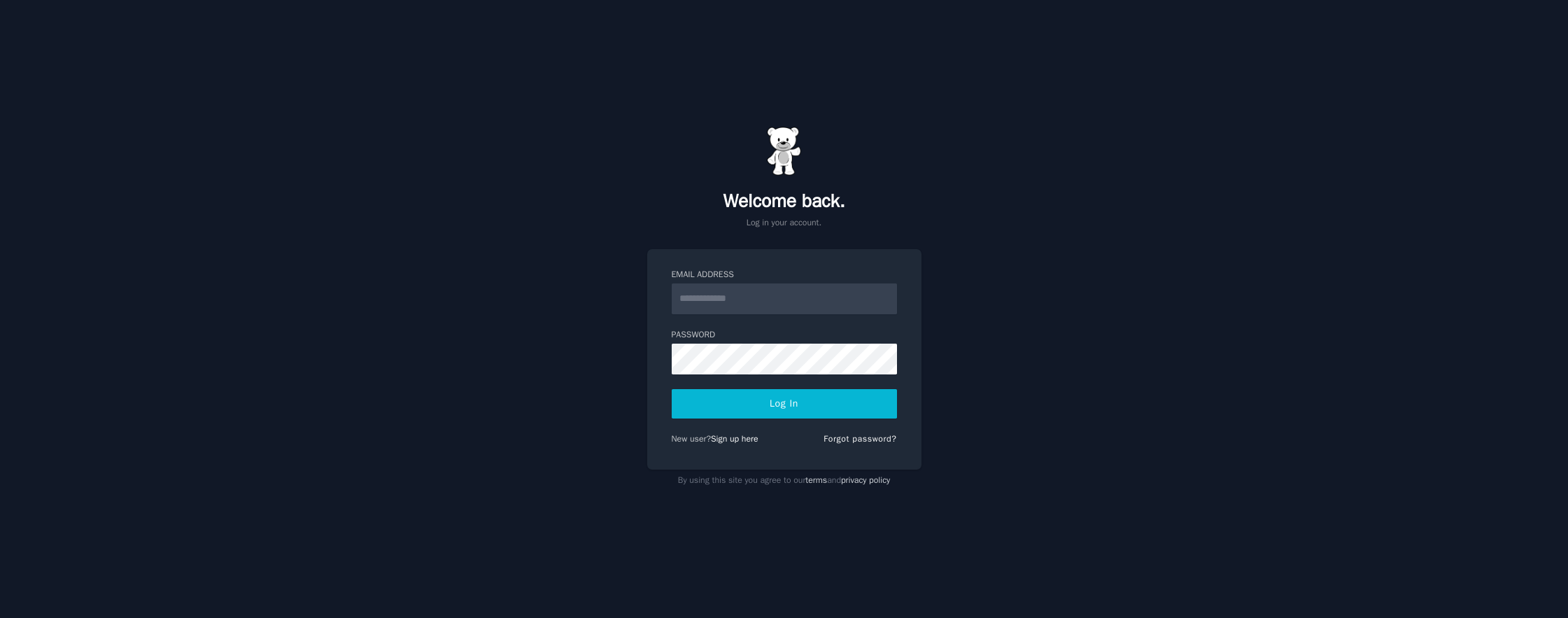 scroll, scrollTop: 0, scrollLeft: 0, axis: both 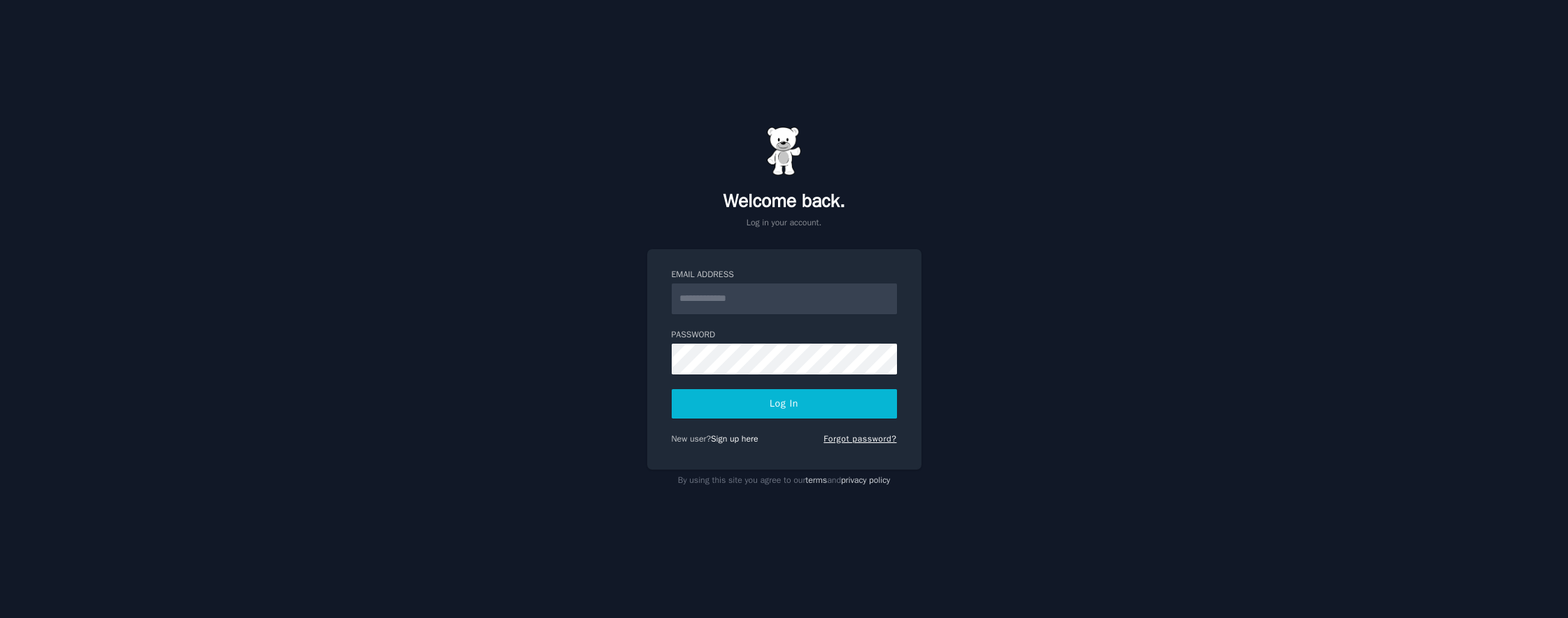 click on "Forgot password?" at bounding box center (860, 439) 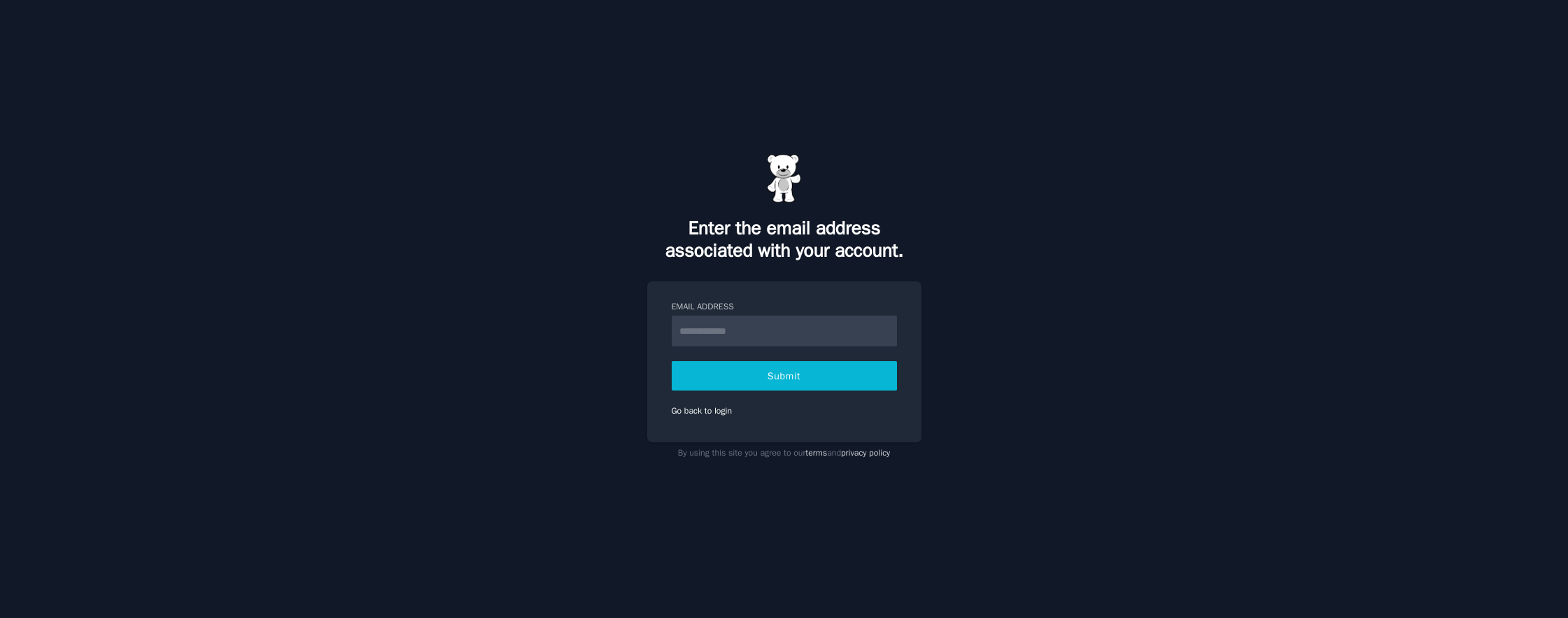 click on "Email Address" at bounding box center (784, 331) 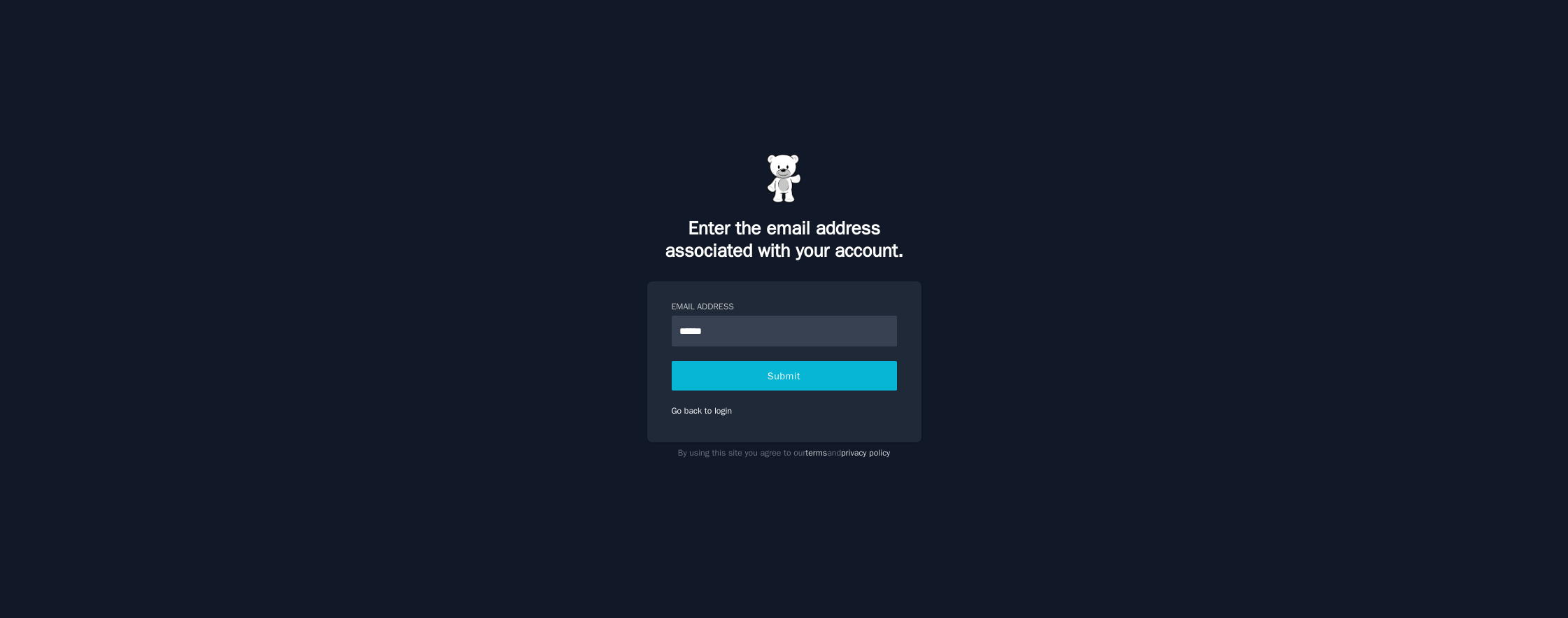 type on "*******" 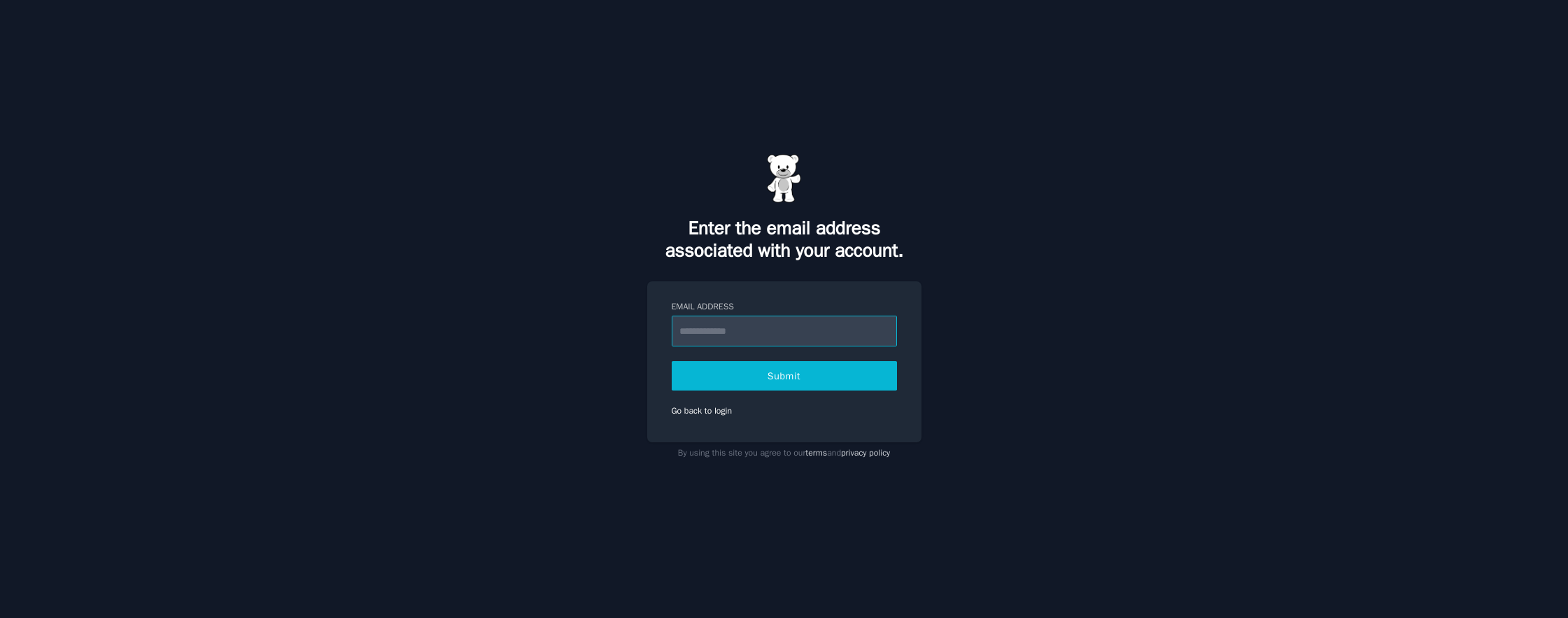 type on "**********" 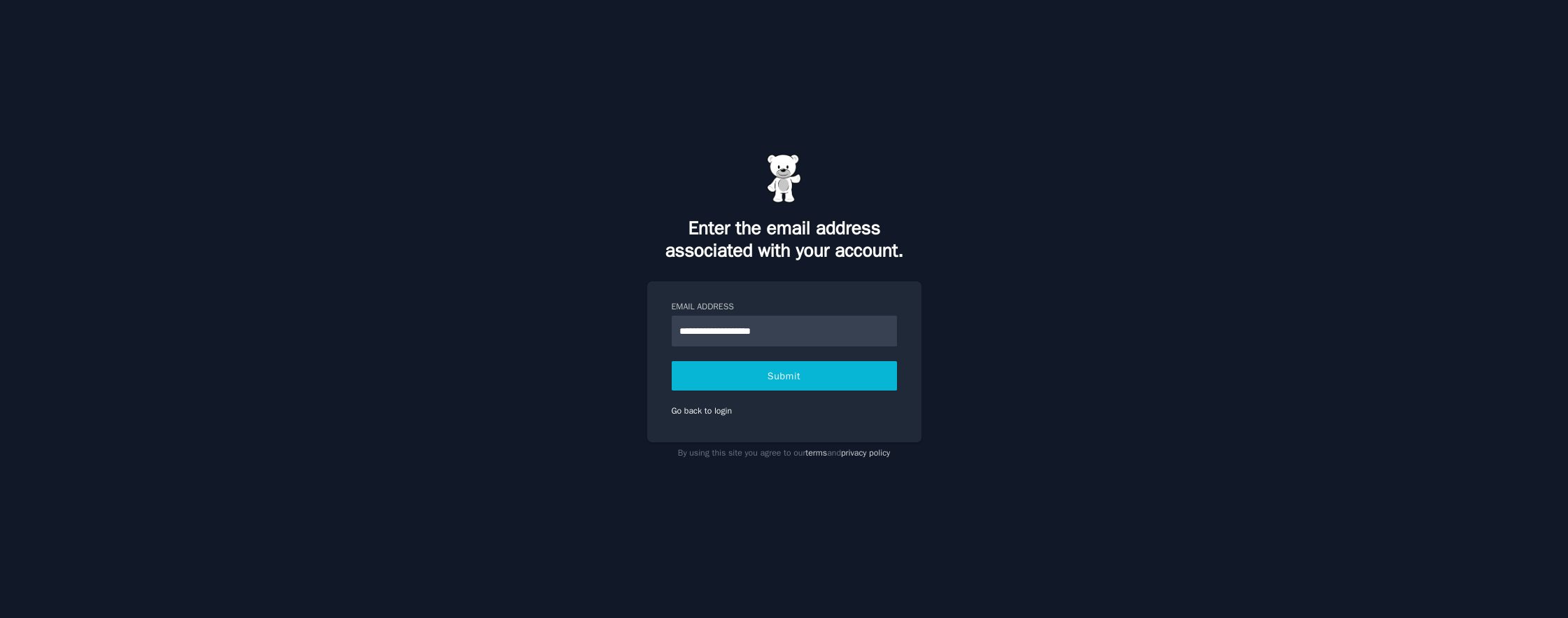 click on "Submit" at bounding box center (784, 376) 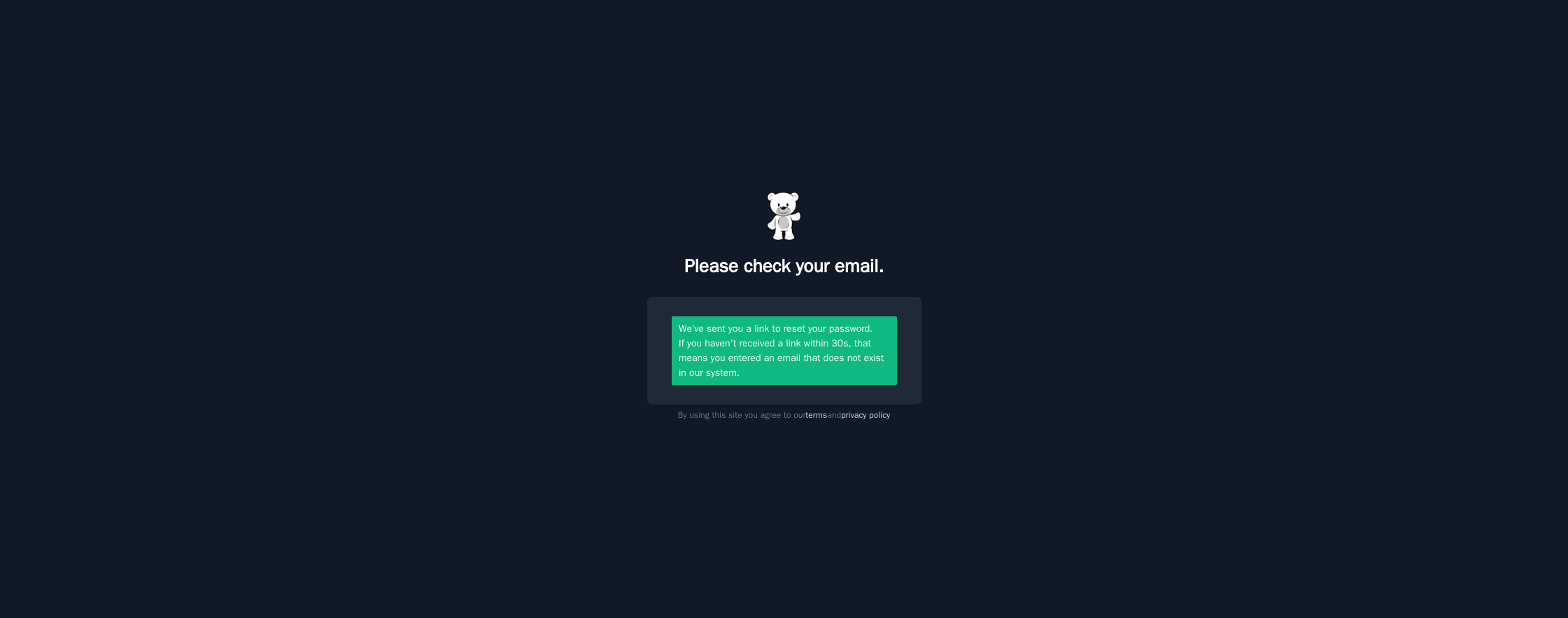 click on "If you haven't received a link within 30s, that means you entered an email that does not exist in our system." at bounding box center [784, 358] 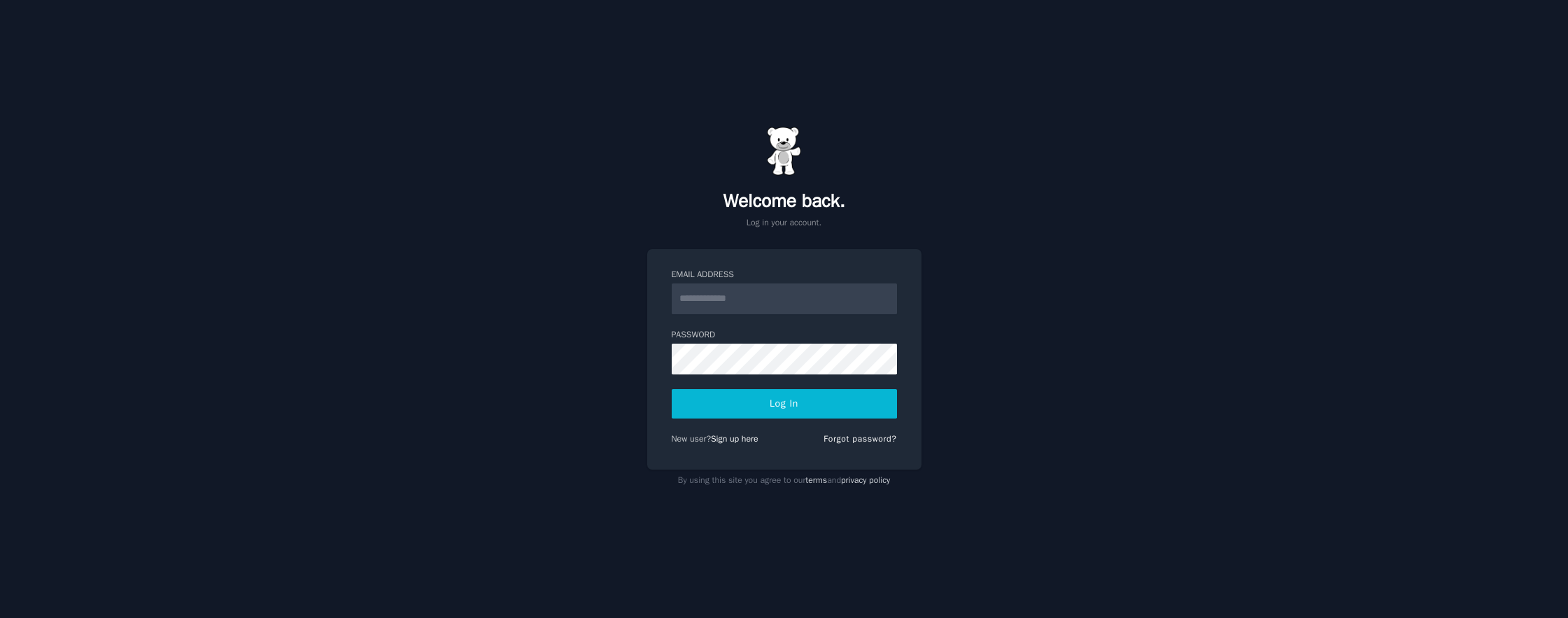 click on "Email Address" at bounding box center [784, 275] 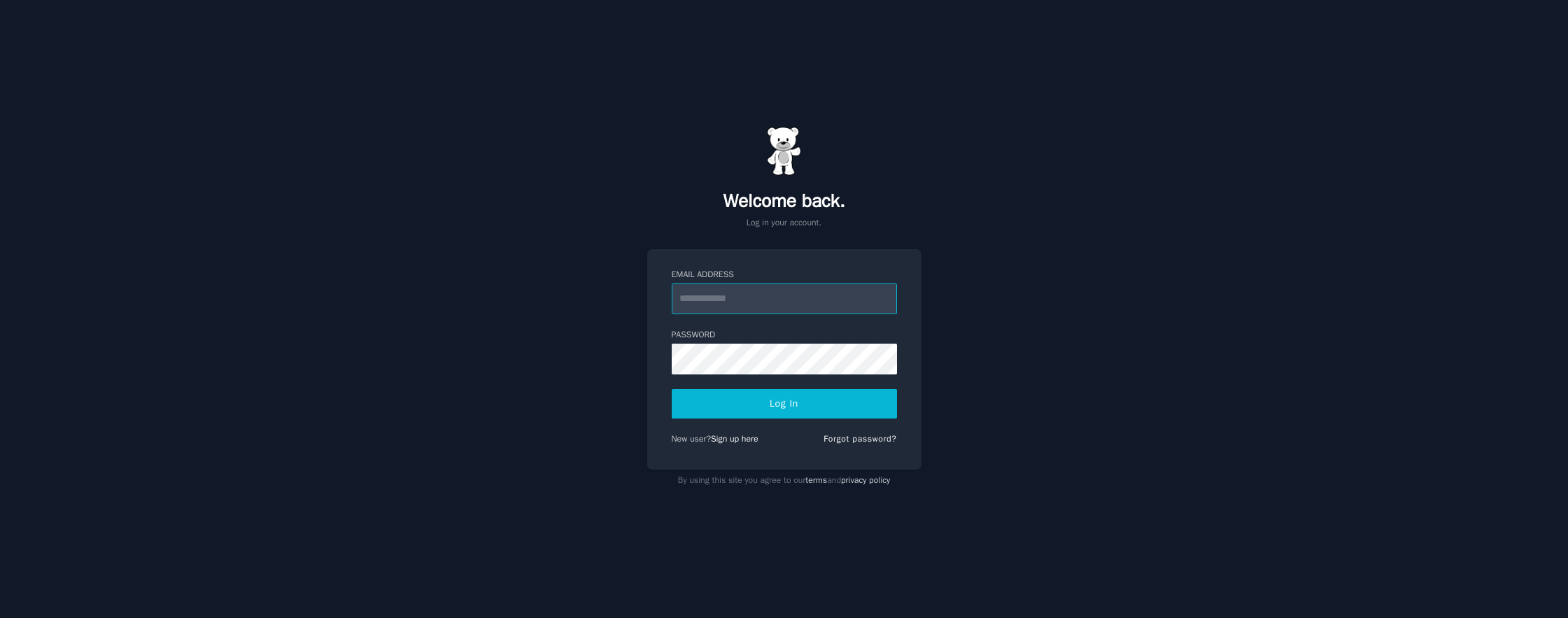 click on "Email Address" at bounding box center [784, 299] 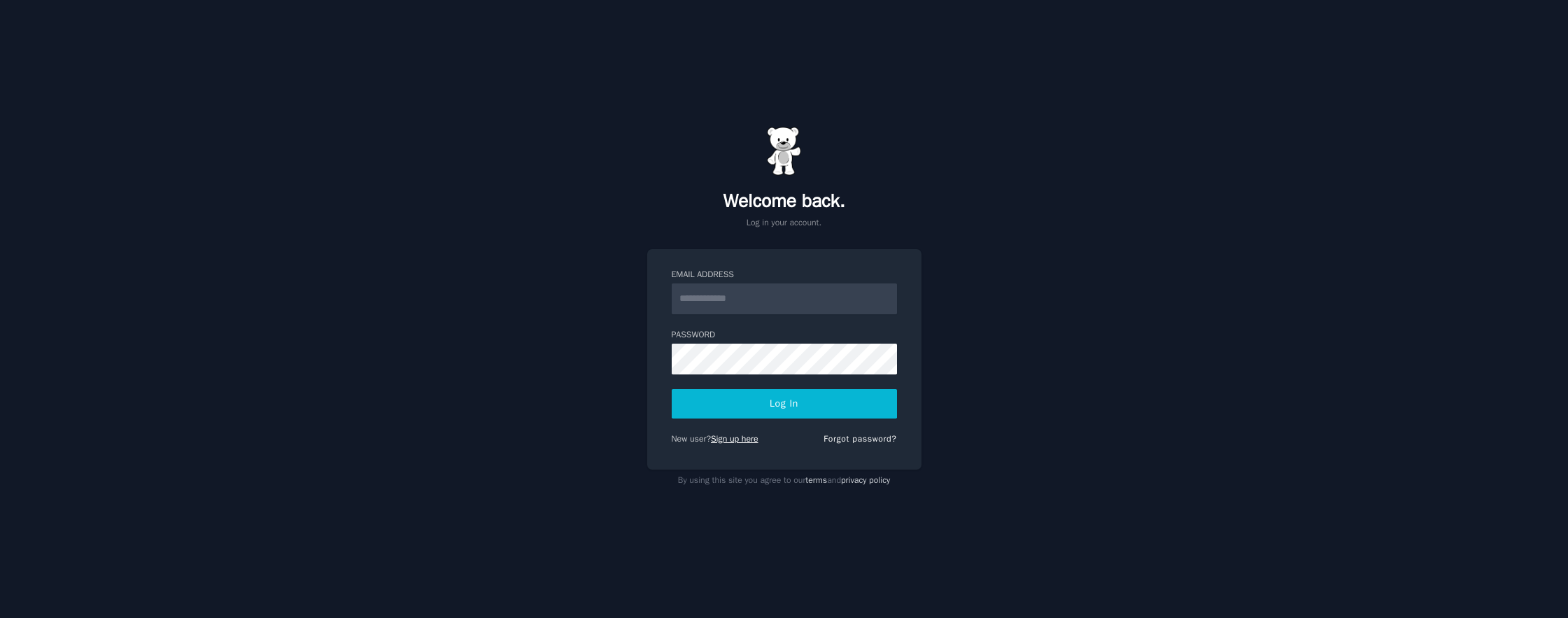 click on "Sign up here" at bounding box center [735, 439] 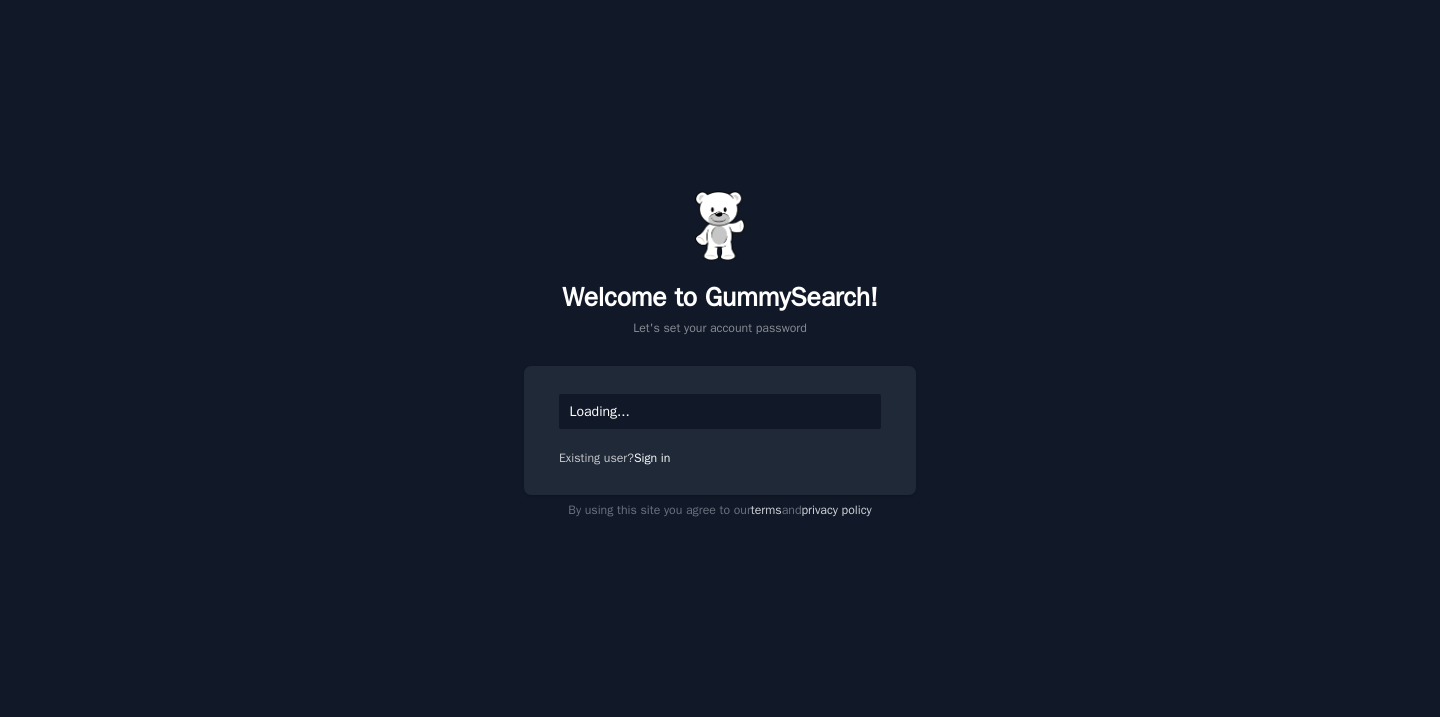 scroll, scrollTop: 0, scrollLeft: 0, axis: both 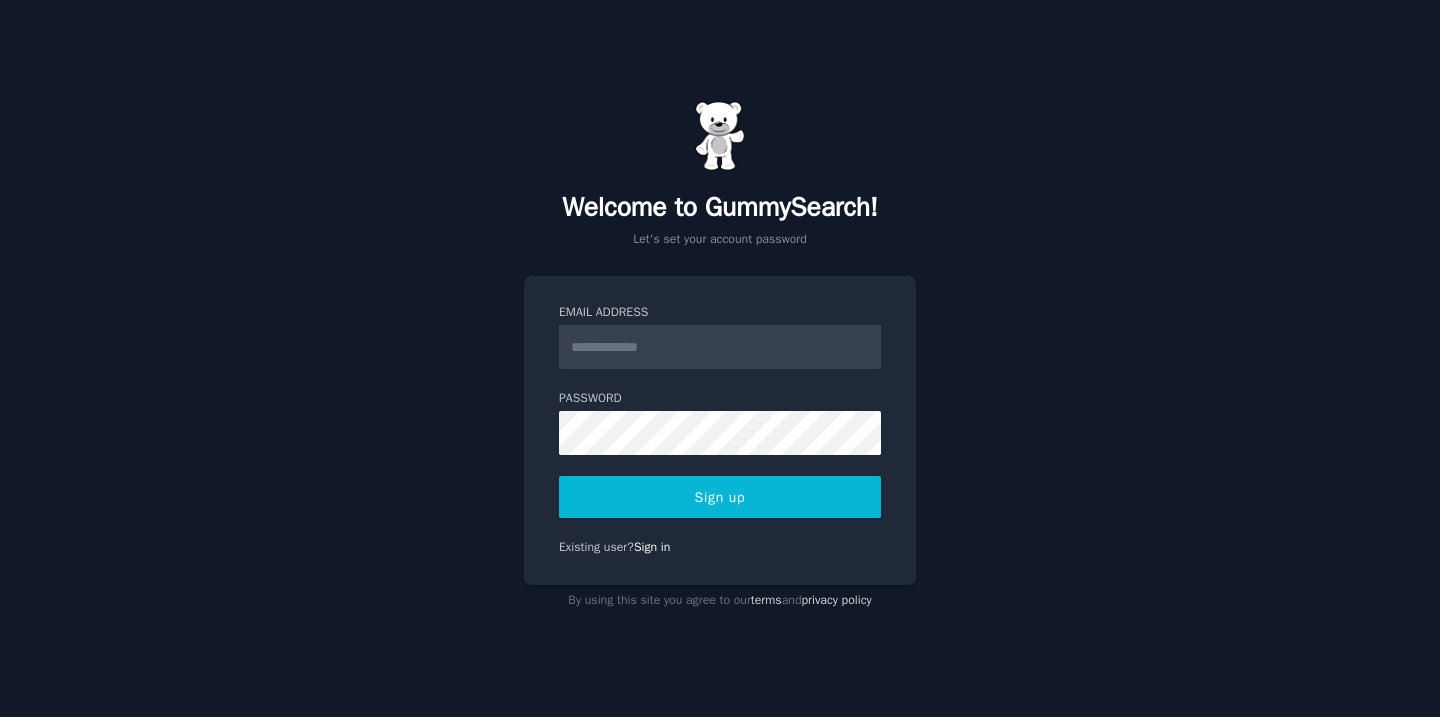 click on "Email Address" at bounding box center (720, 347) 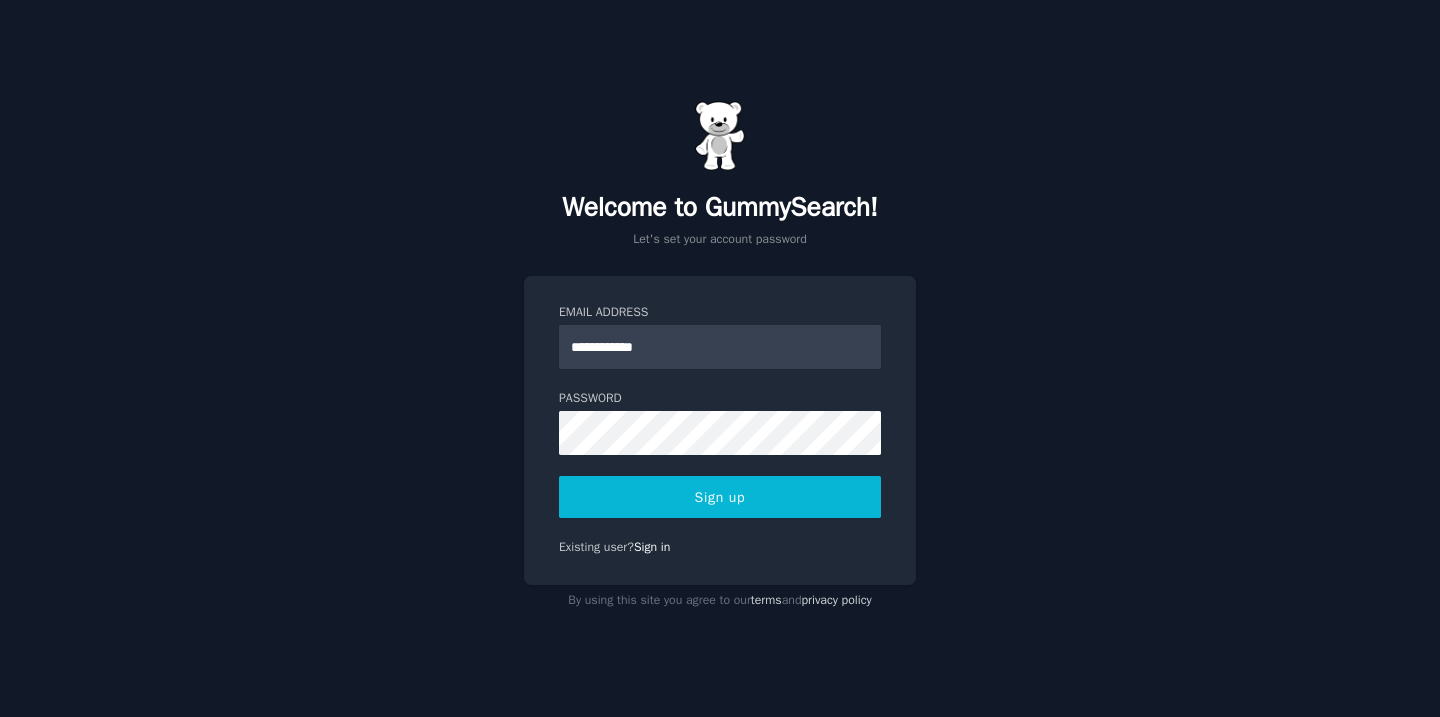 type 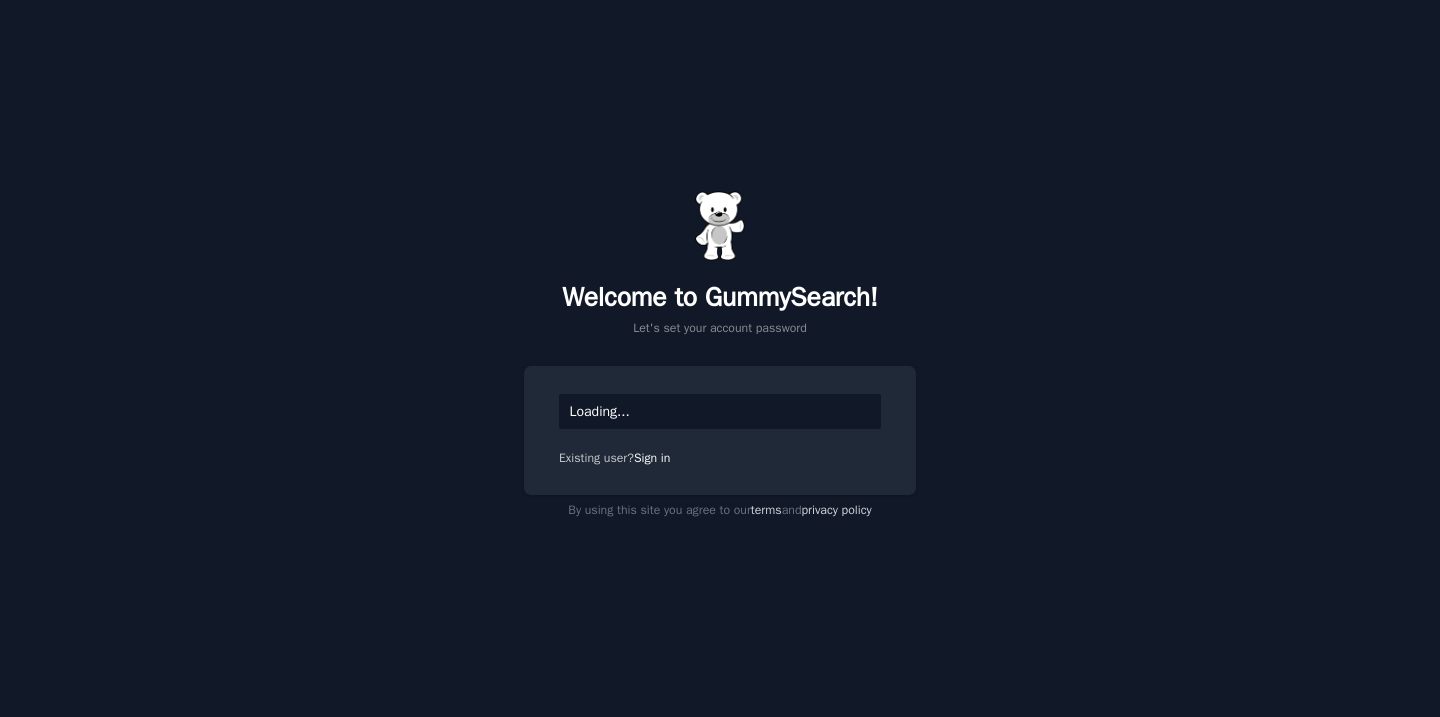 scroll, scrollTop: 0, scrollLeft: 0, axis: both 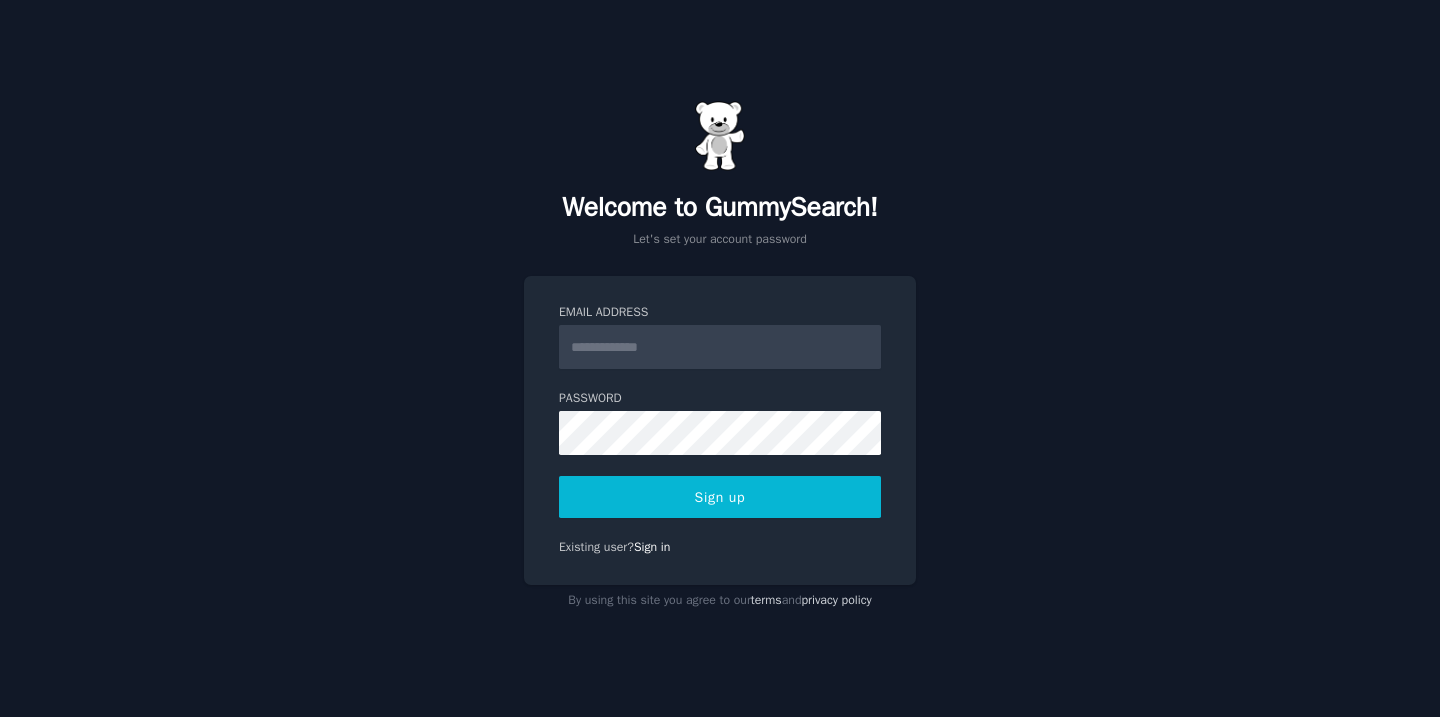 click on "Email Address" at bounding box center (720, 347) 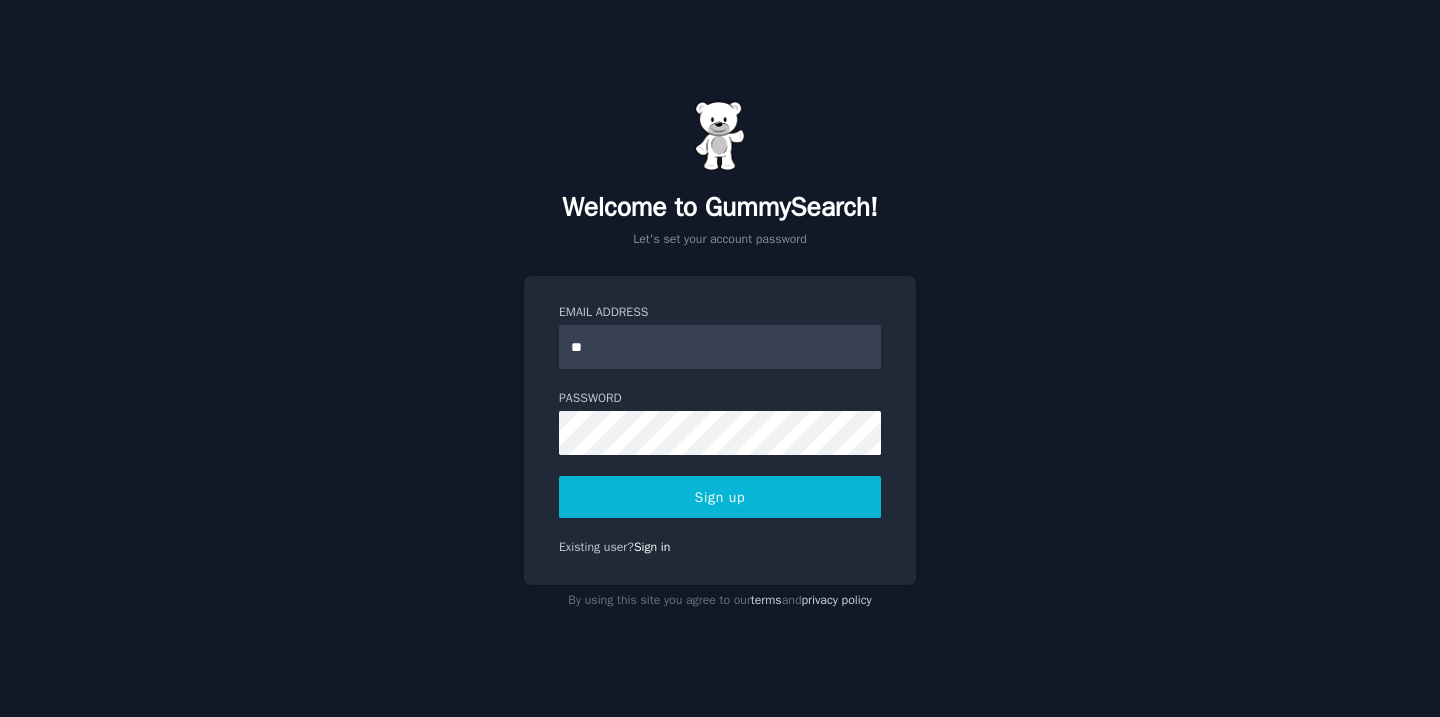 type on "***" 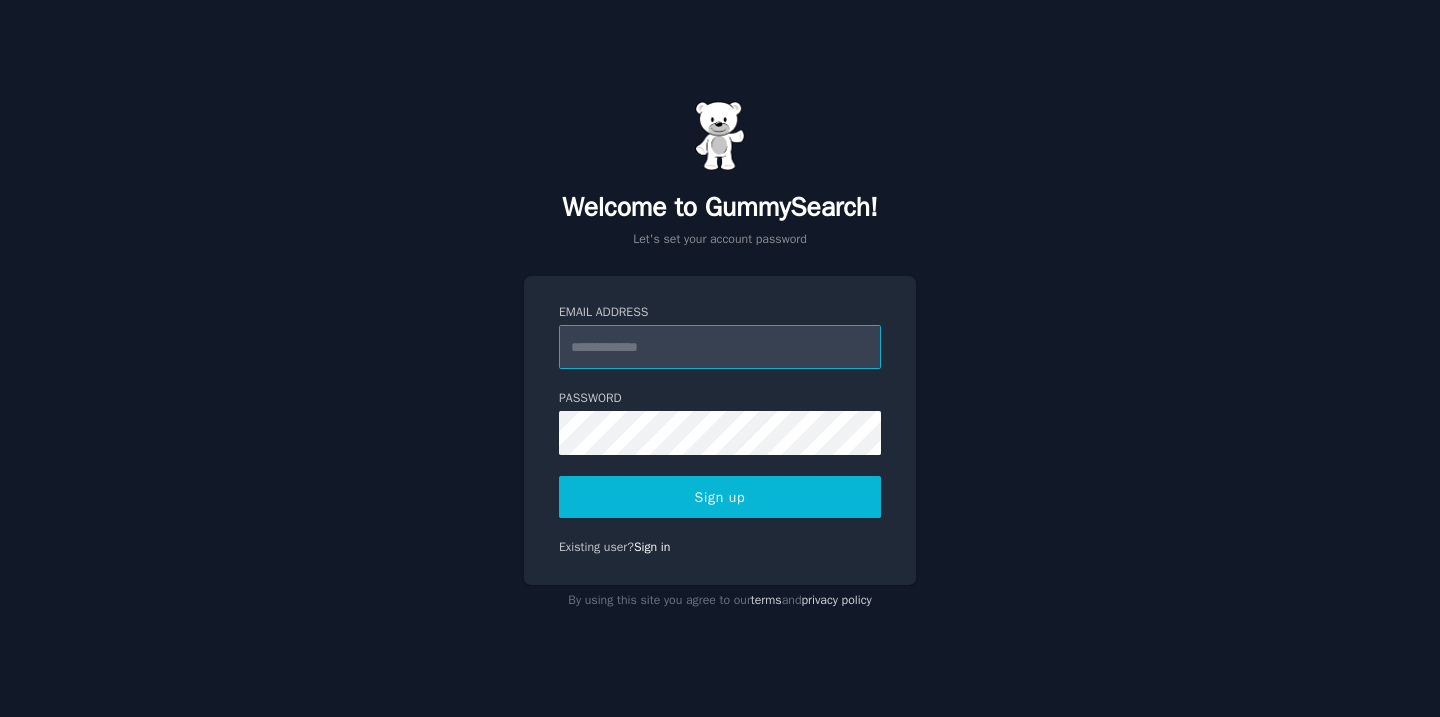 type on "**********" 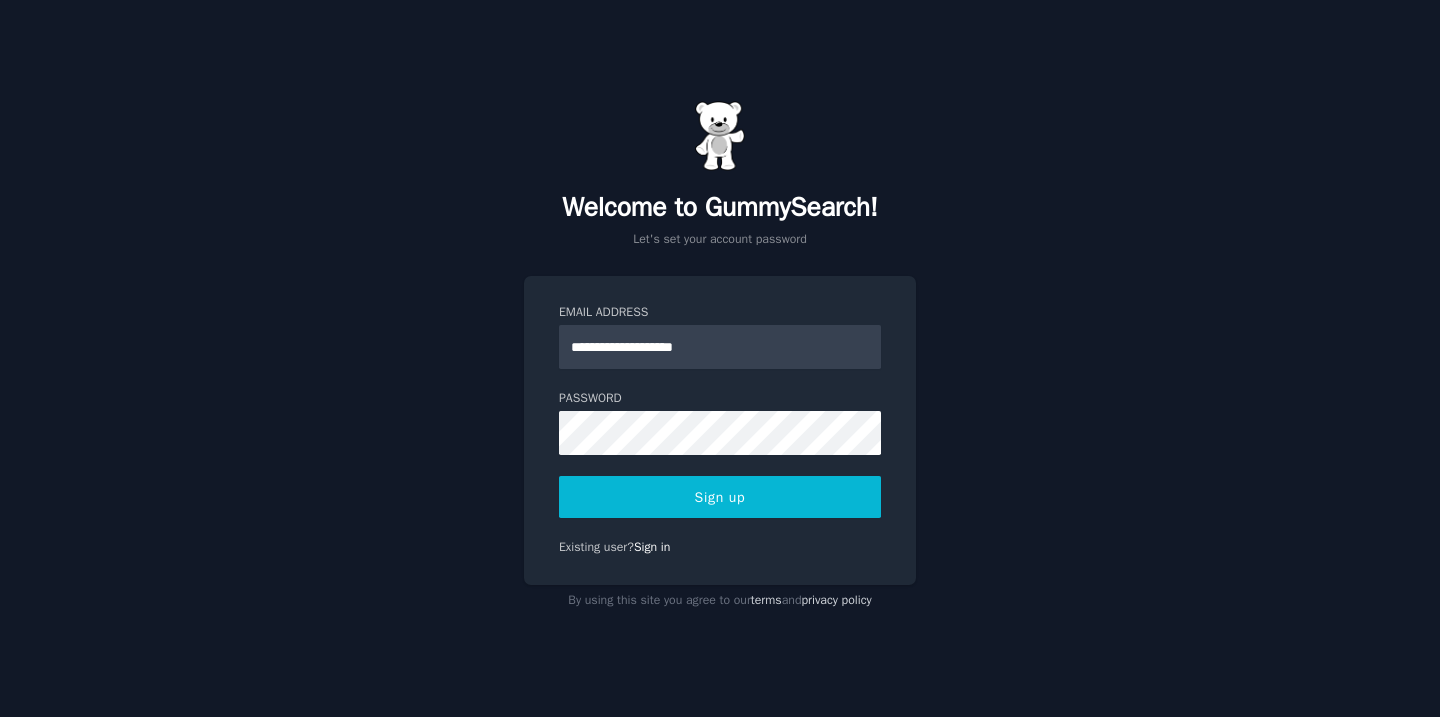 click on "Sign up" at bounding box center (720, 497) 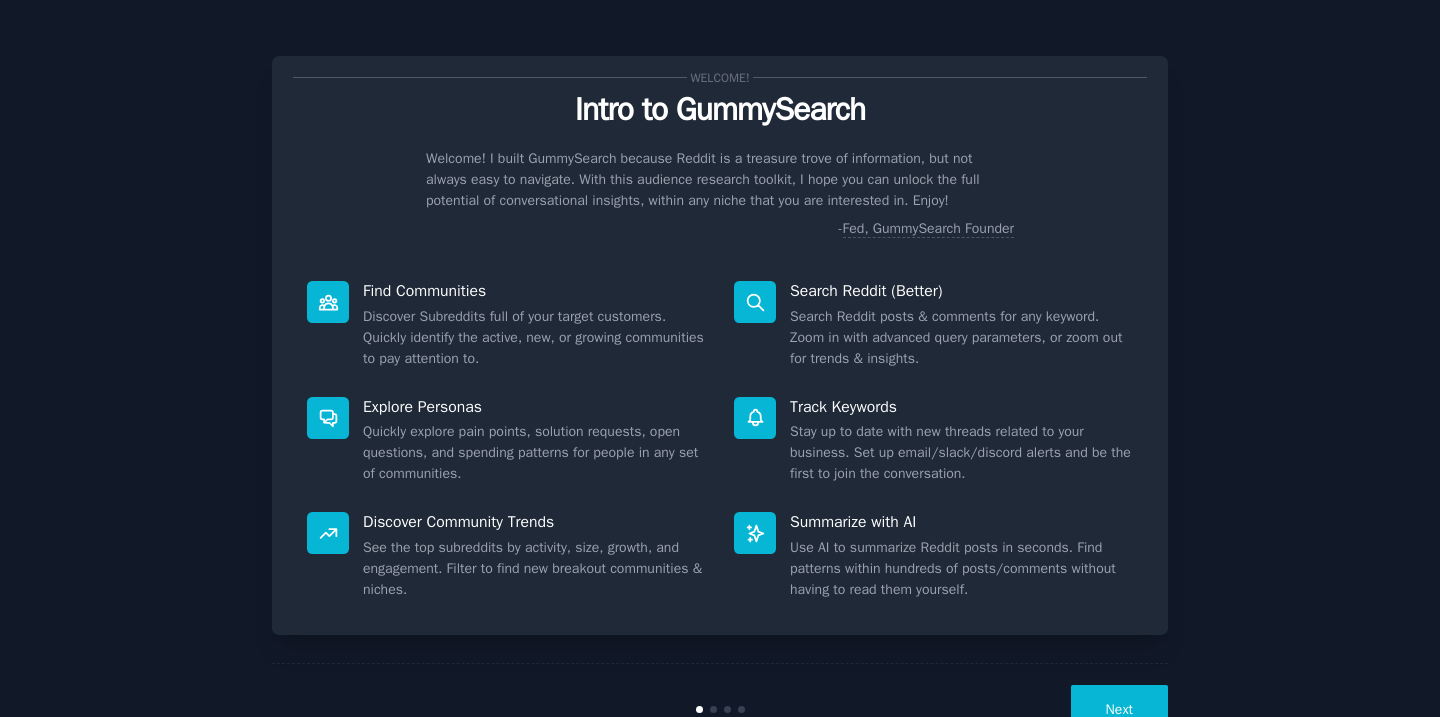scroll, scrollTop: 0, scrollLeft: 0, axis: both 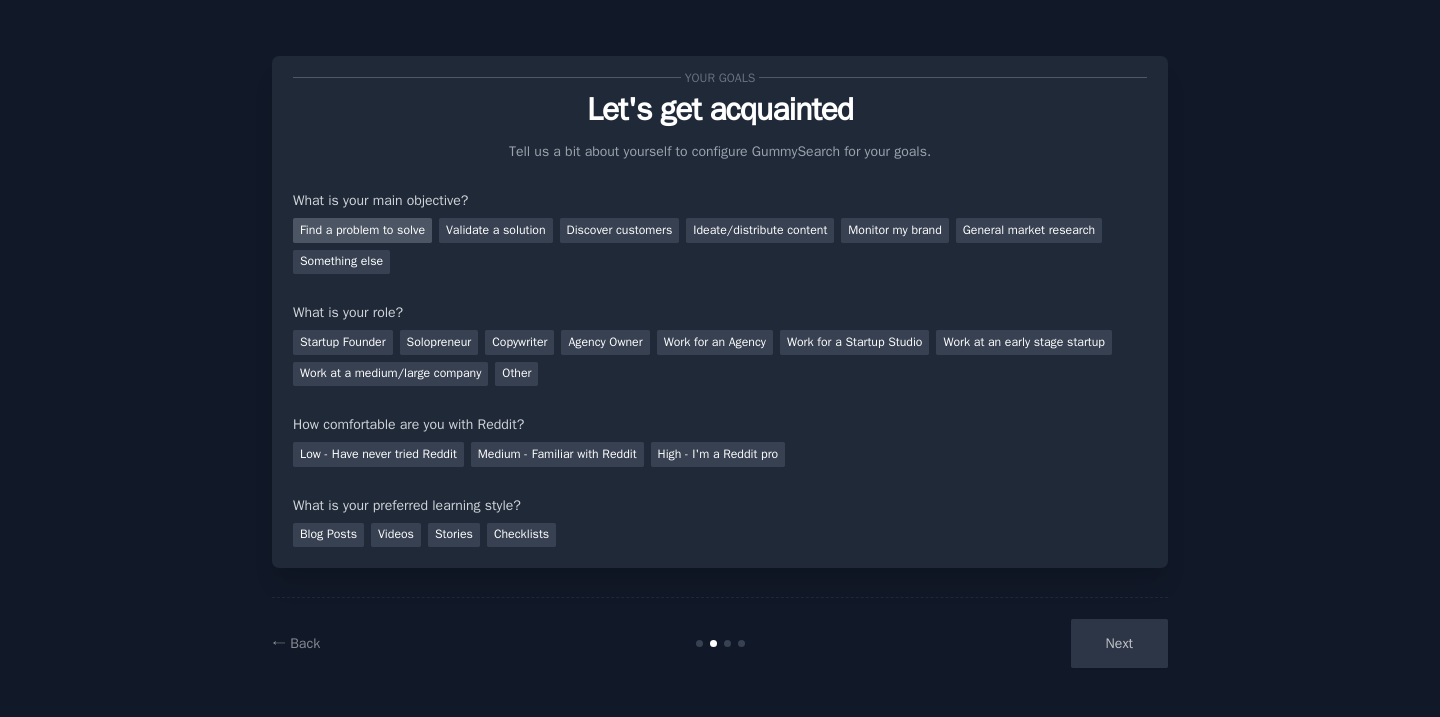 click on "Find a problem to solve" at bounding box center [362, 230] 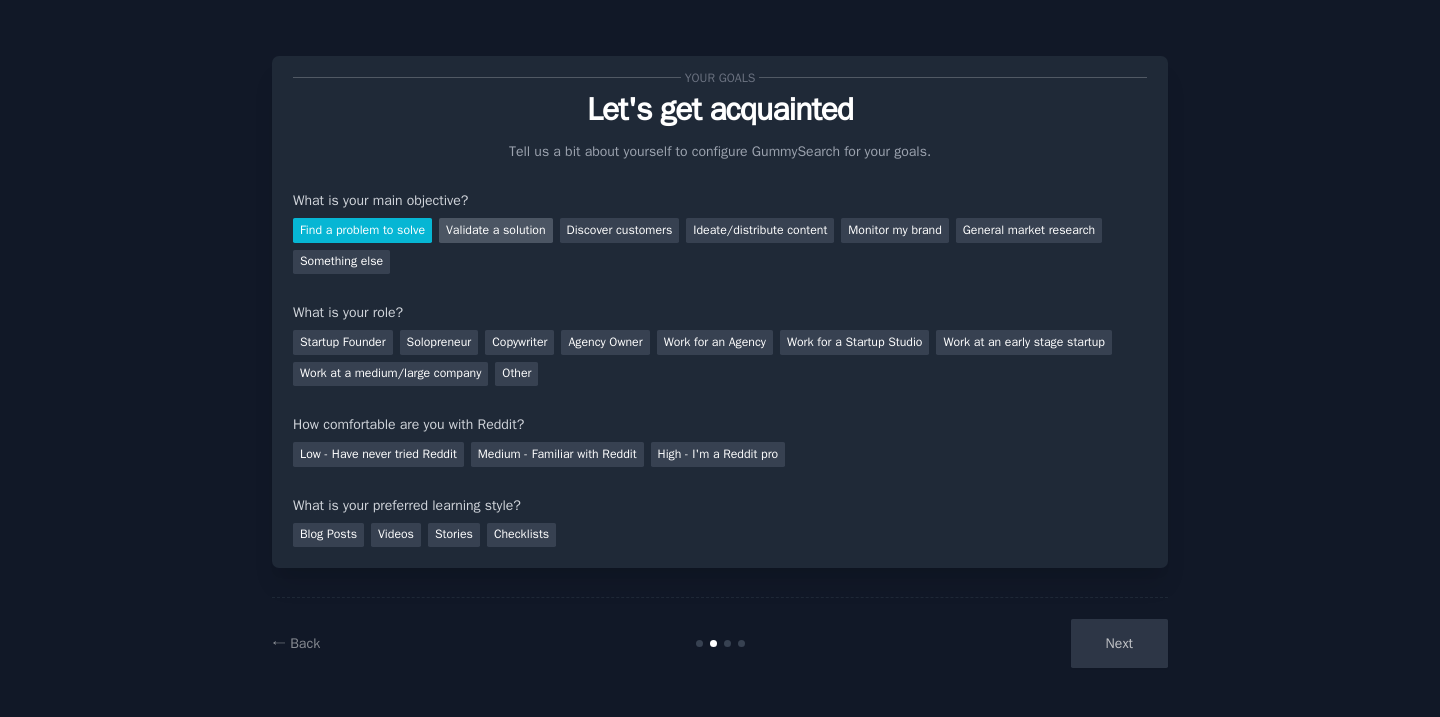 click on "Validate a solution" at bounding box center [496, 230] 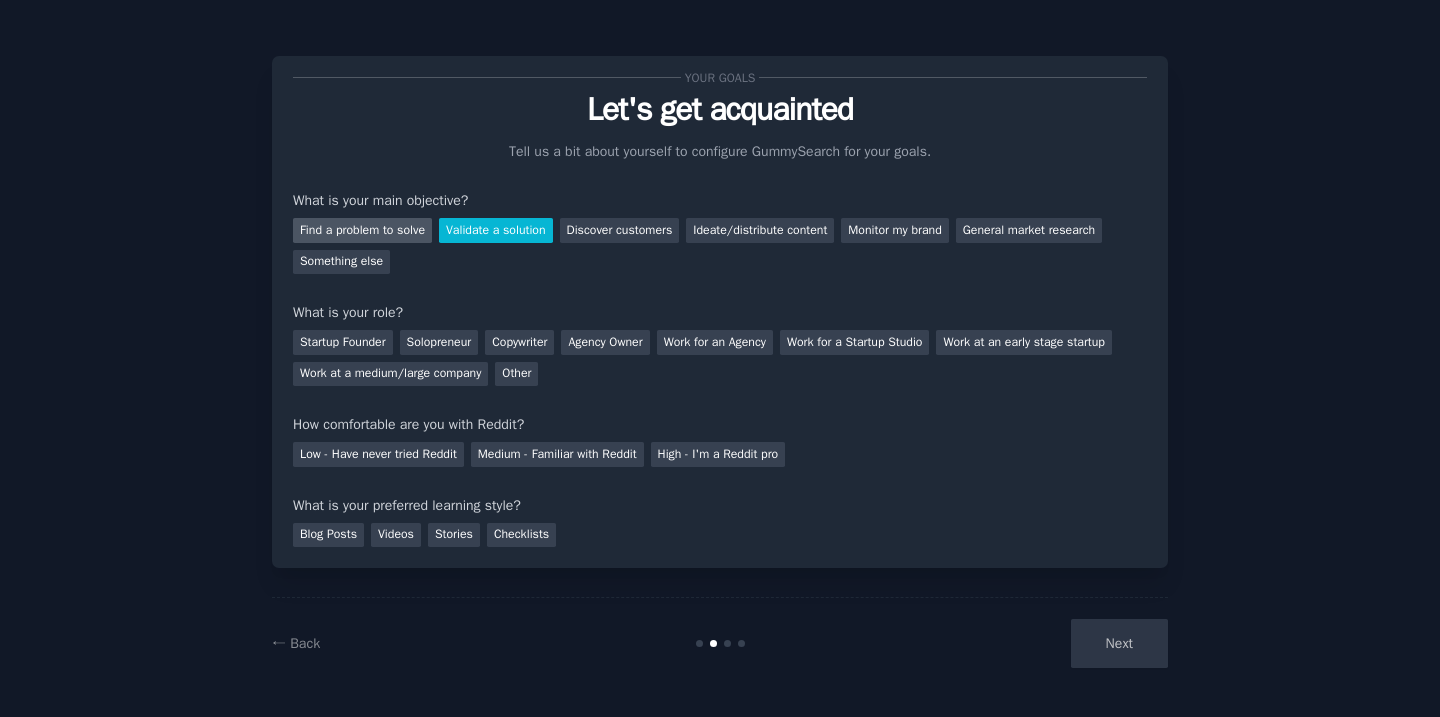 click on "Find a problem to solve" at bounding box center (362, 230) 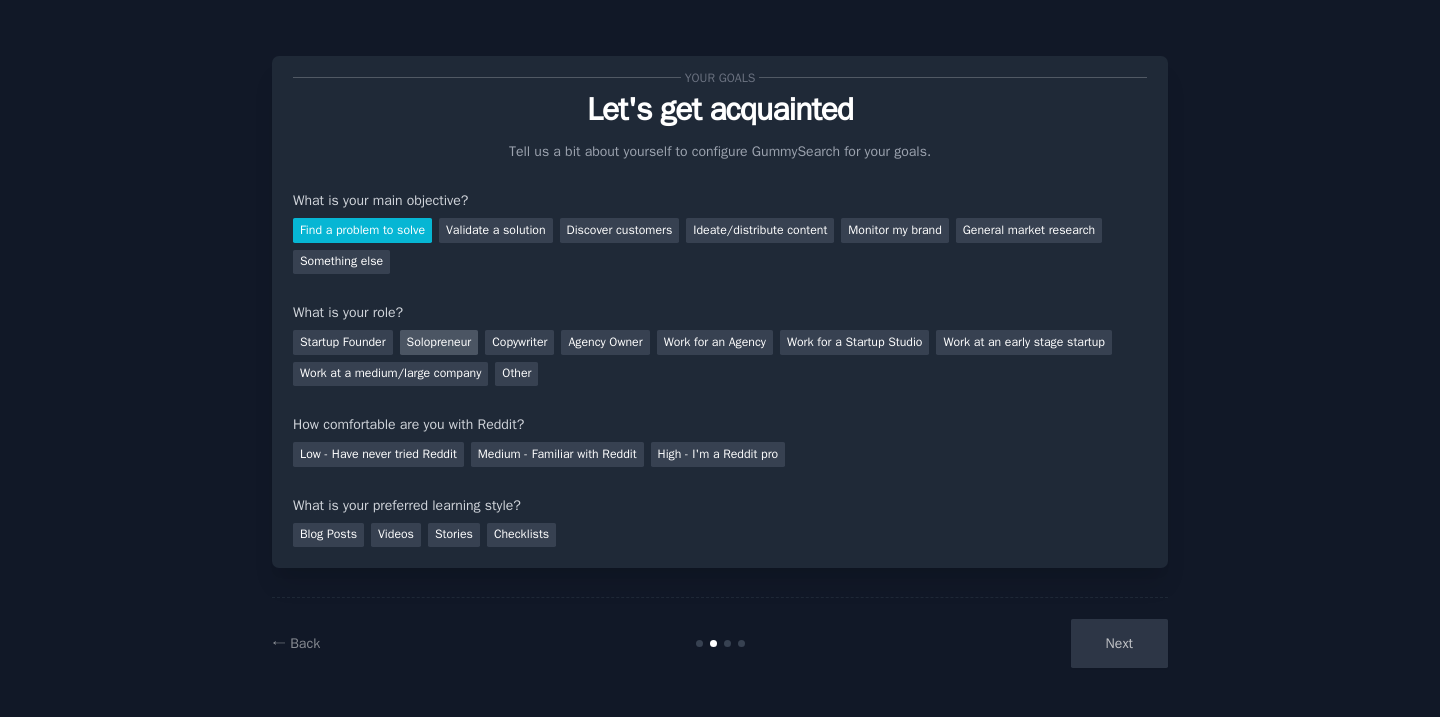 click on "Solopreneur" at bounding box center (439, 342) 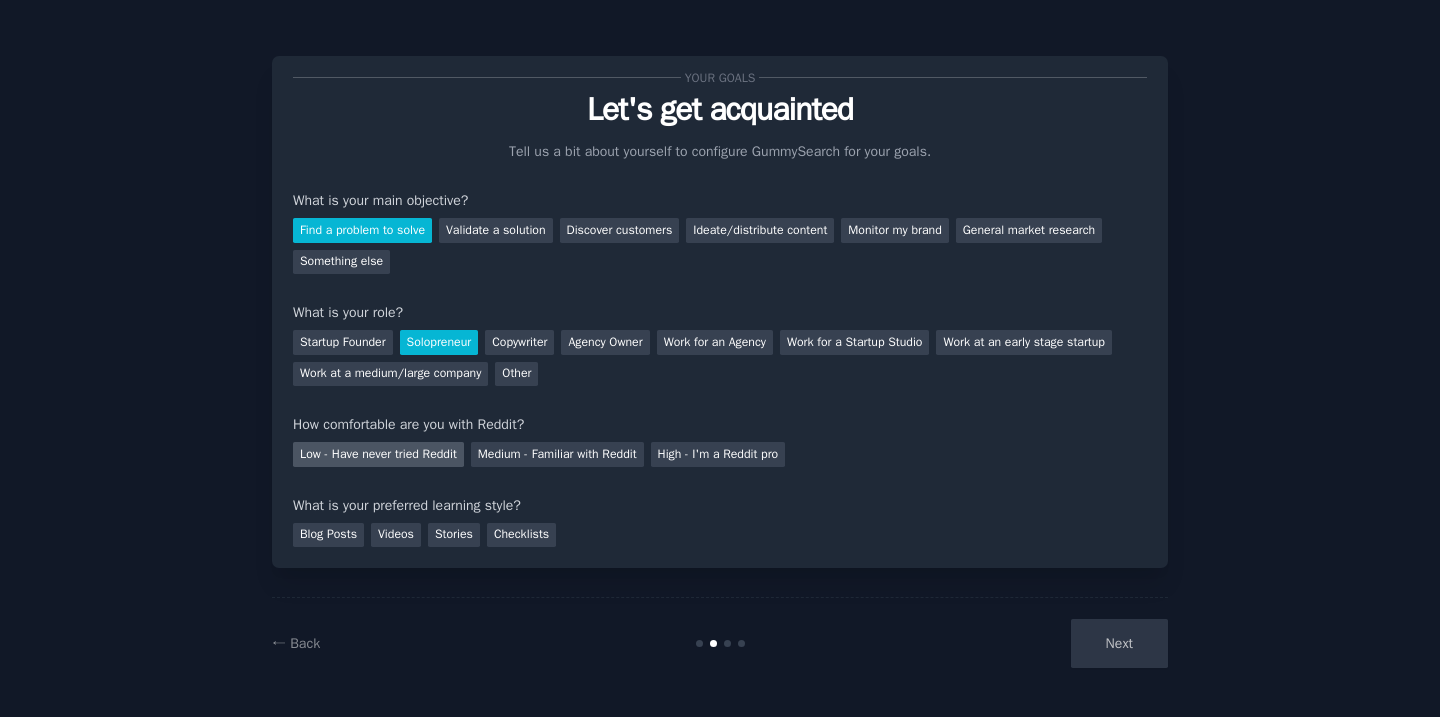 click on "Low - Have never tried Reddit" at bounding box center (378, 454) 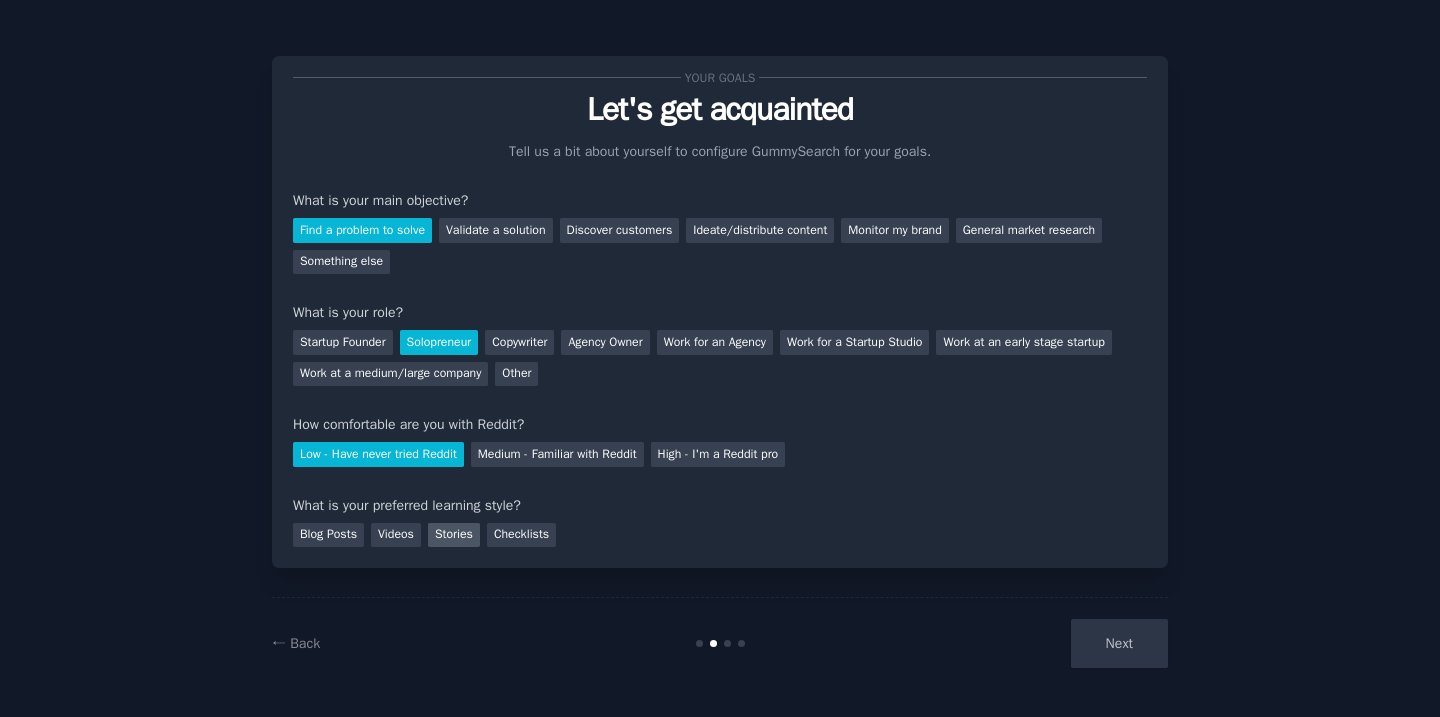 click on "Stories" at bounding box center (454, 535) 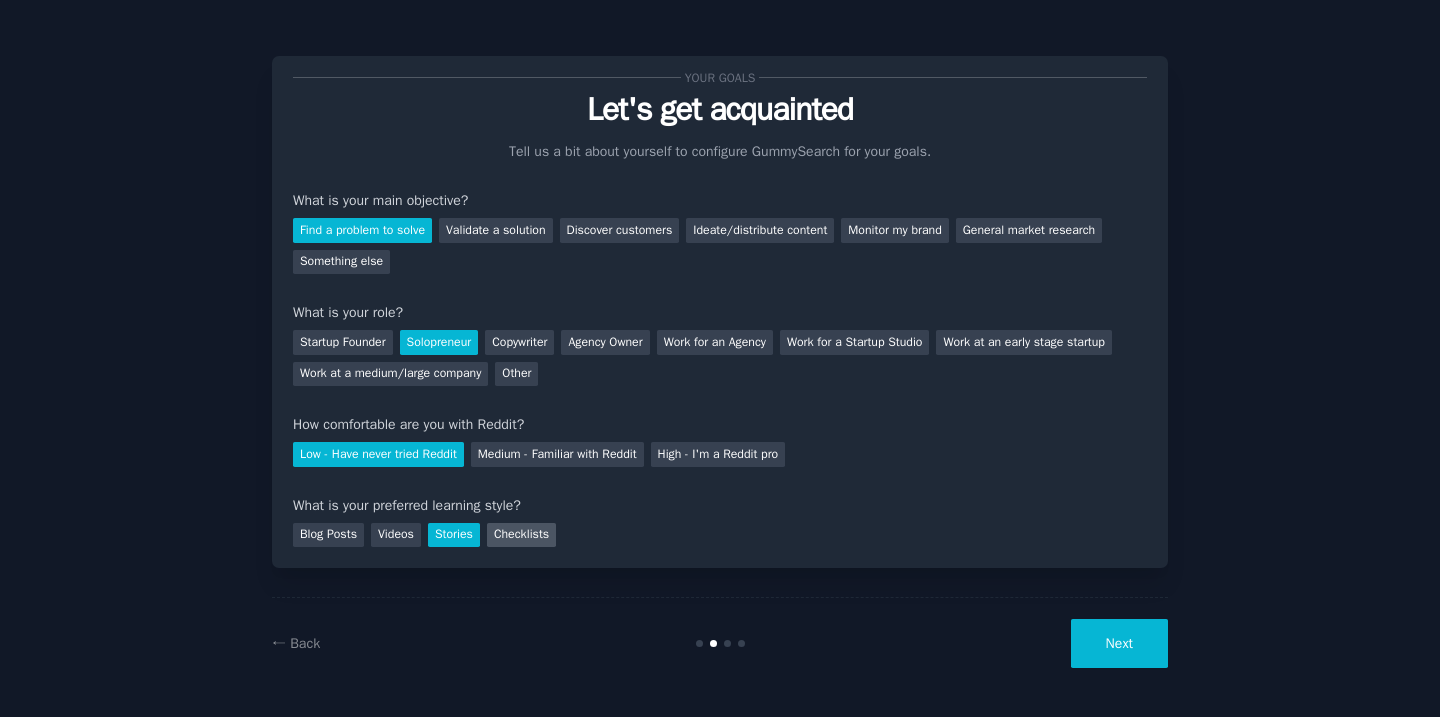 click on "Checklists" at bounding box center (521, 535) 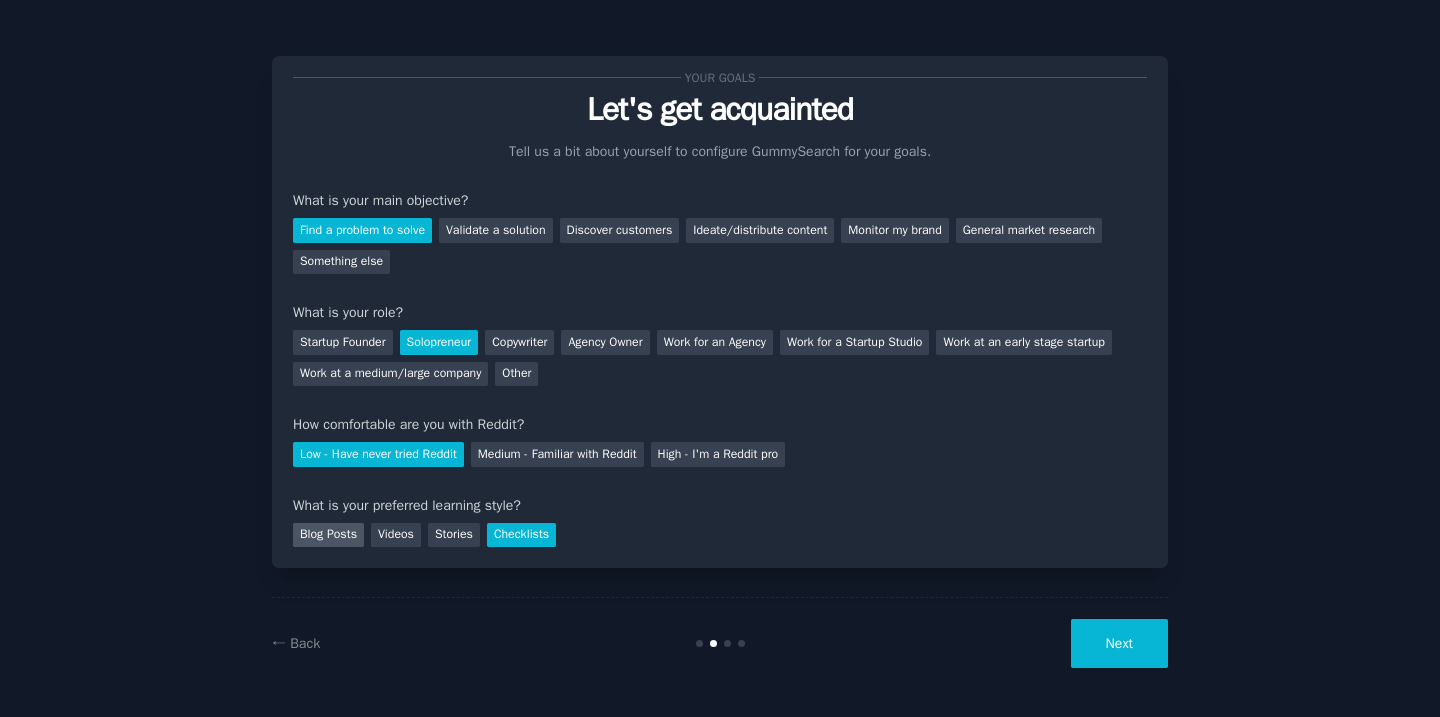 click on "Blog Posts" at bounding box center [328, 535] 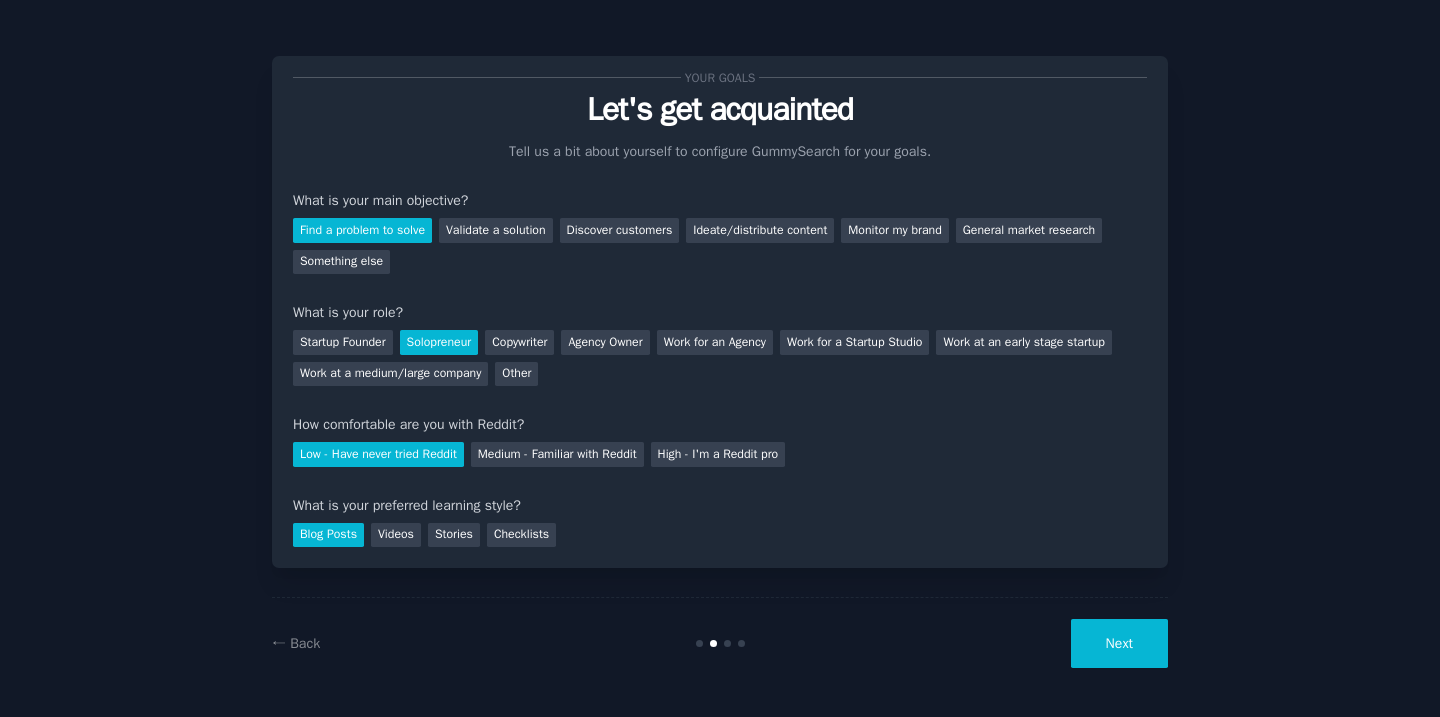 click on "← Back Next" at bounding box center (720, 643) 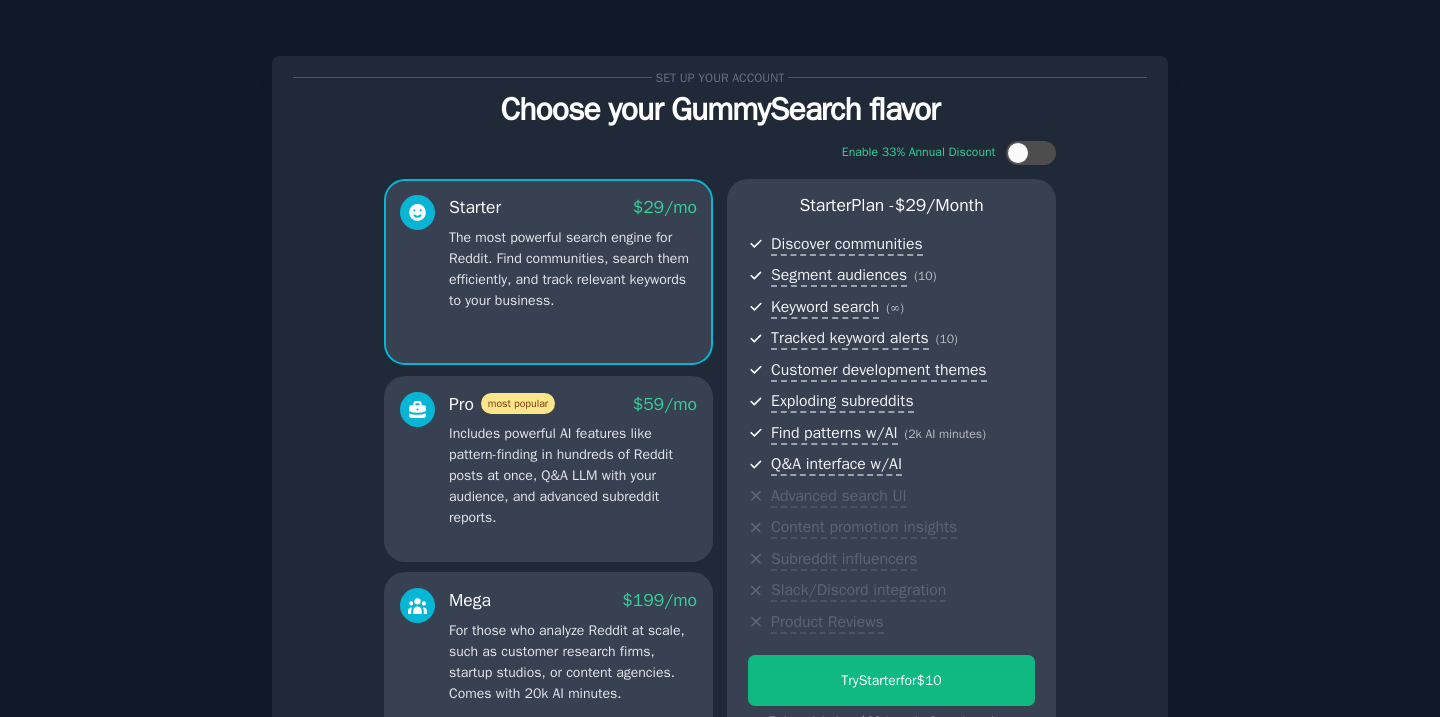 scroll, scrollTop: 224, scrollLeft: 0, axis: vertical 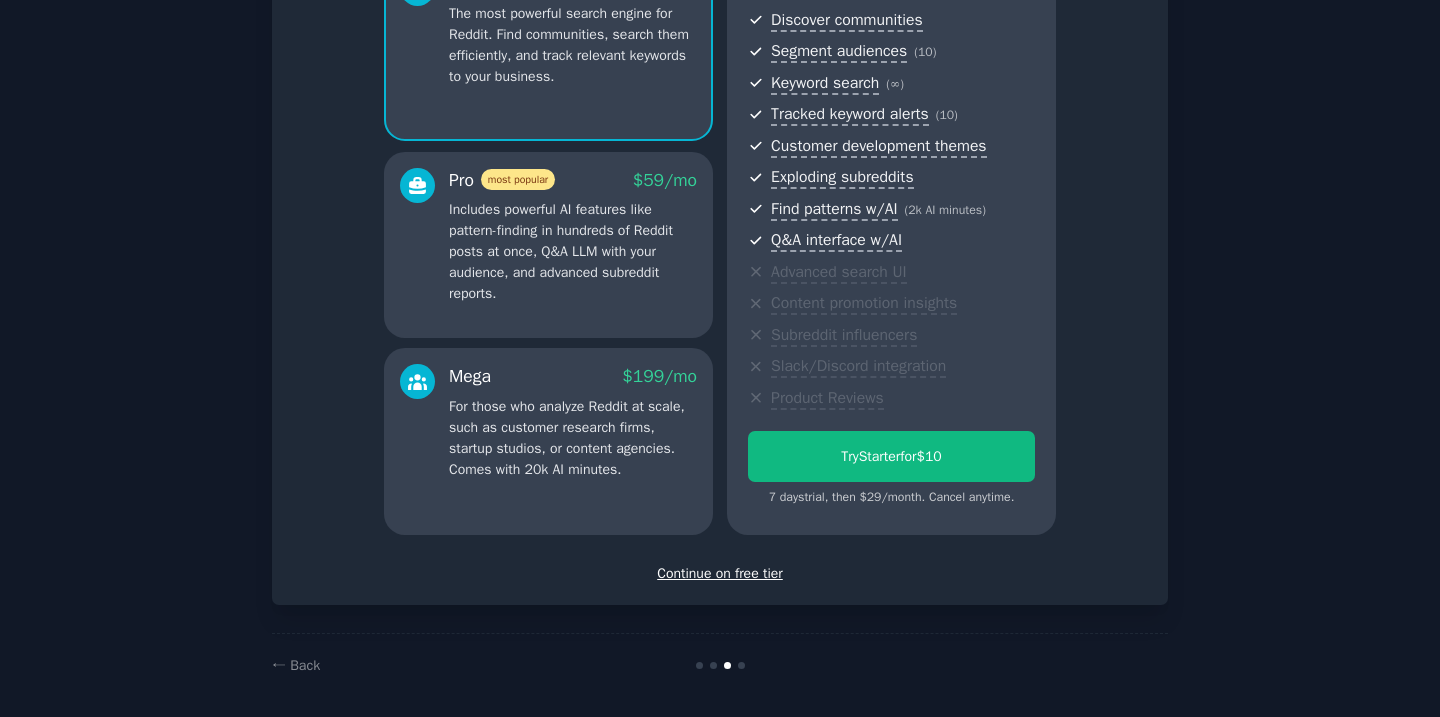 click on "Continue on free tier" at bounding box center (720, 573) 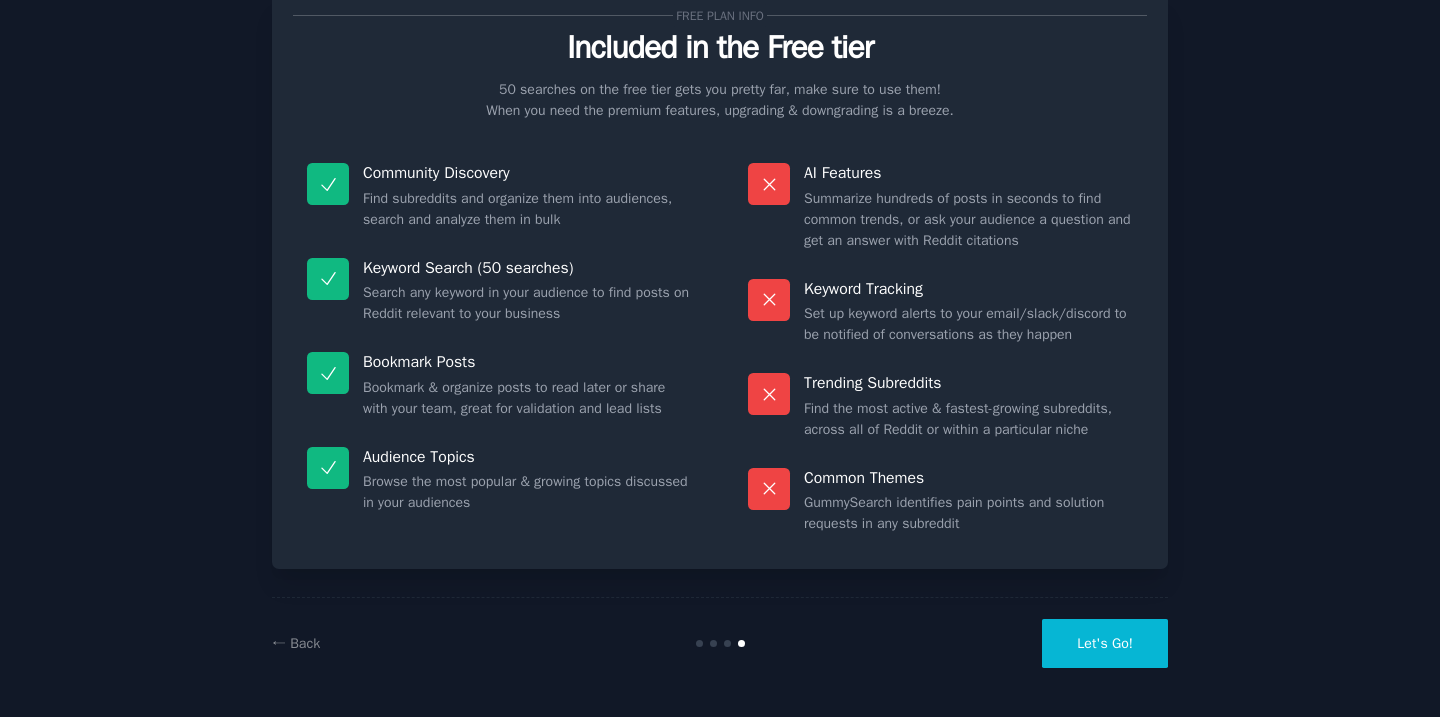 scroll, scrollTop: 62, scrollLeft: 0, axis: vertical 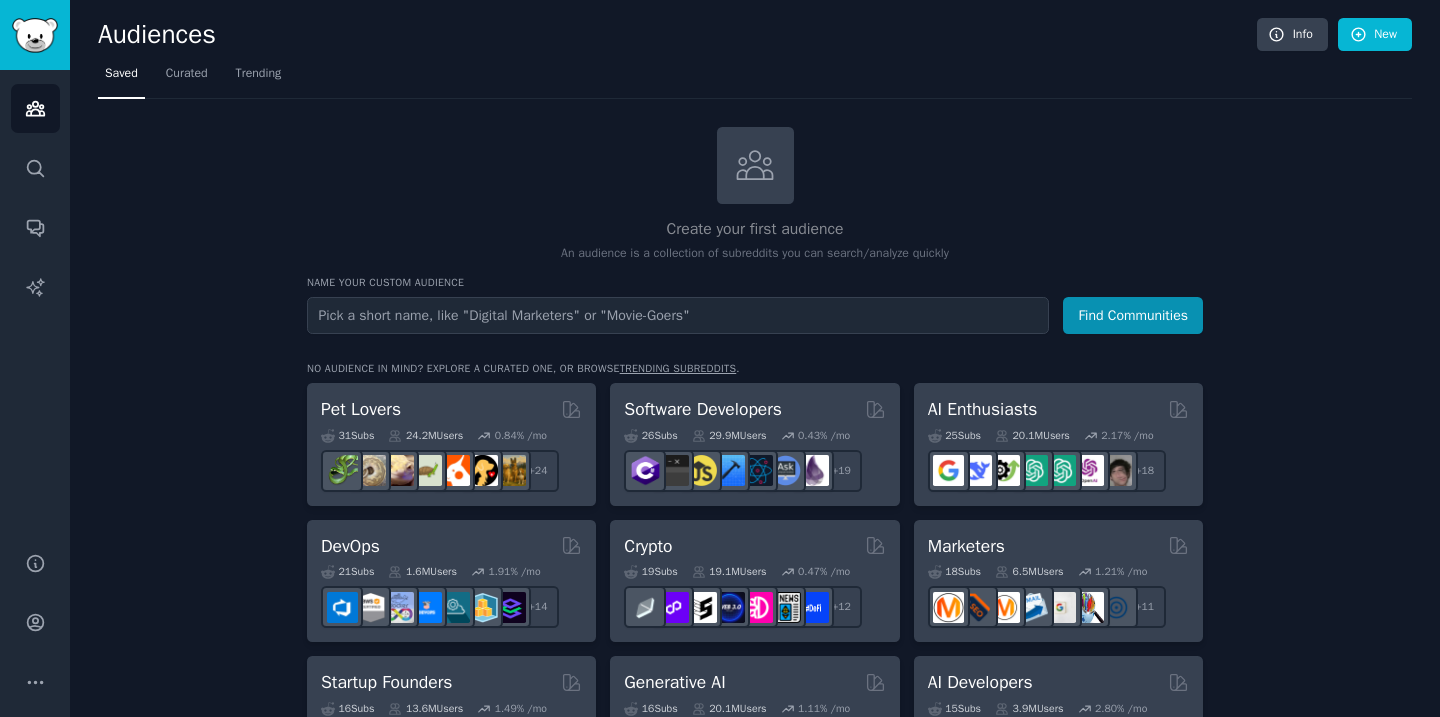 click at bounding box center (678, 315) 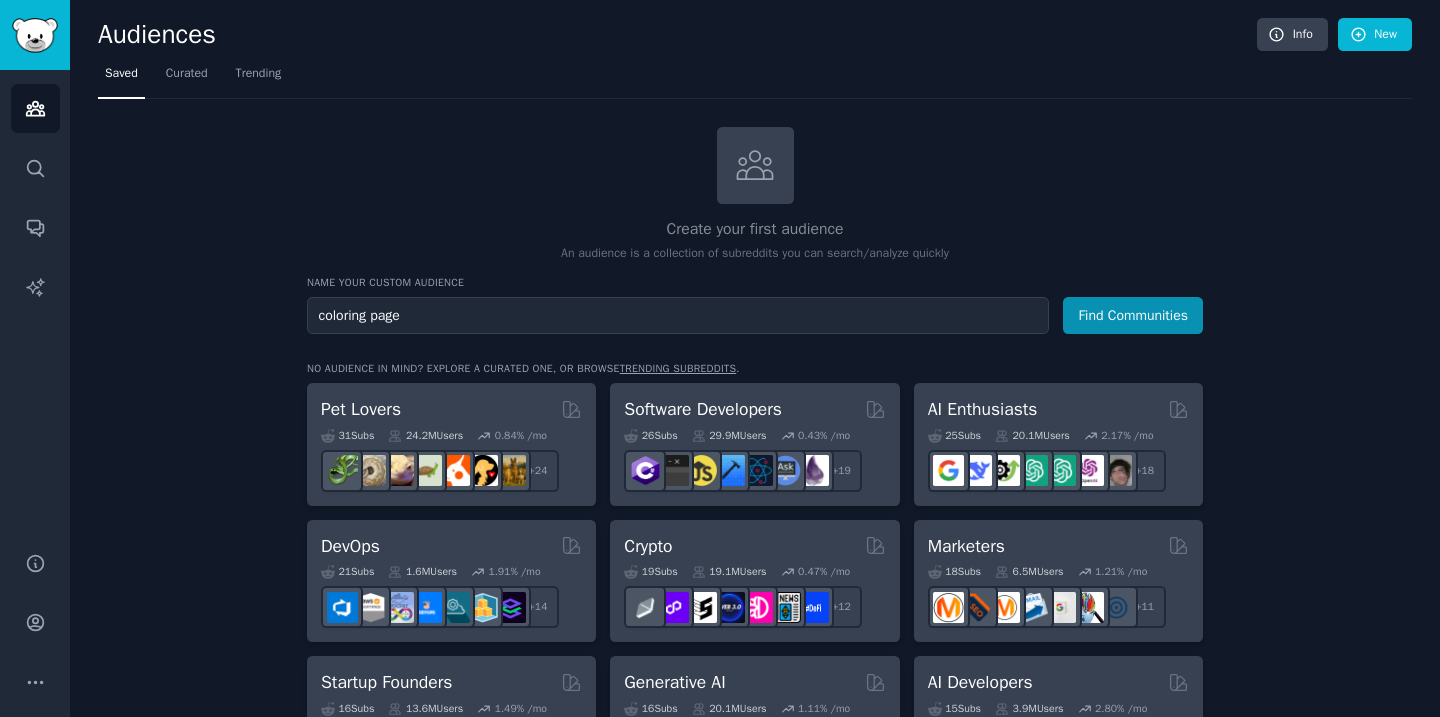 type on "coloring page" 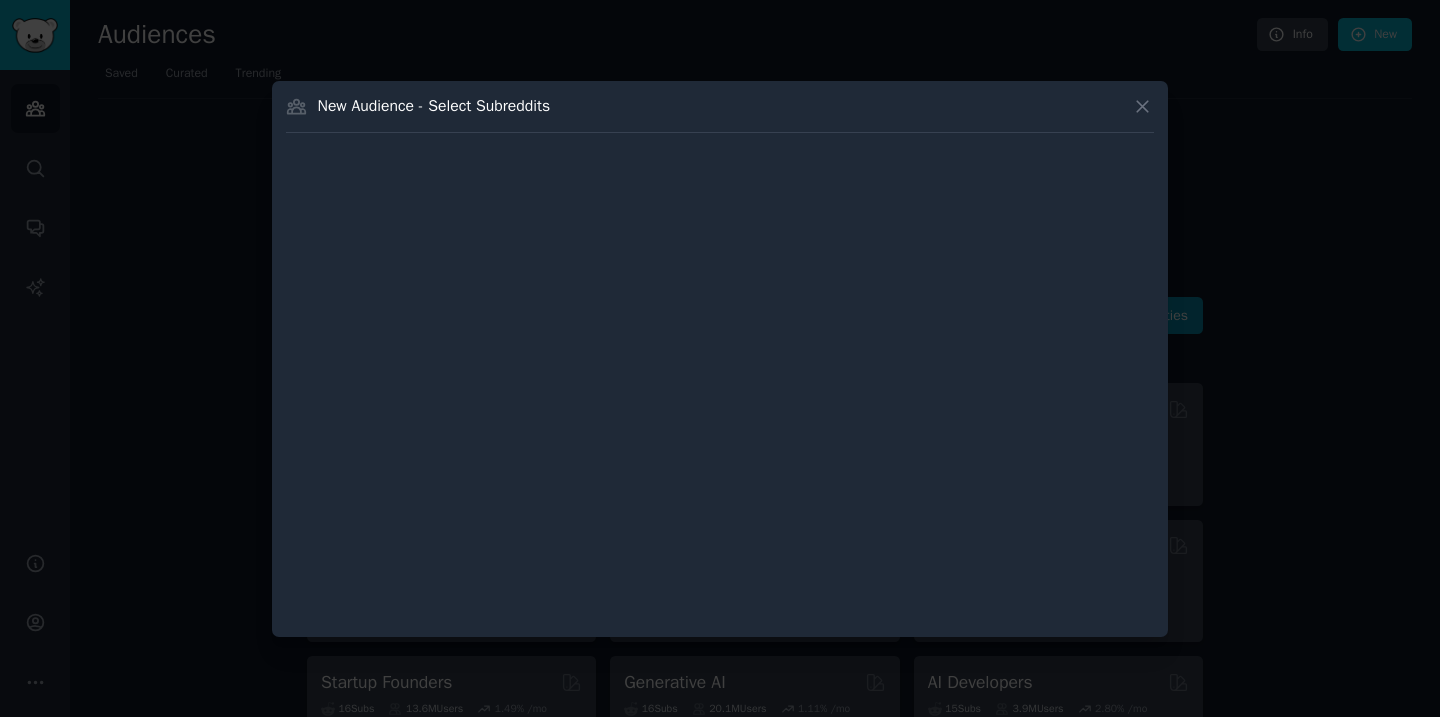 type 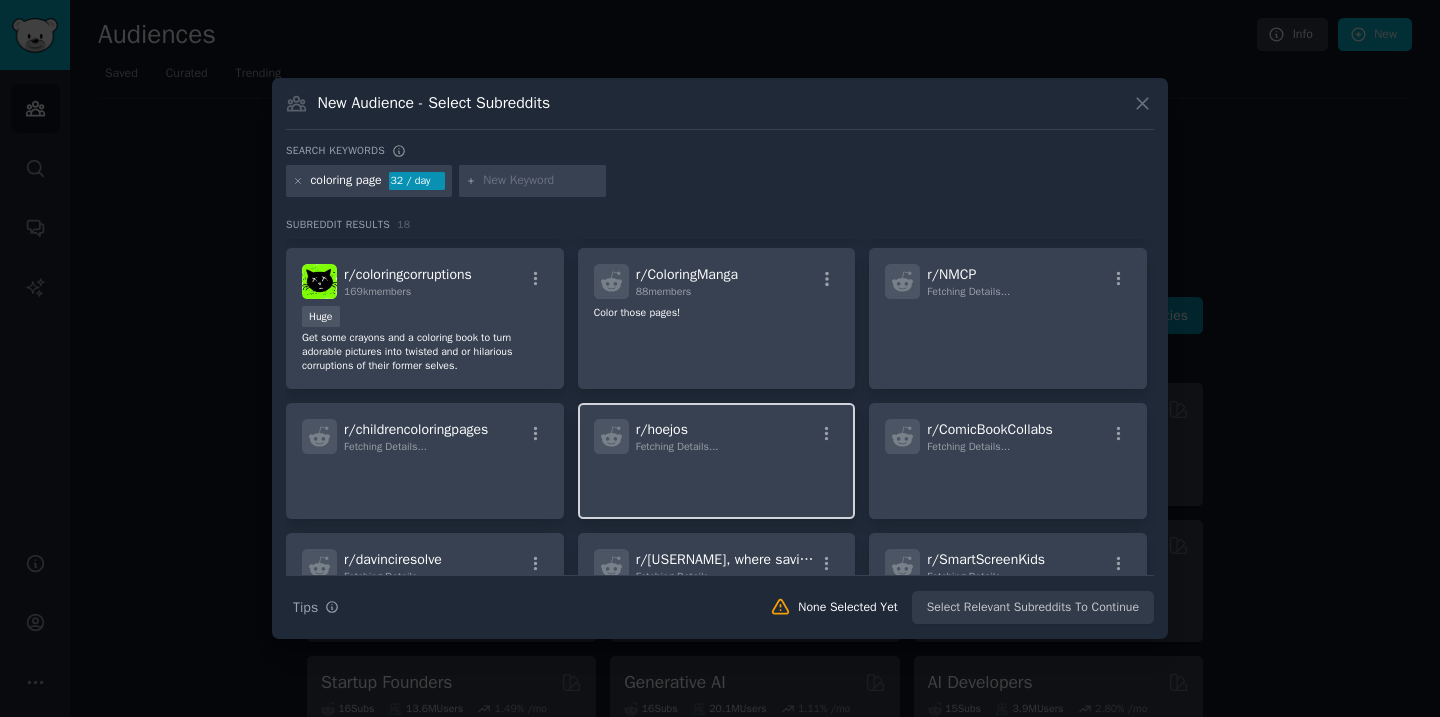 scroll, scrollTop: 0, scrollLeft: 0, axis: both 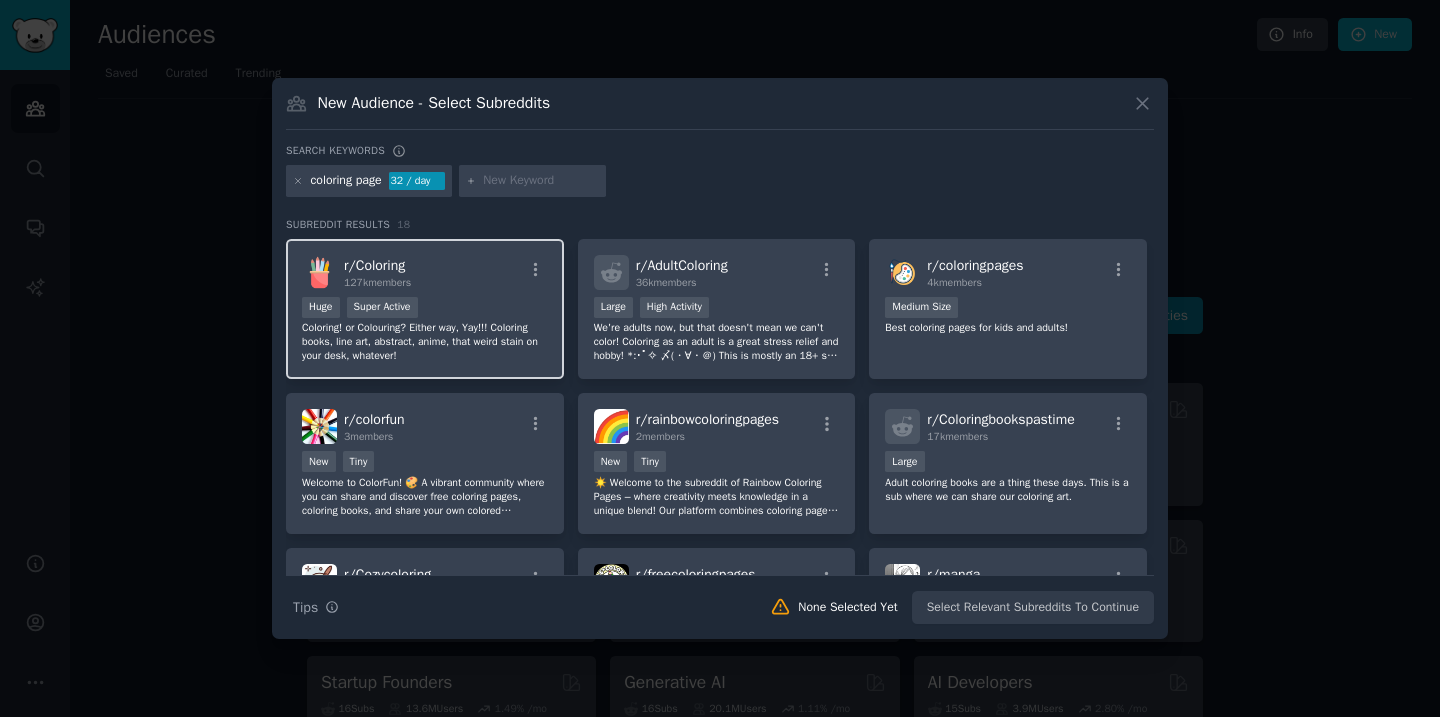 click on "r/ Coloring 127k members" at bounding box center [377, 272] 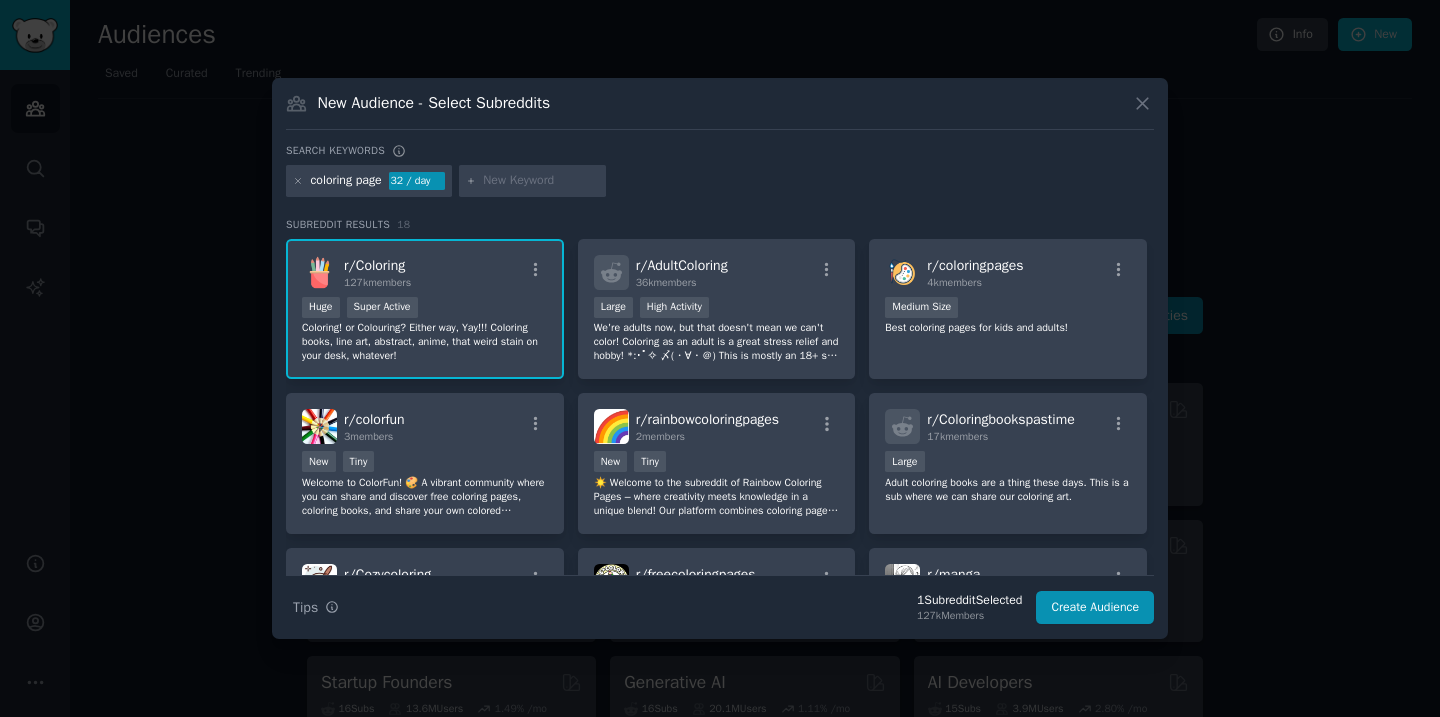 click on "Huge Super Active" at bounding box center (425, 309) 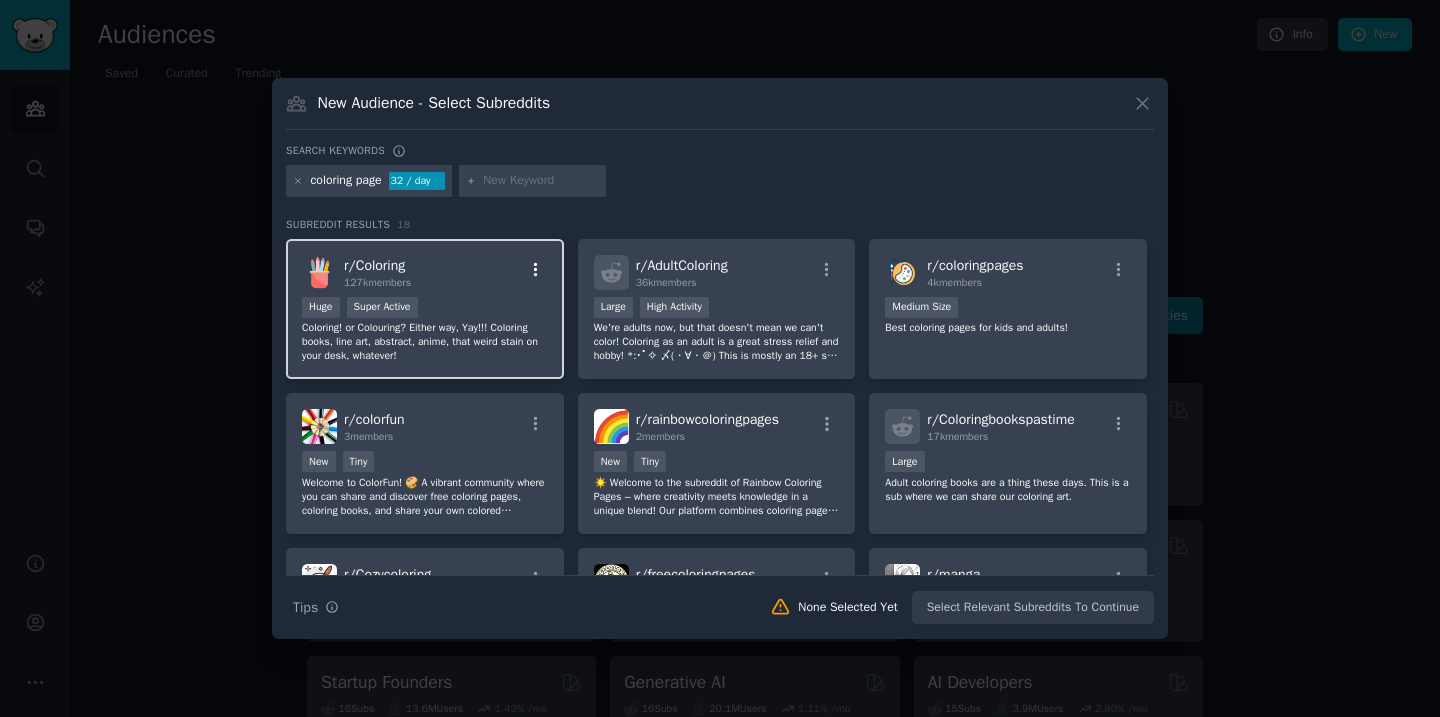 click 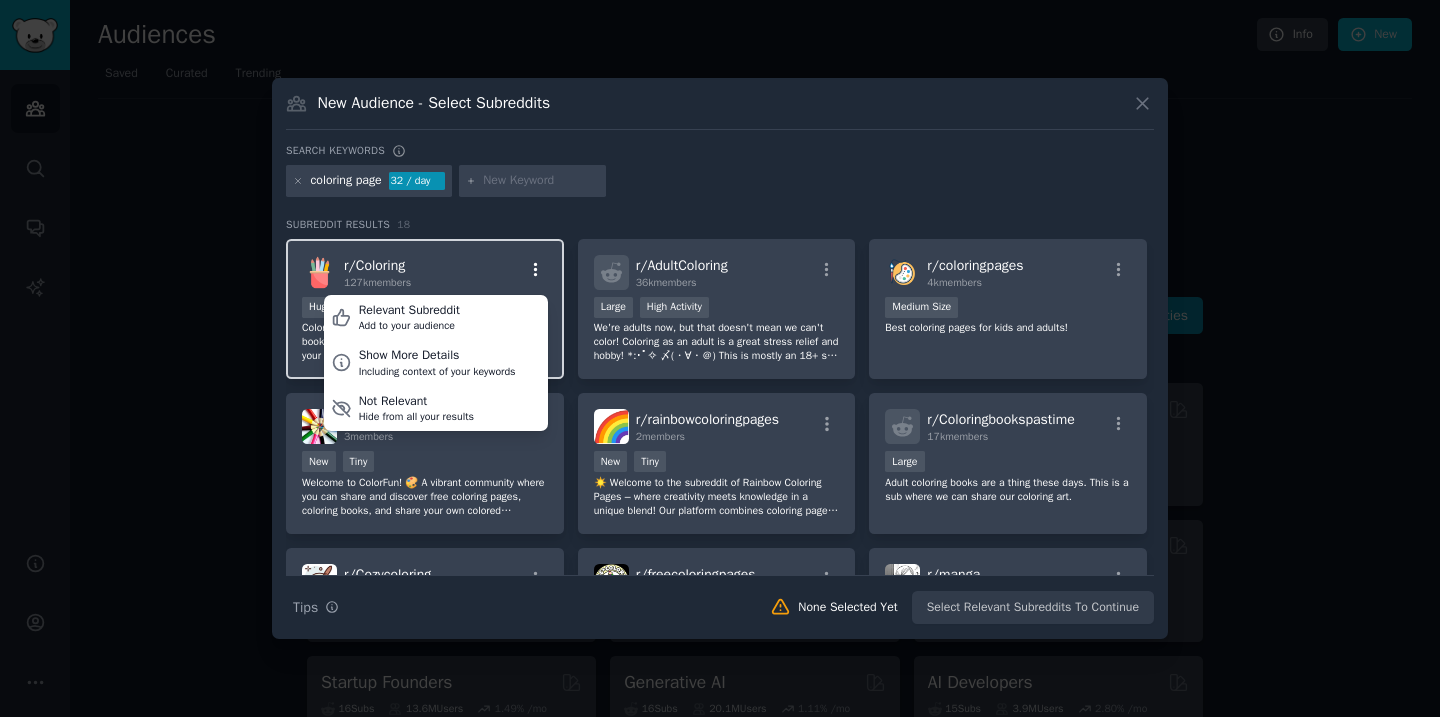 click 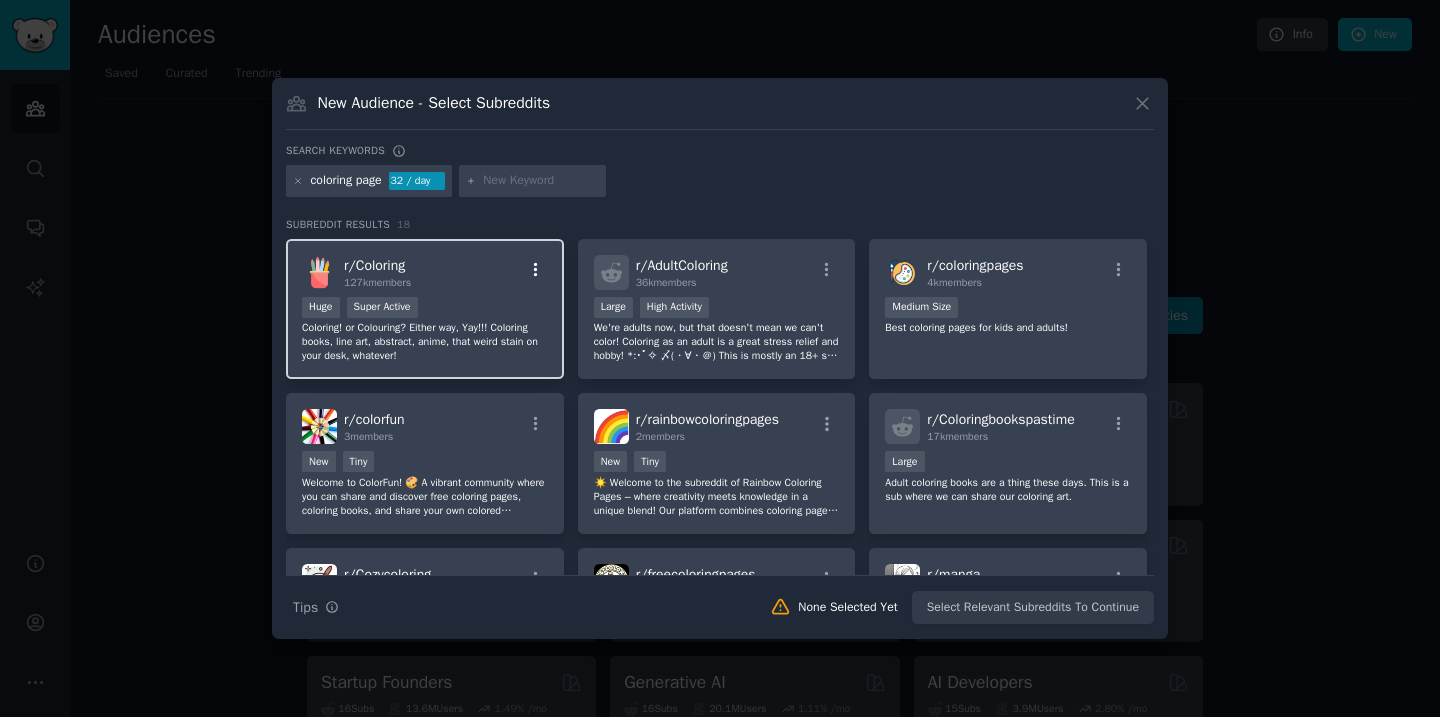 click 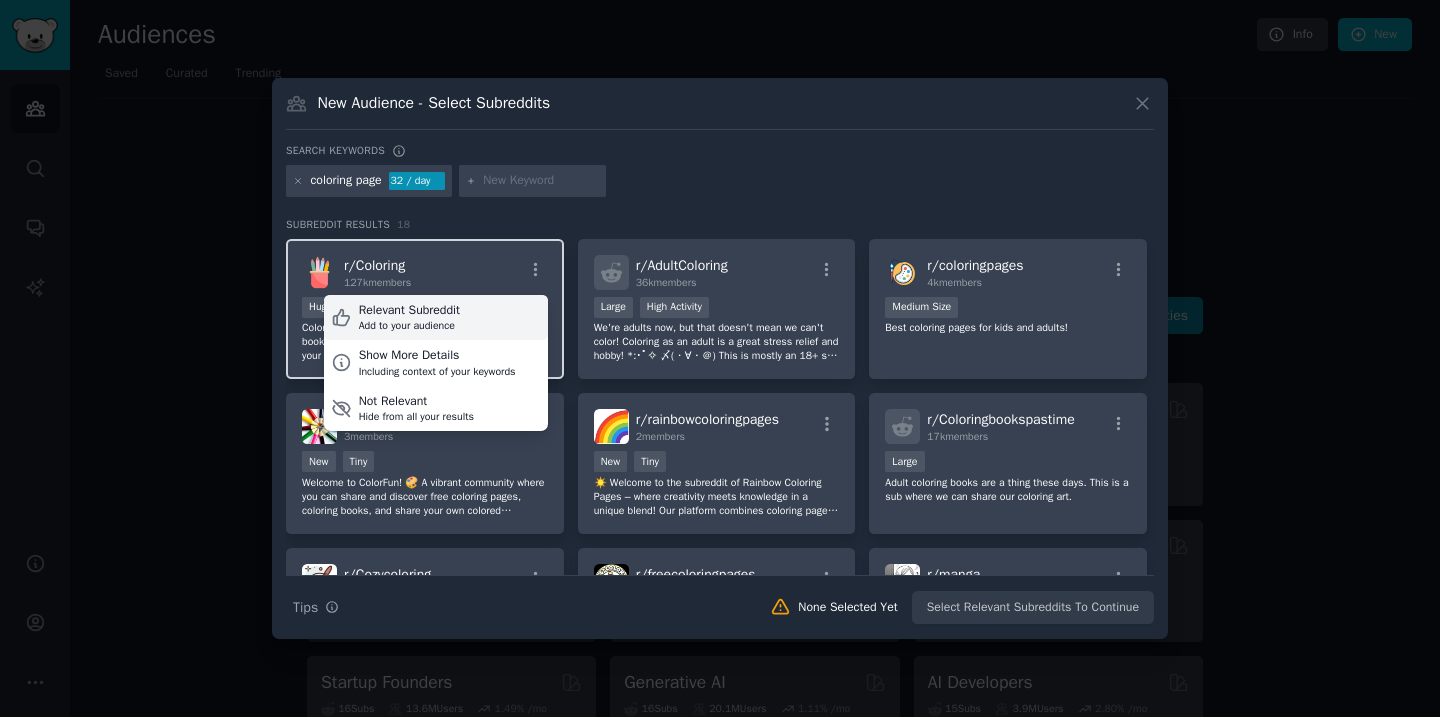click on "Relevant Subreddit Add to your audience" at bounding box center (436, 318) 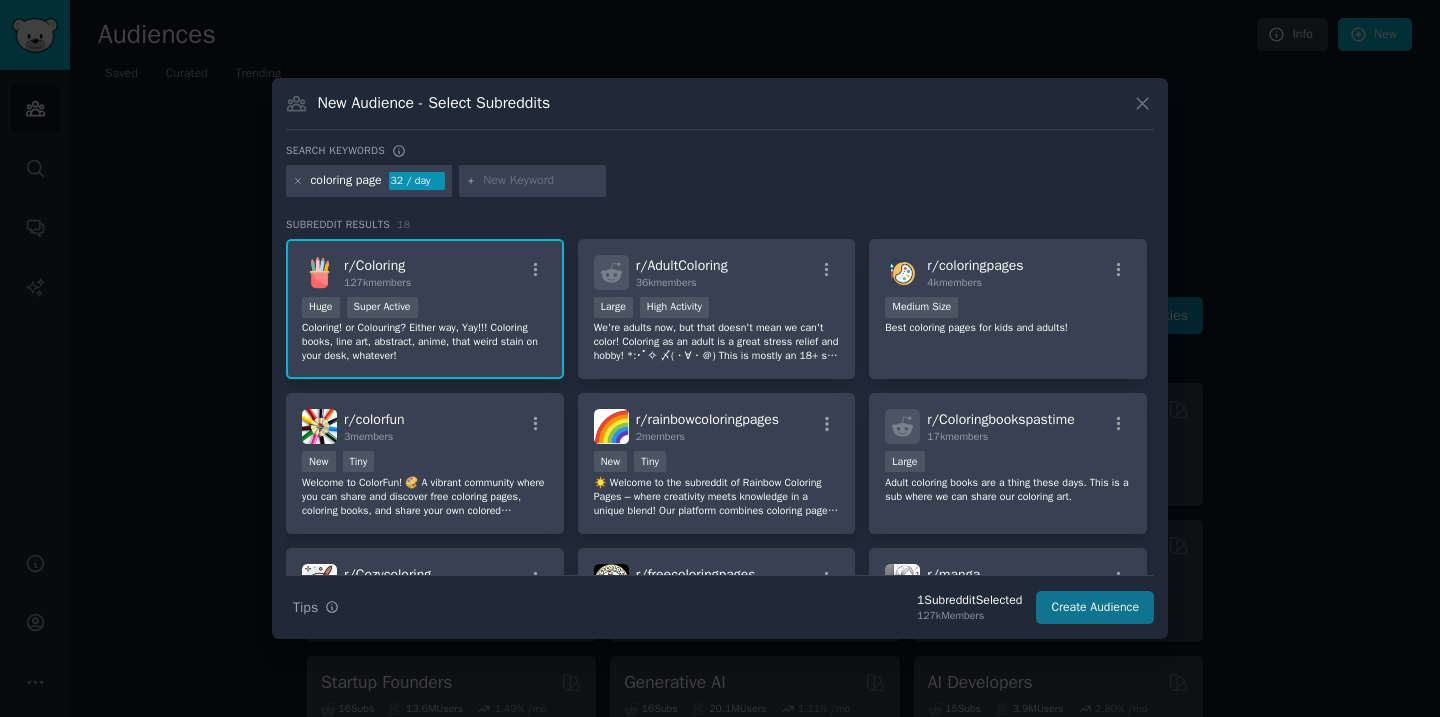 click on "Create Audience" at bounding box center (1095, 608) 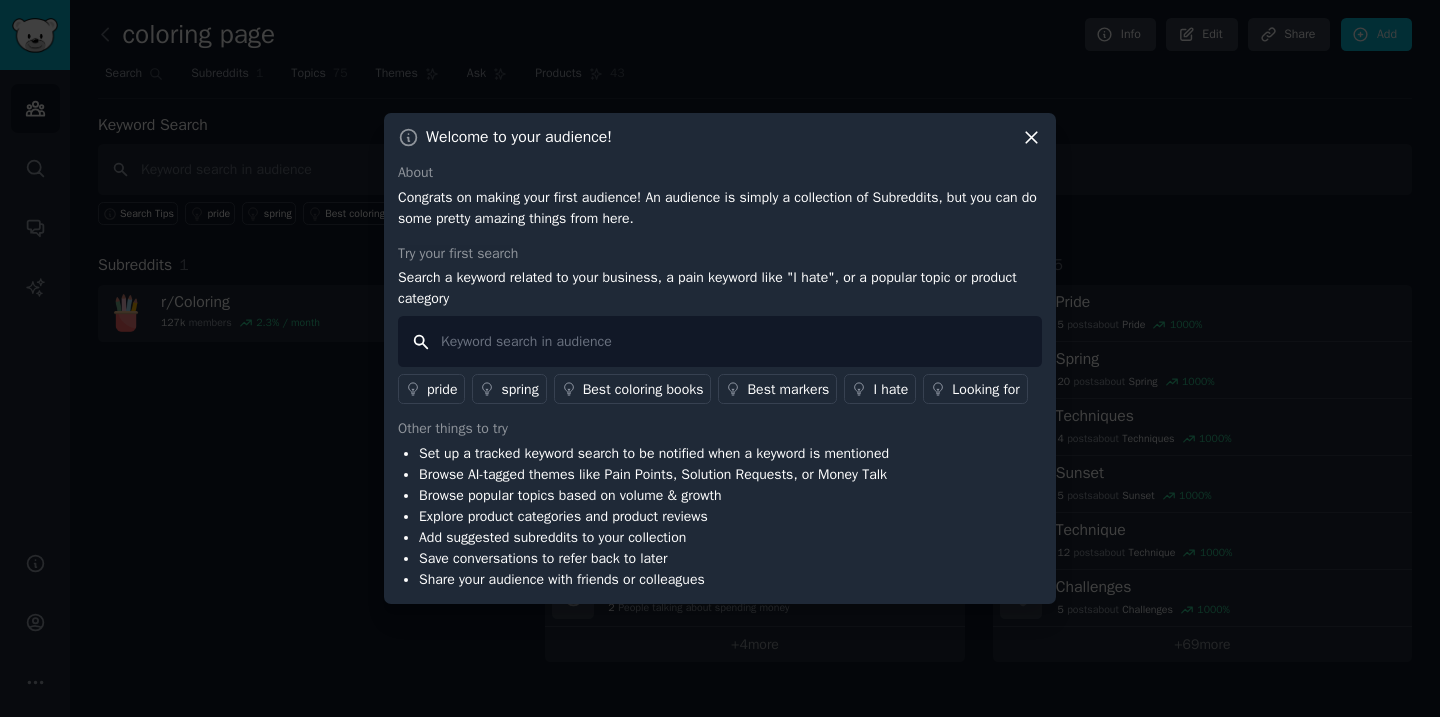 click at bounding box center (720, 341) 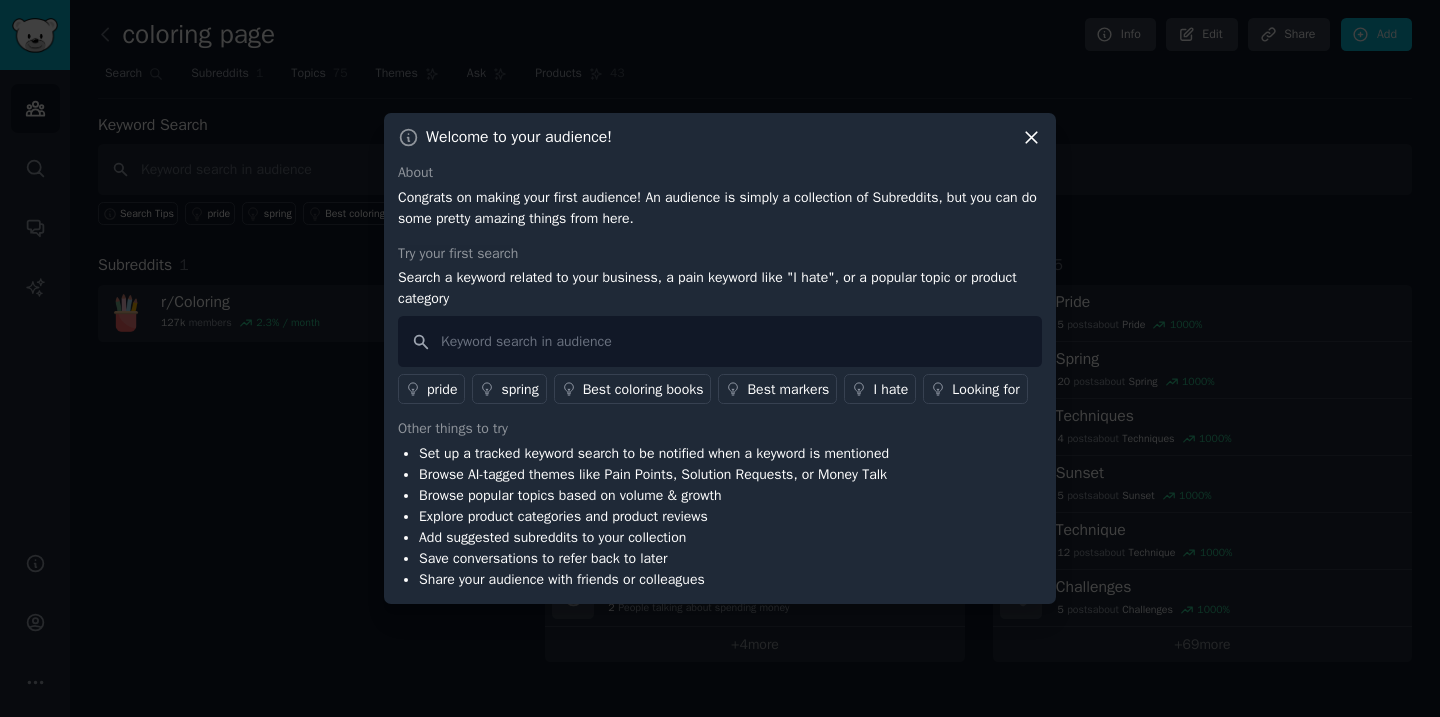 click on "Looking for" at bounding box center (985, 389) 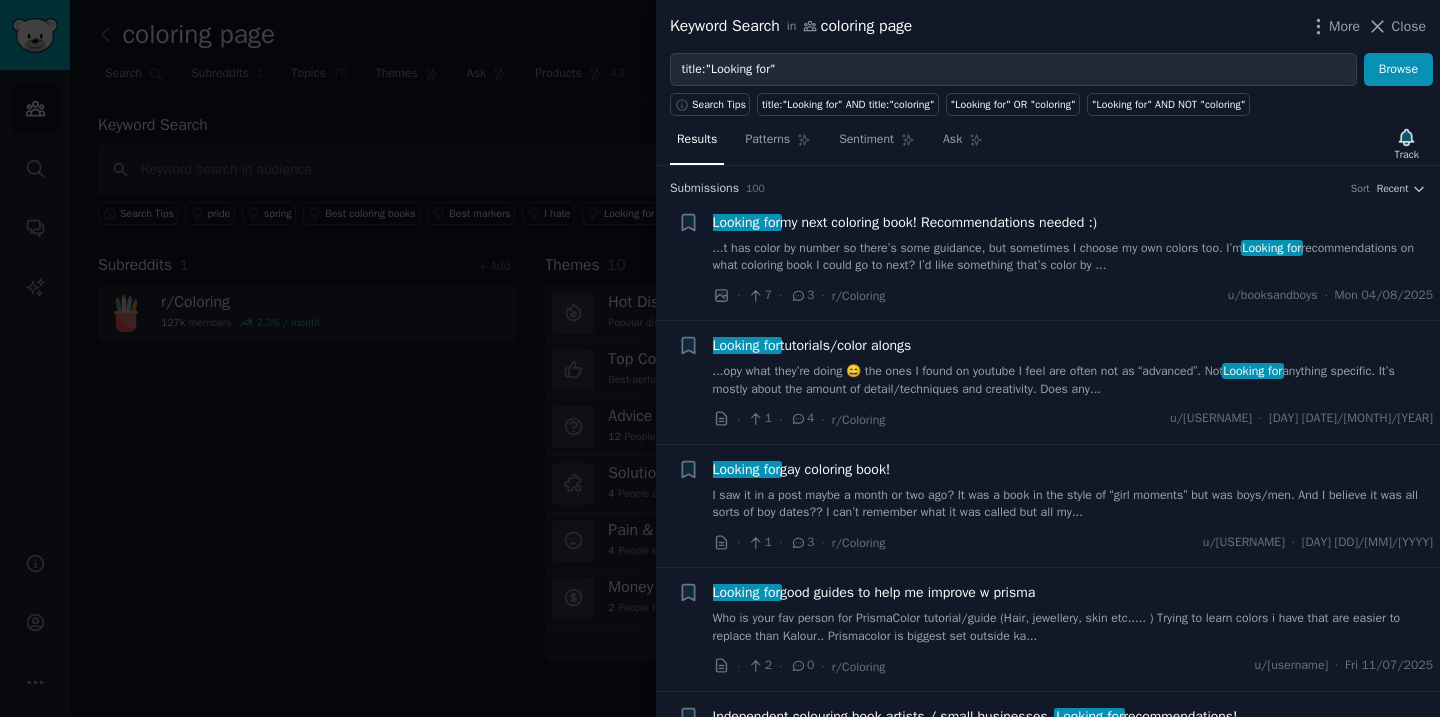 click at bounding box center [720, 358] 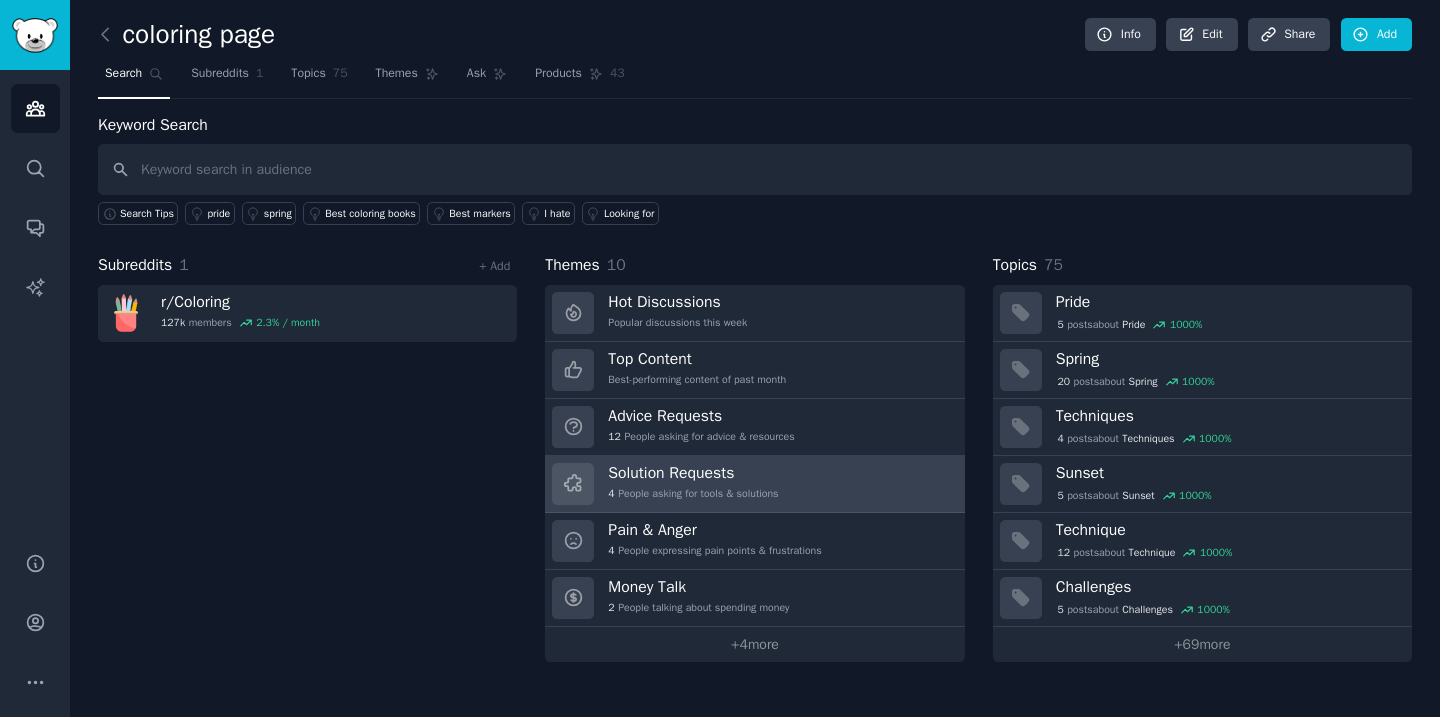 click on "Solution Requests" at bounding box center (693, 473) 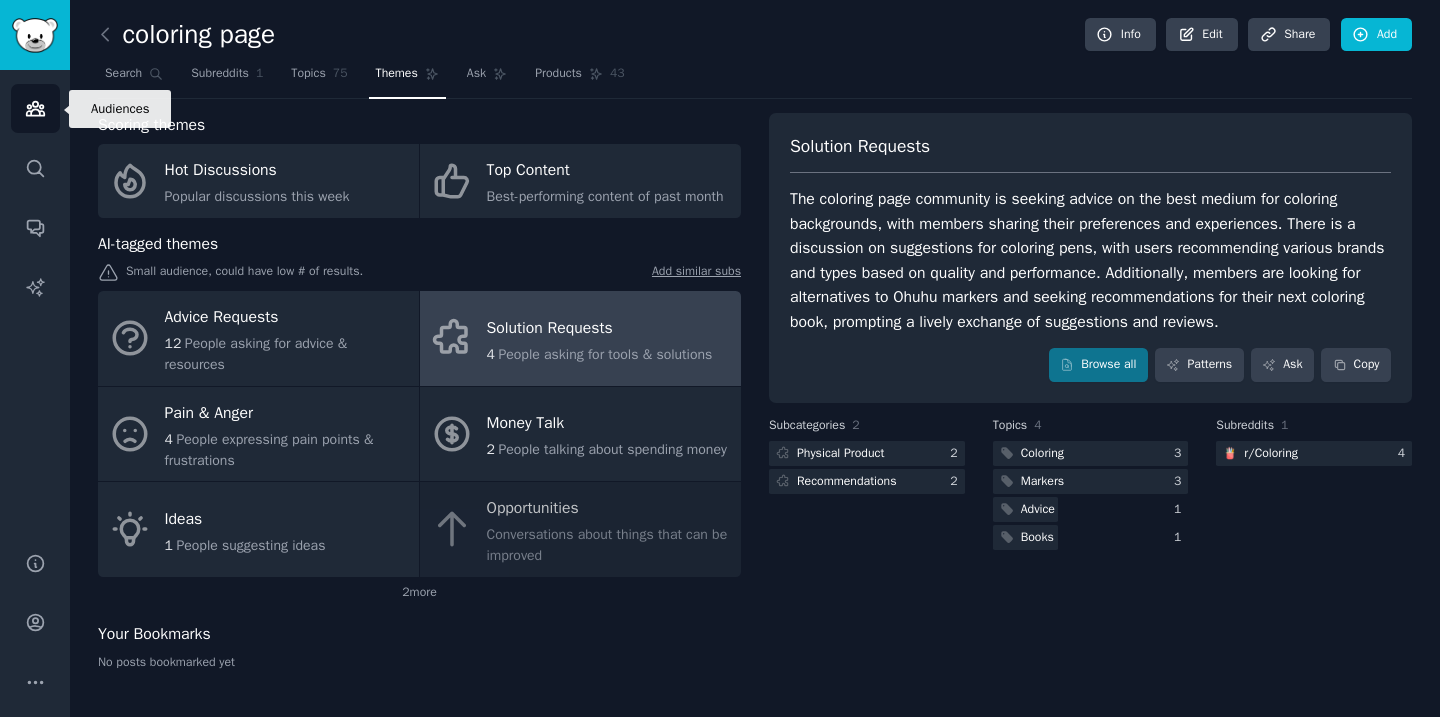 click on "Audiences" at bounding box center [35, 108] 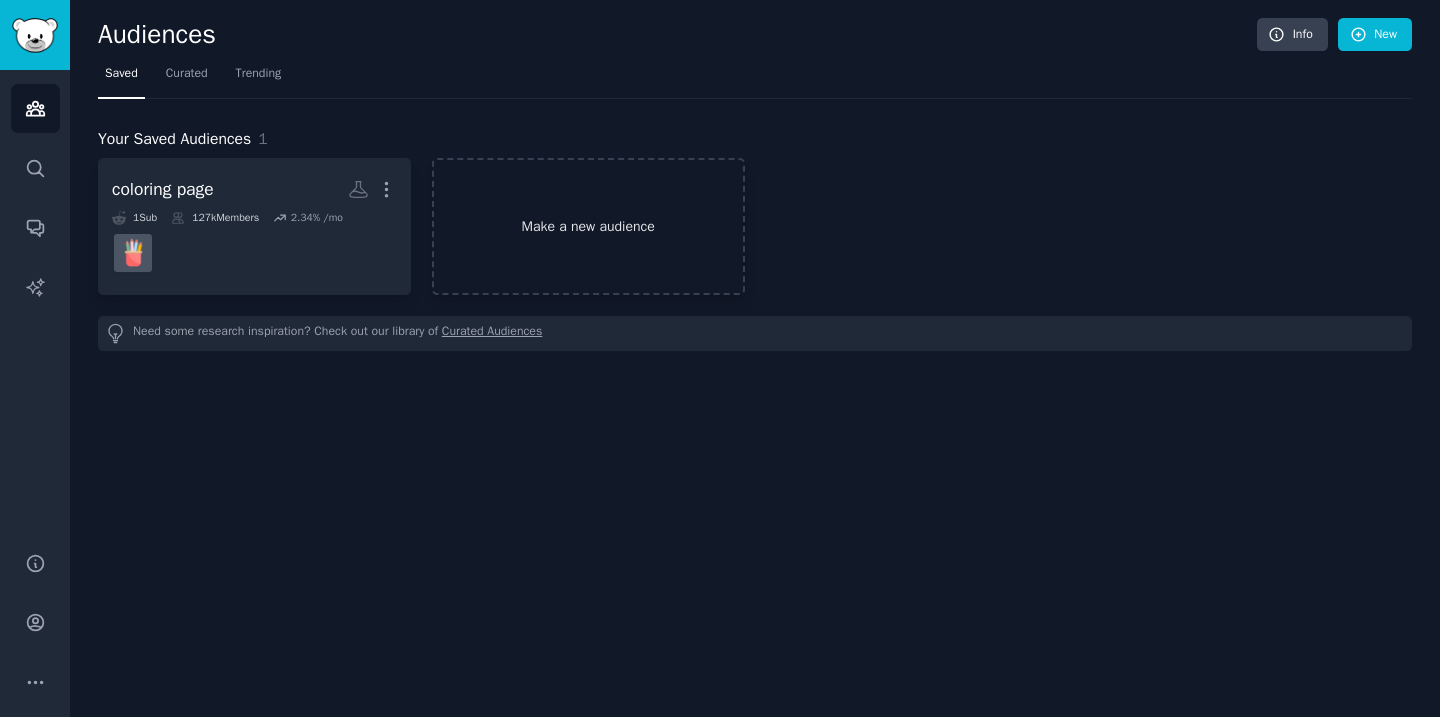 click on "Make a new audience" at bounding box center [588, 226] 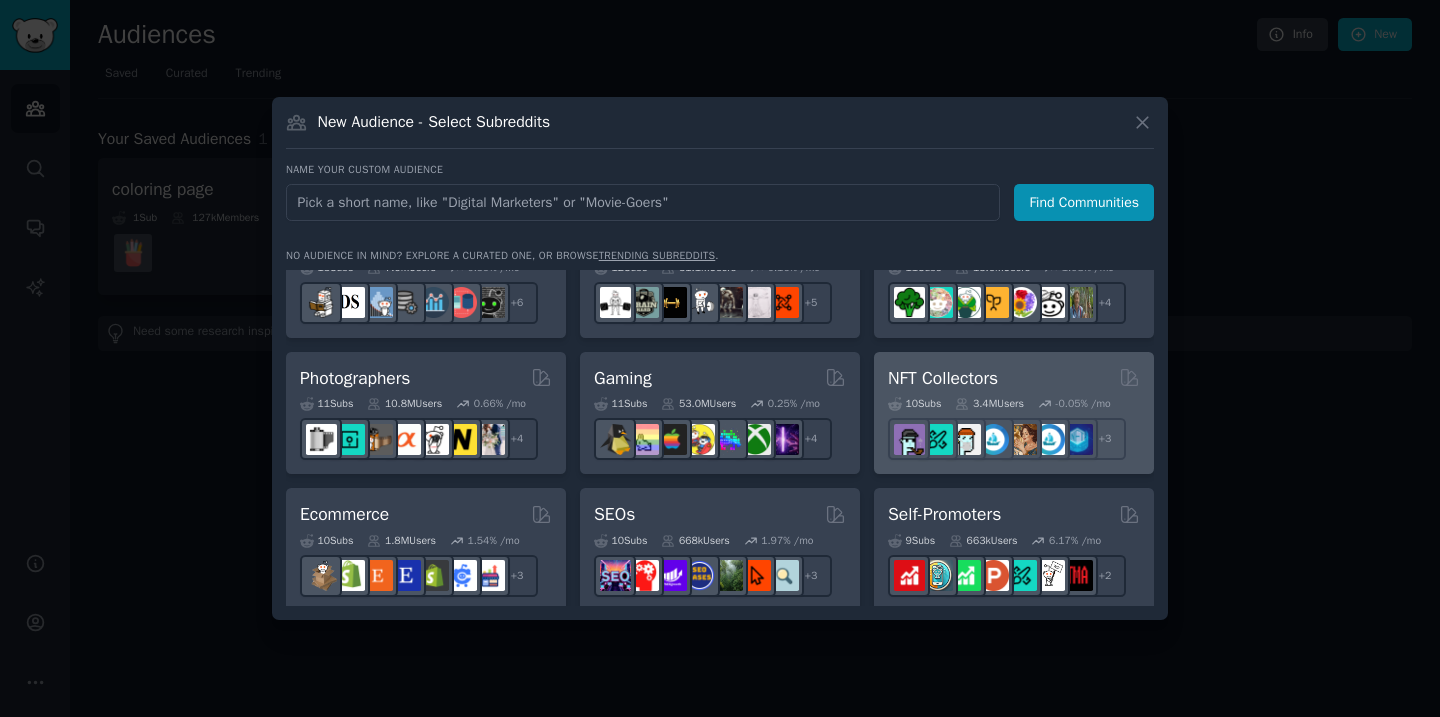 scroll, scrollTop: 651, scrollLeft: 0, axis: vertical 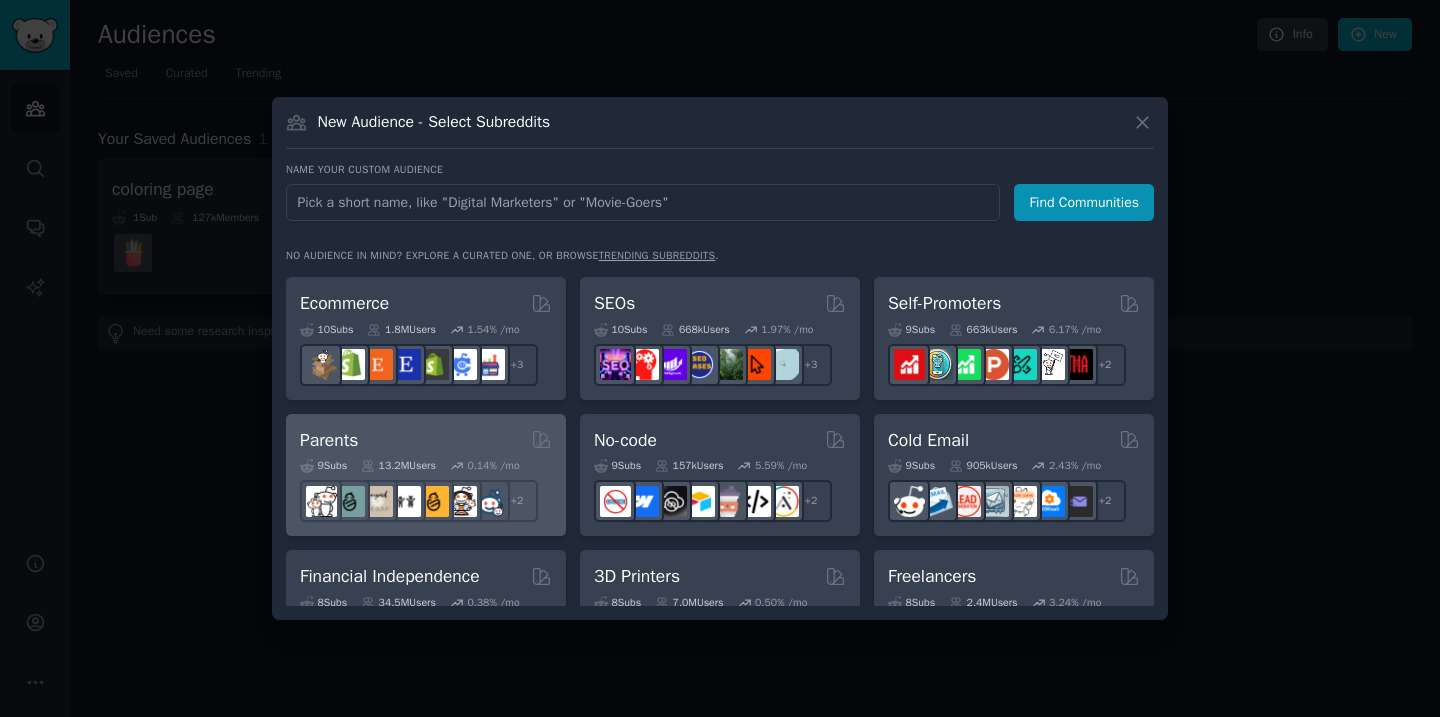 click on "Parents" at bounding box center [426, 440] 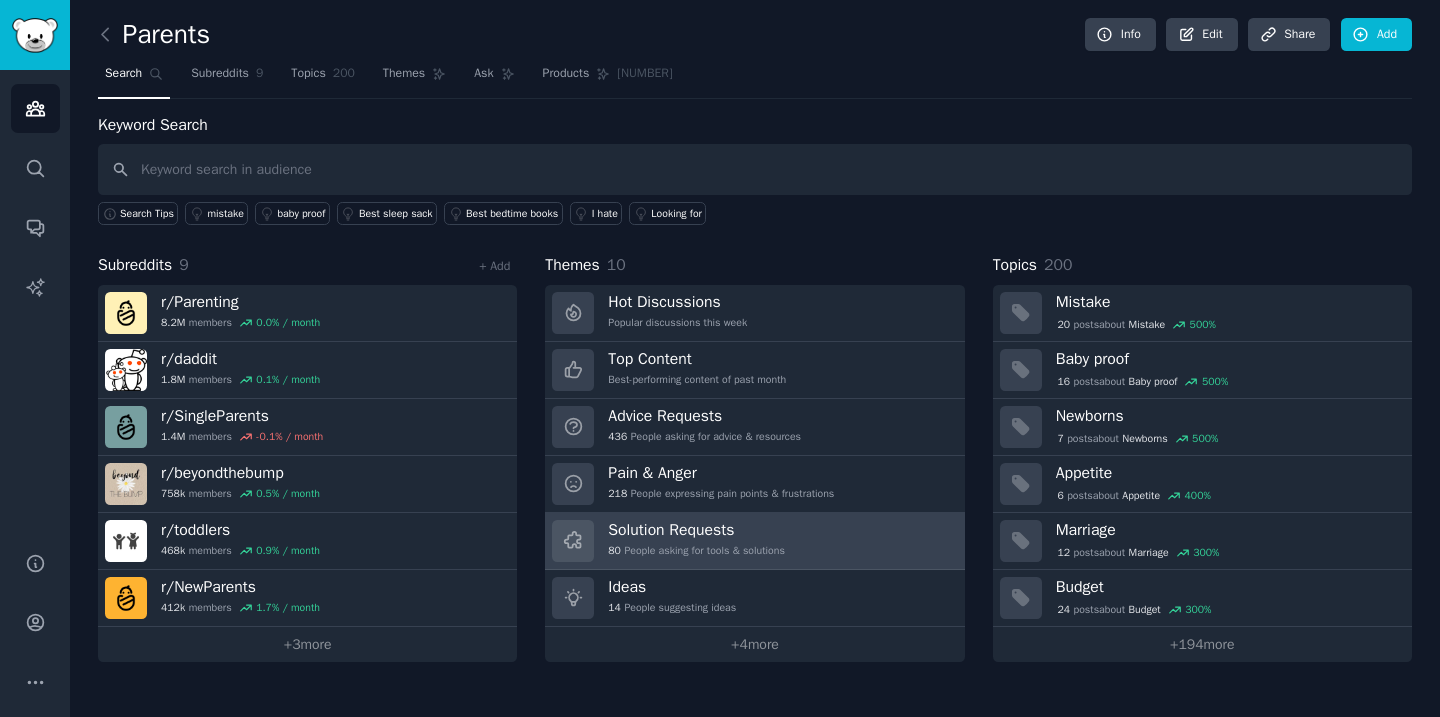 click on "80 People asking for tools & solutions" at bounding box center (696, 551) 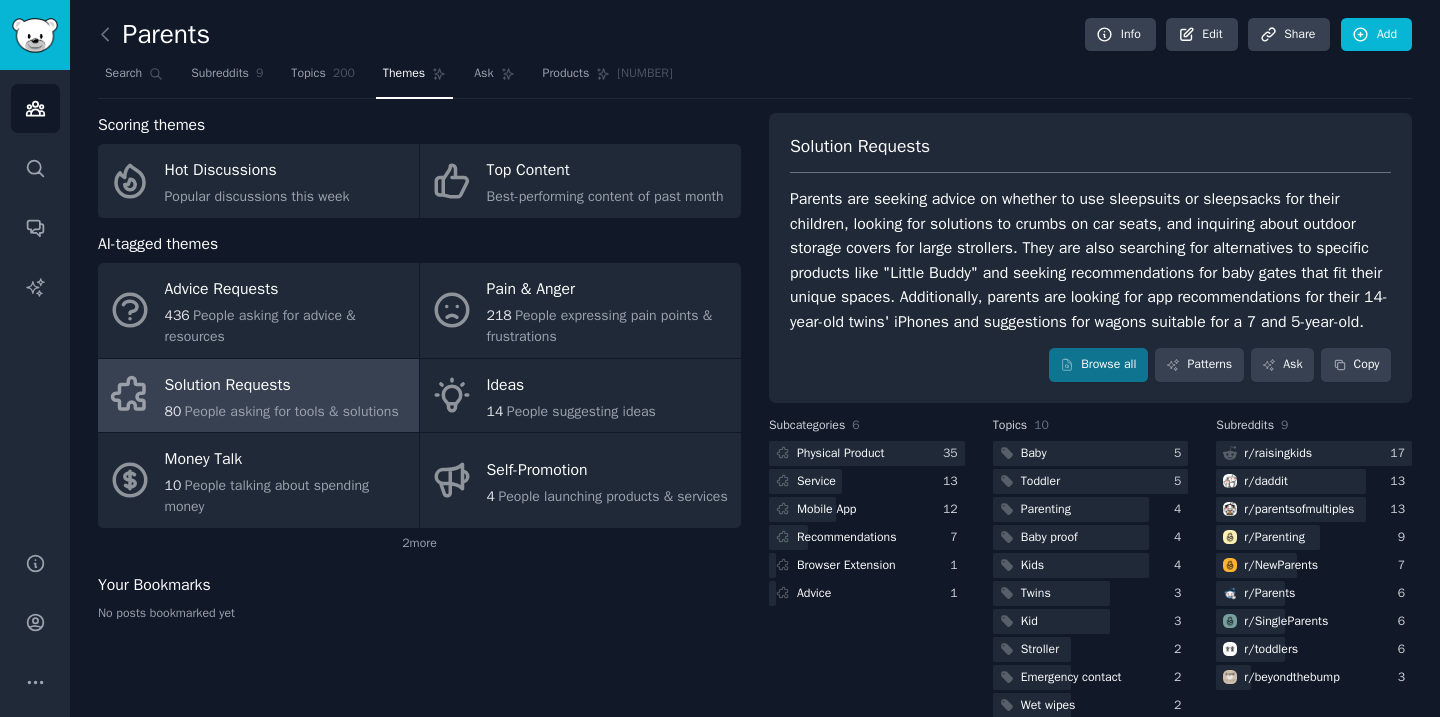 click on "Parents are seeking advice on whether to use sleepsuits or sleepsacks for their children, looking for solutions to crumbs on car seats, and inquiring about outdoor storage covers for large strollers. They are also searching for alternatives to specific products like "Little Buddy" and seeking recommendations for baby gates that fit their unique spaces. Additionally, parents are looking for app recommendations for their 14-year-old twins' iPhones and suggestions for wagons suitable for a 7 and 5-year-old." at bounding box center [1090, 260] 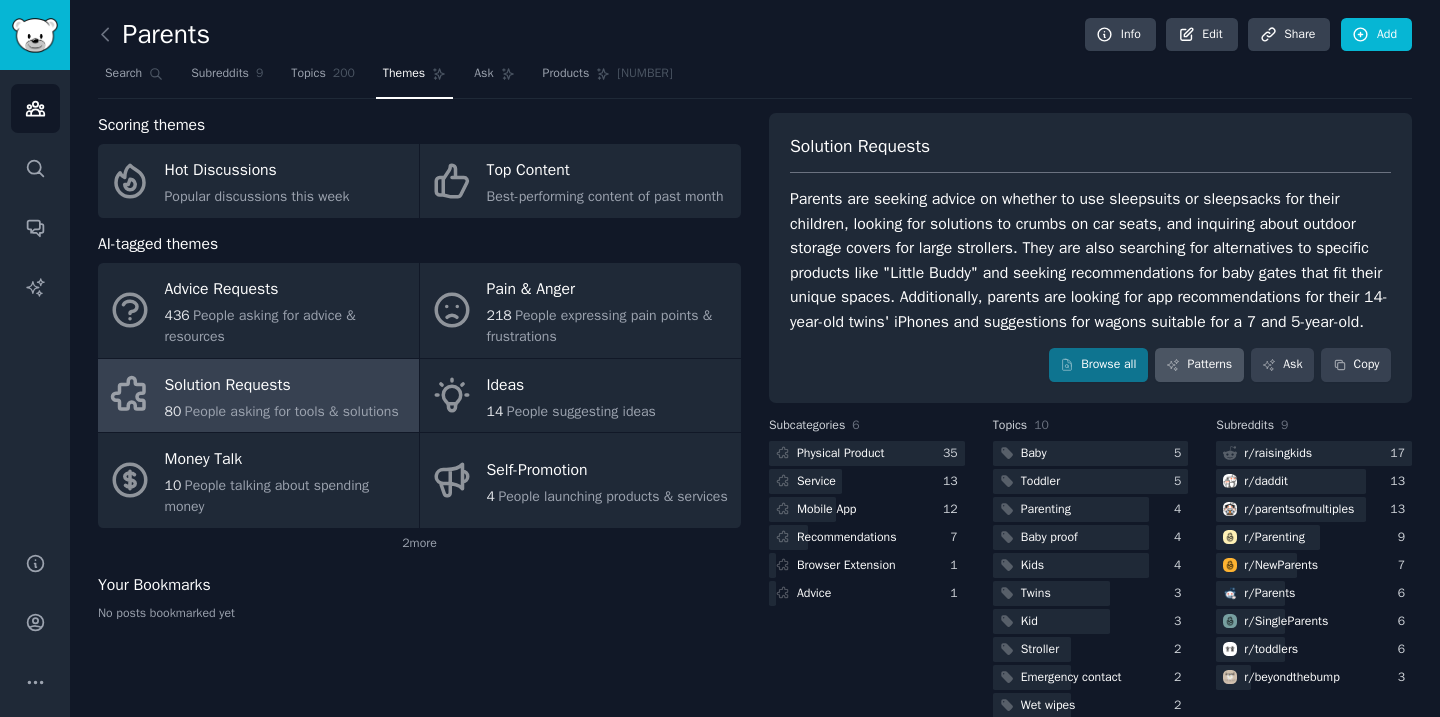click on "Patterns" at bounding box center [1199, 365] 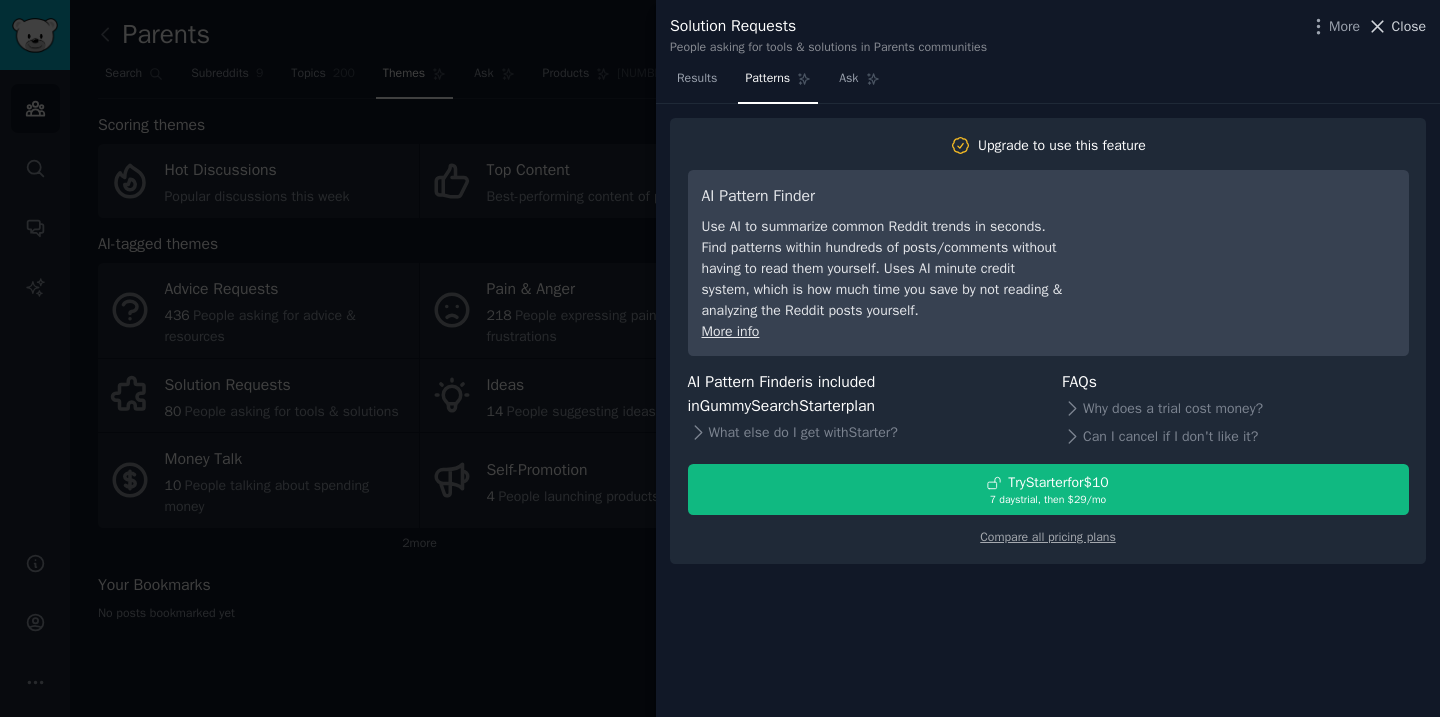 click on "Close" at bounding box center [1409, 26] 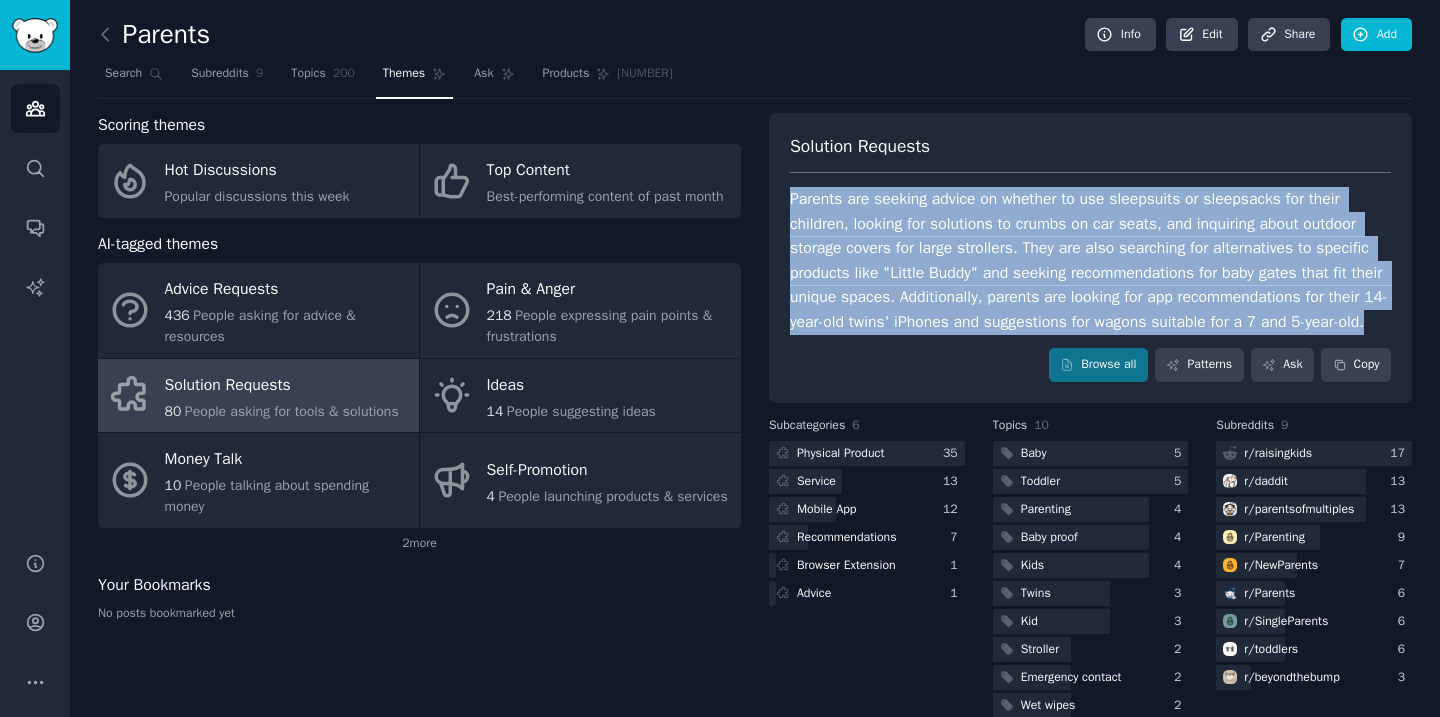 drag, startPoint x: 883, startPoint y: 346, endPoint x: 773, endPoint y: 194, distance: 187.62729 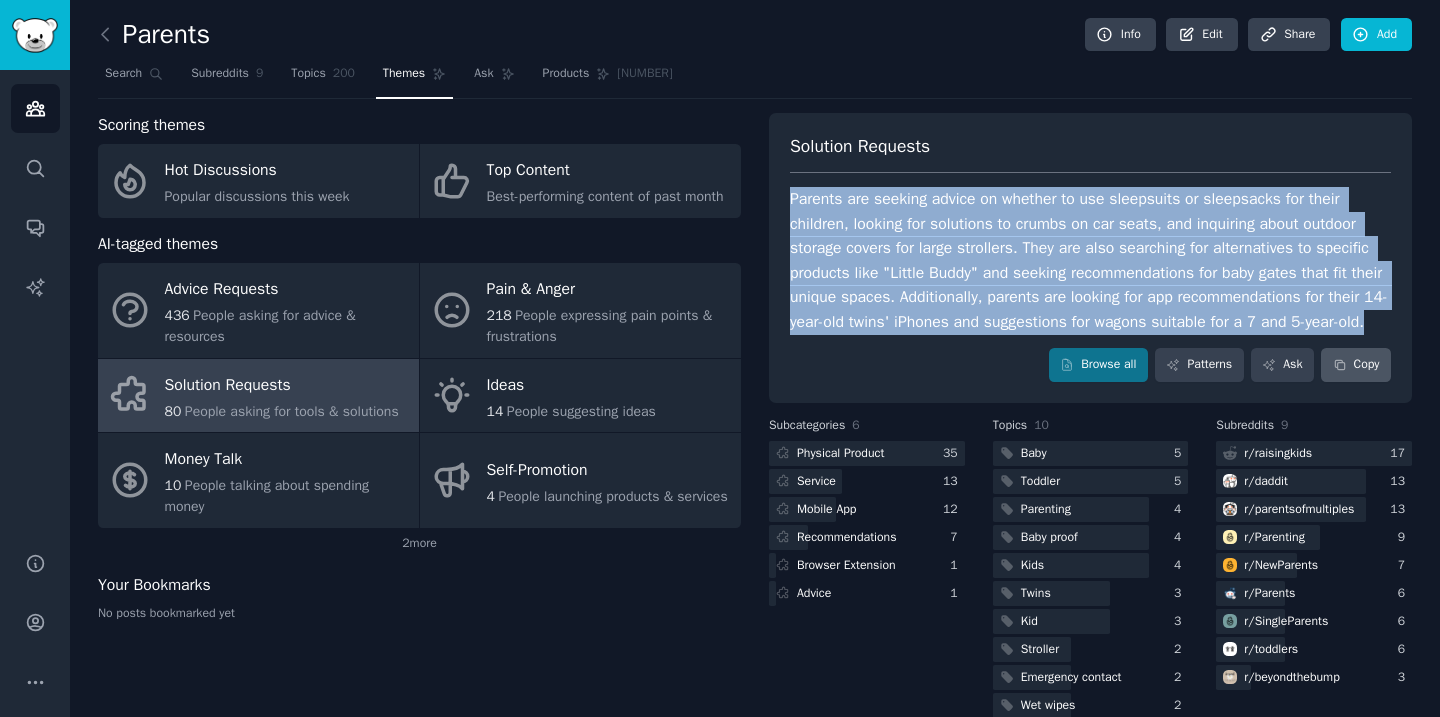 click on "Copy" at bounding box center [1356, 365] 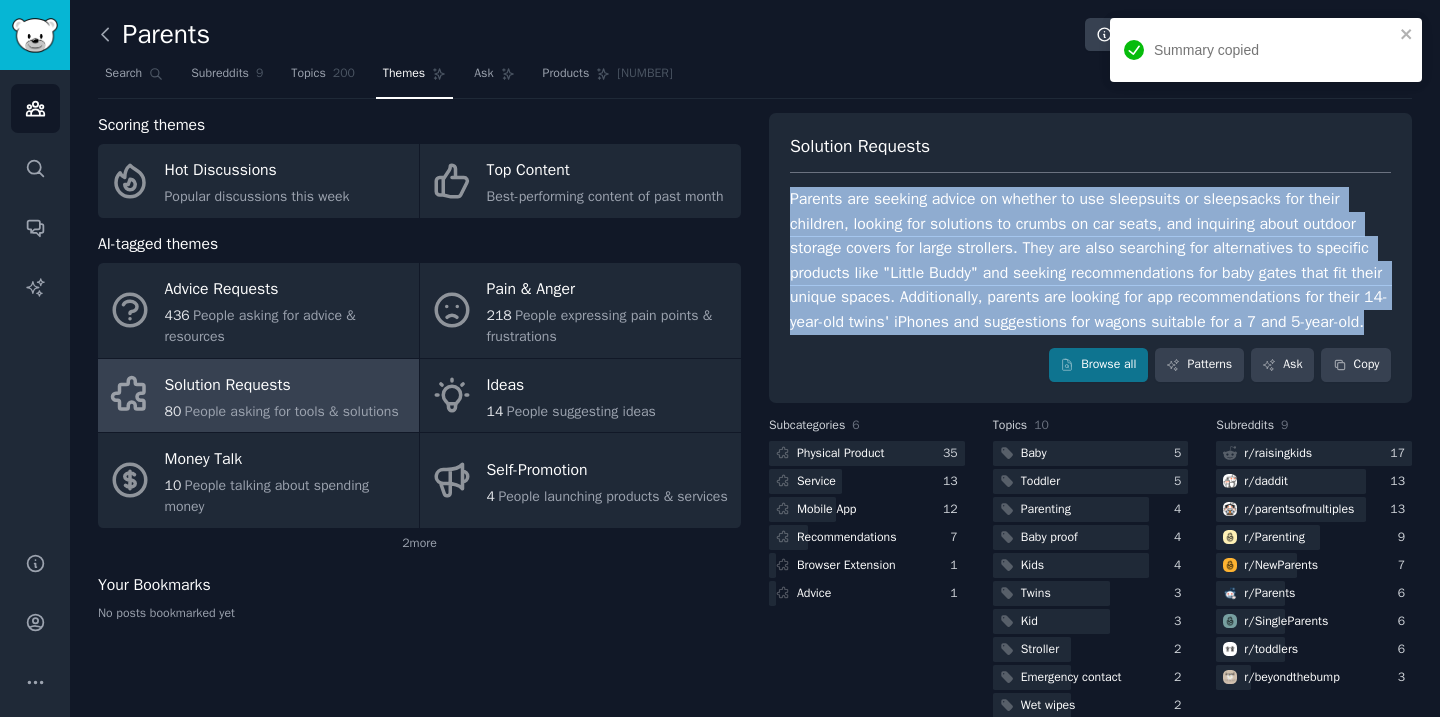 click 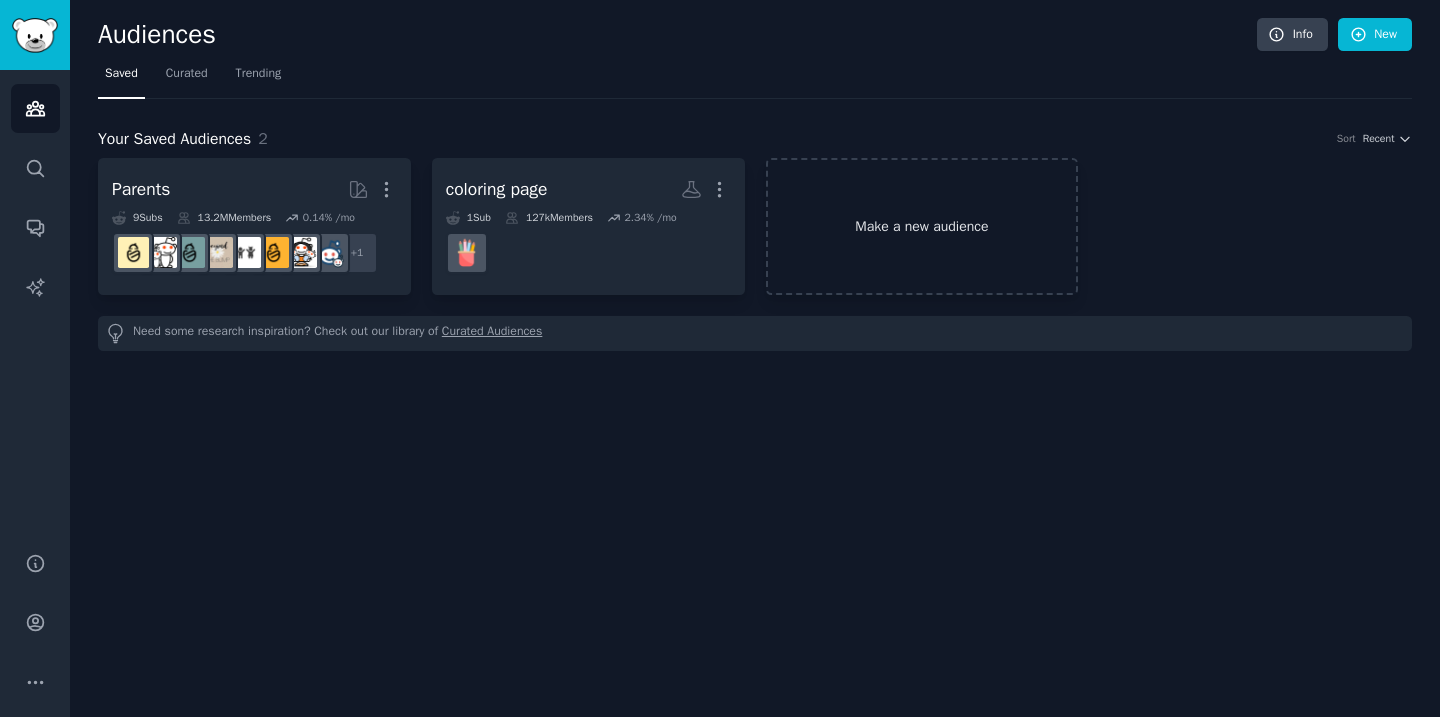 click on "Make a new audience" at bounding box center [922, 226] 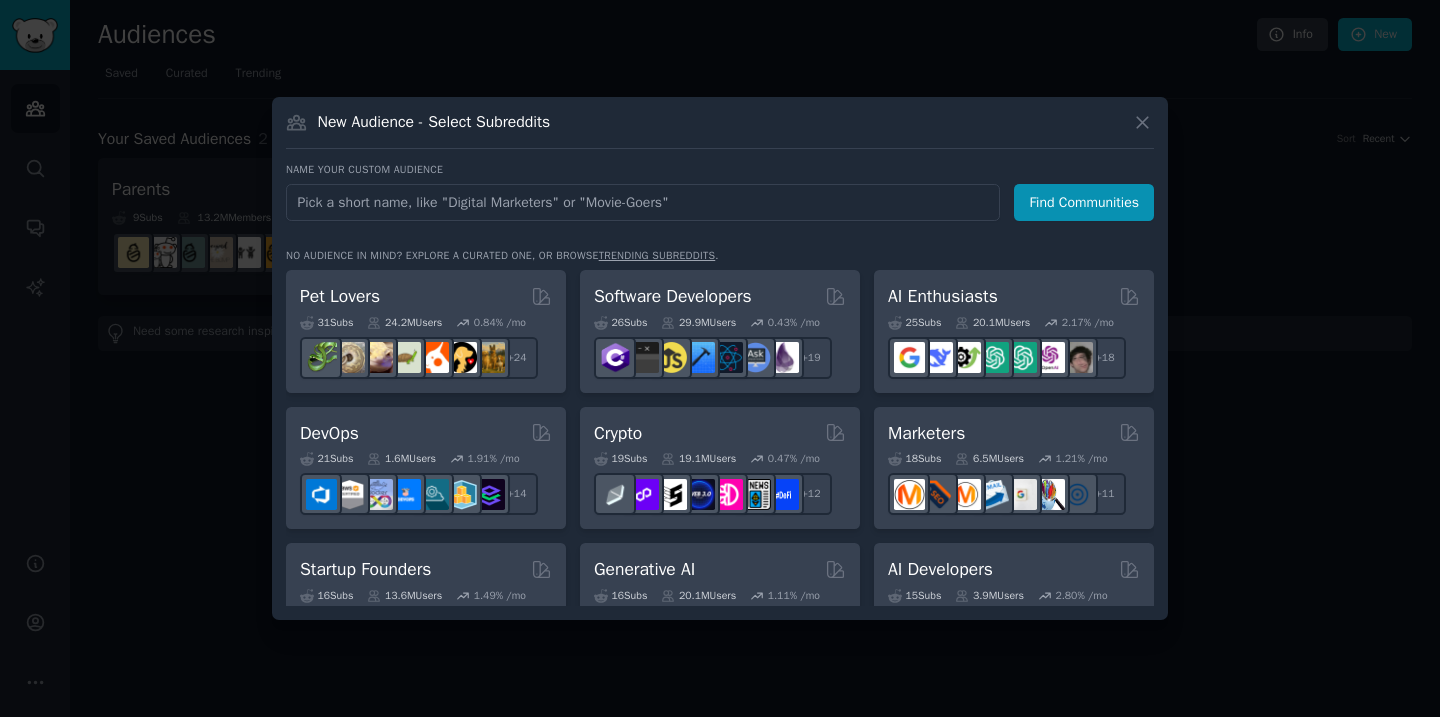 click at bounding box center [720, 358] 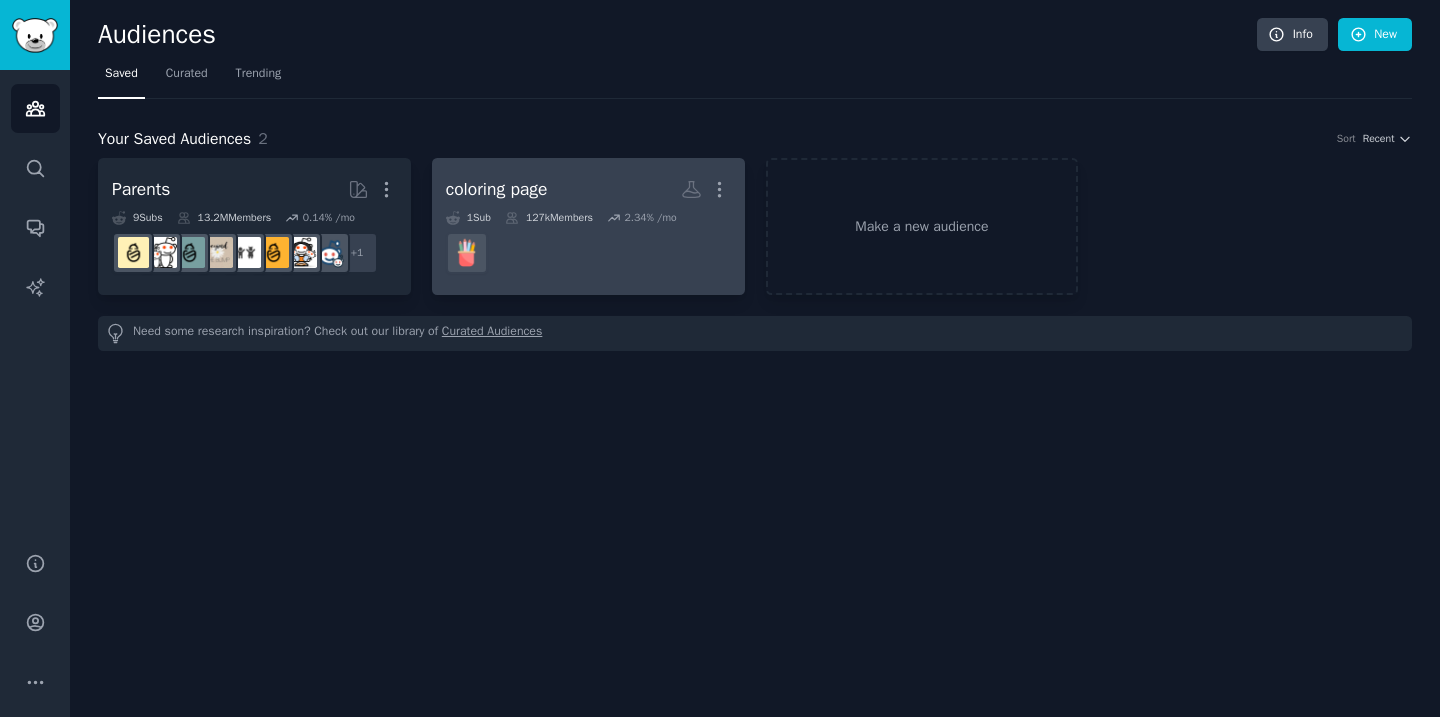 click at bounding box center [588, 253] 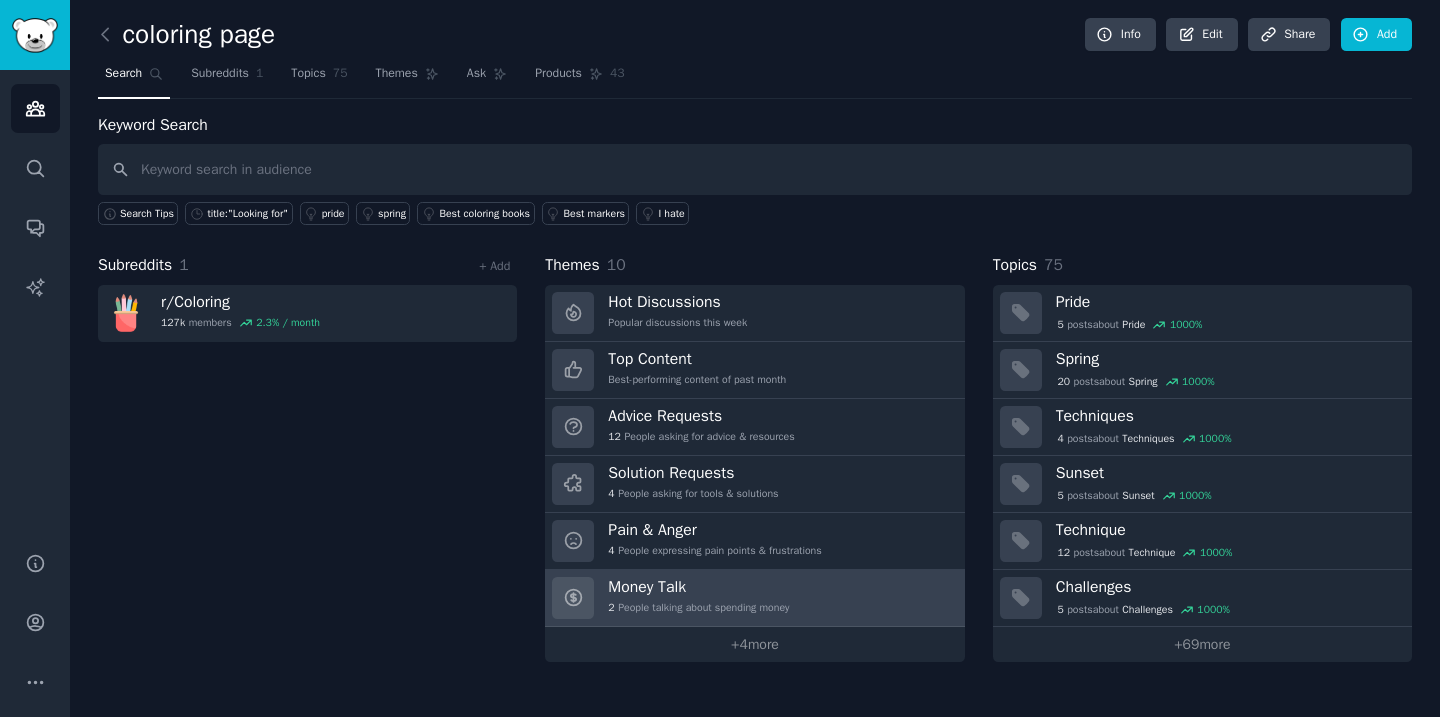 click on "Money Talk 2 People talking about spending money" at bounding box center [698, 598] 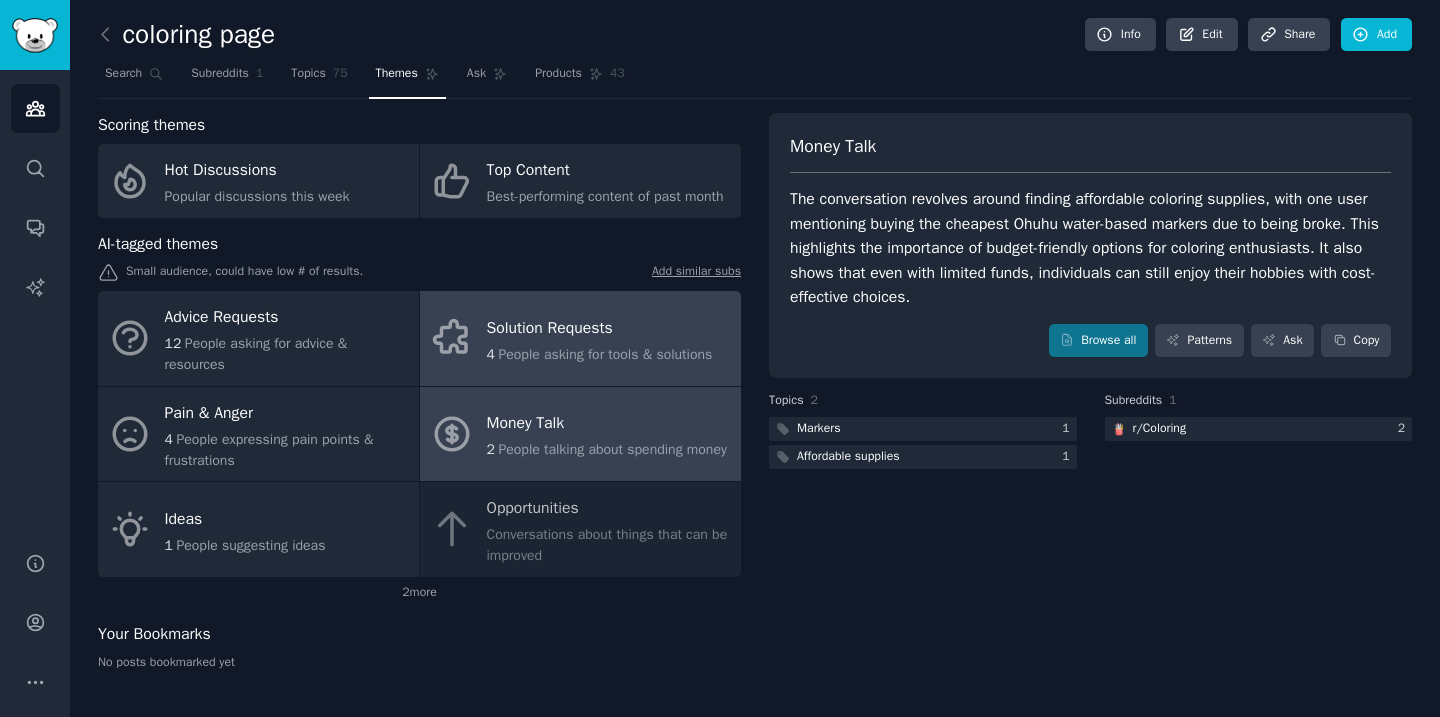 click on "Solution Requests [NUMBER] People asking for tools & solutions" at bounding box center (580, 338) 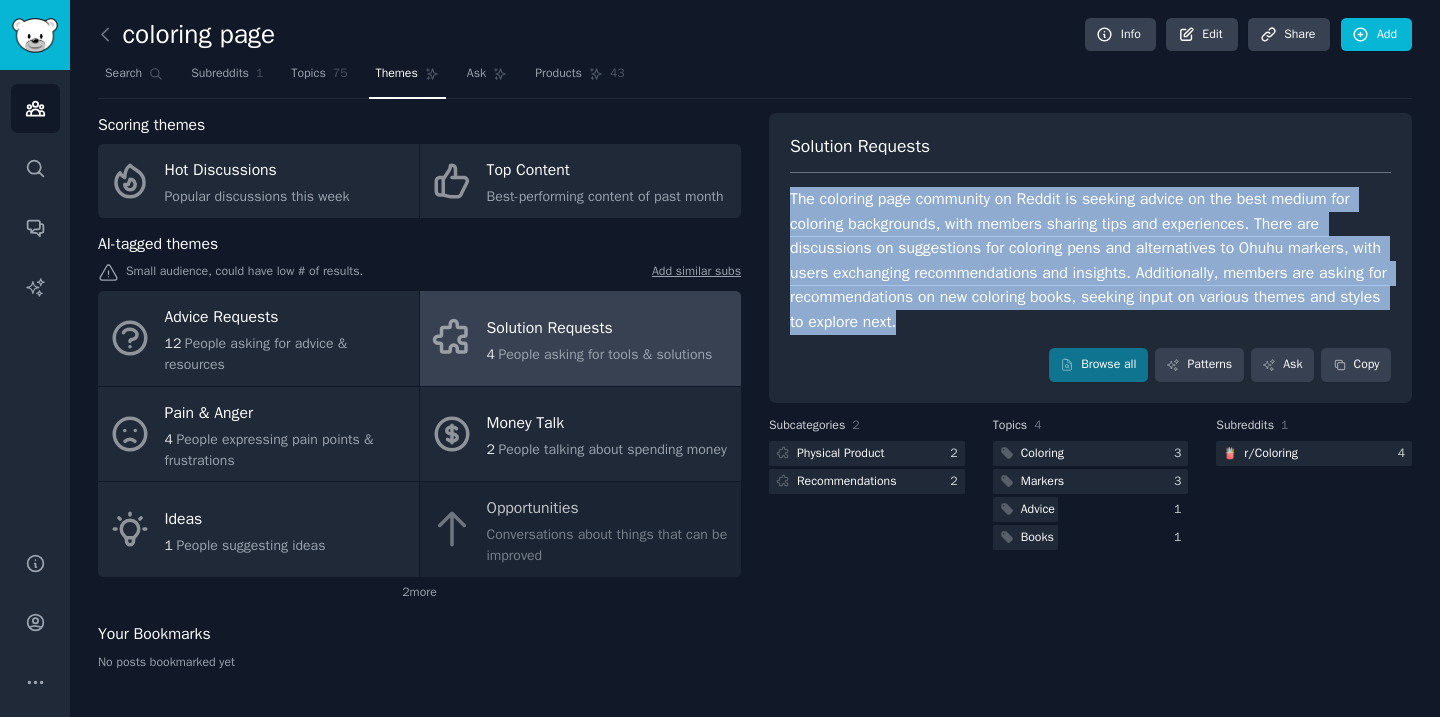 drag, startPoint x: 1047, startPoint y: 325, endPoint x: 765, endPoint y: 203, distance: 307.25885 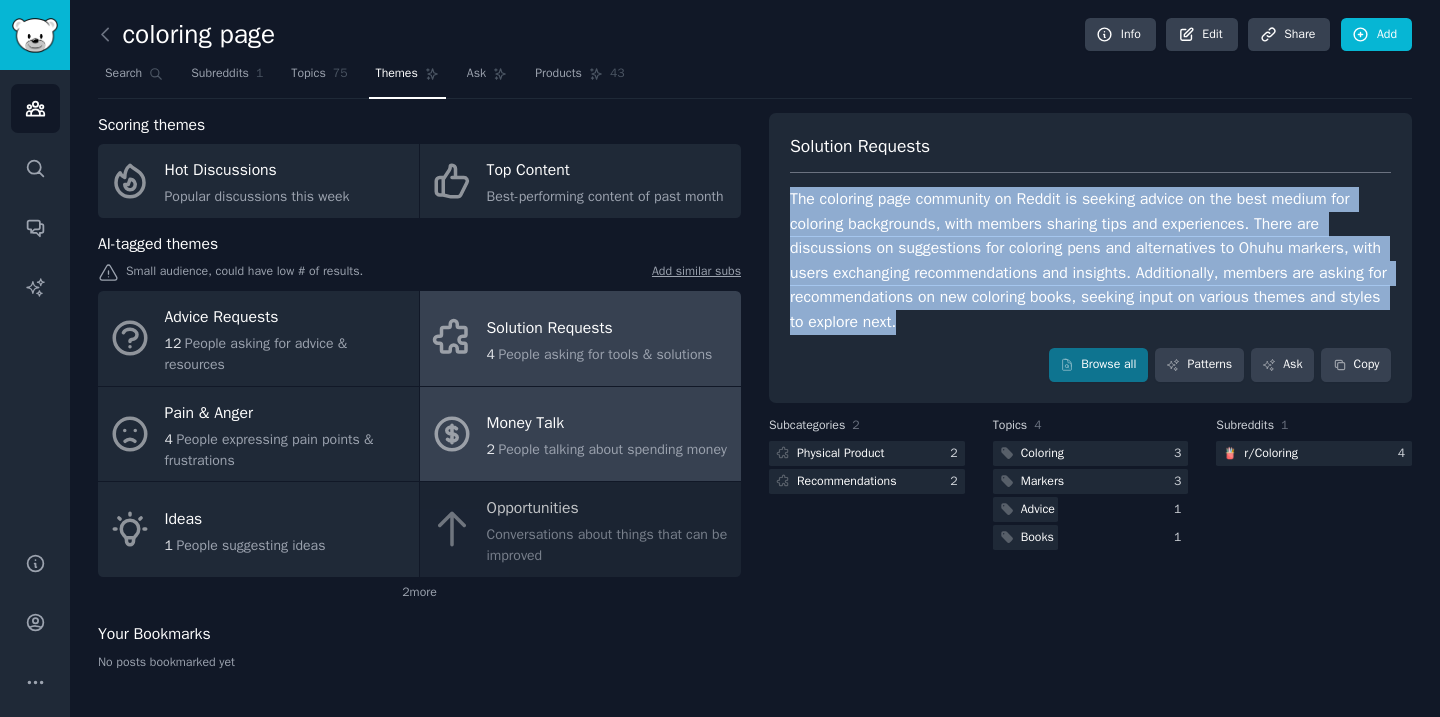 click on "People talking about spending money" at bounding box center (612, 449) 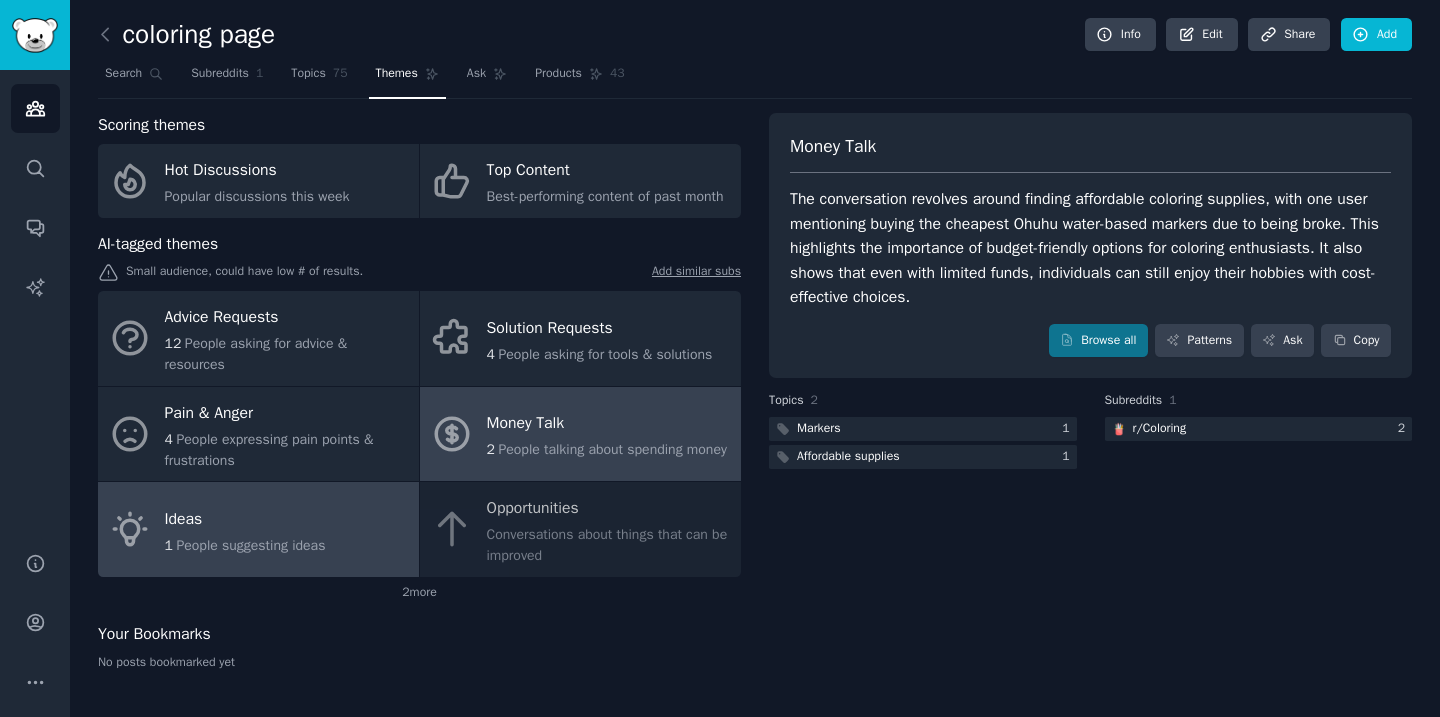 click on "People suggesting ideas" at bounding box center (250, 545) 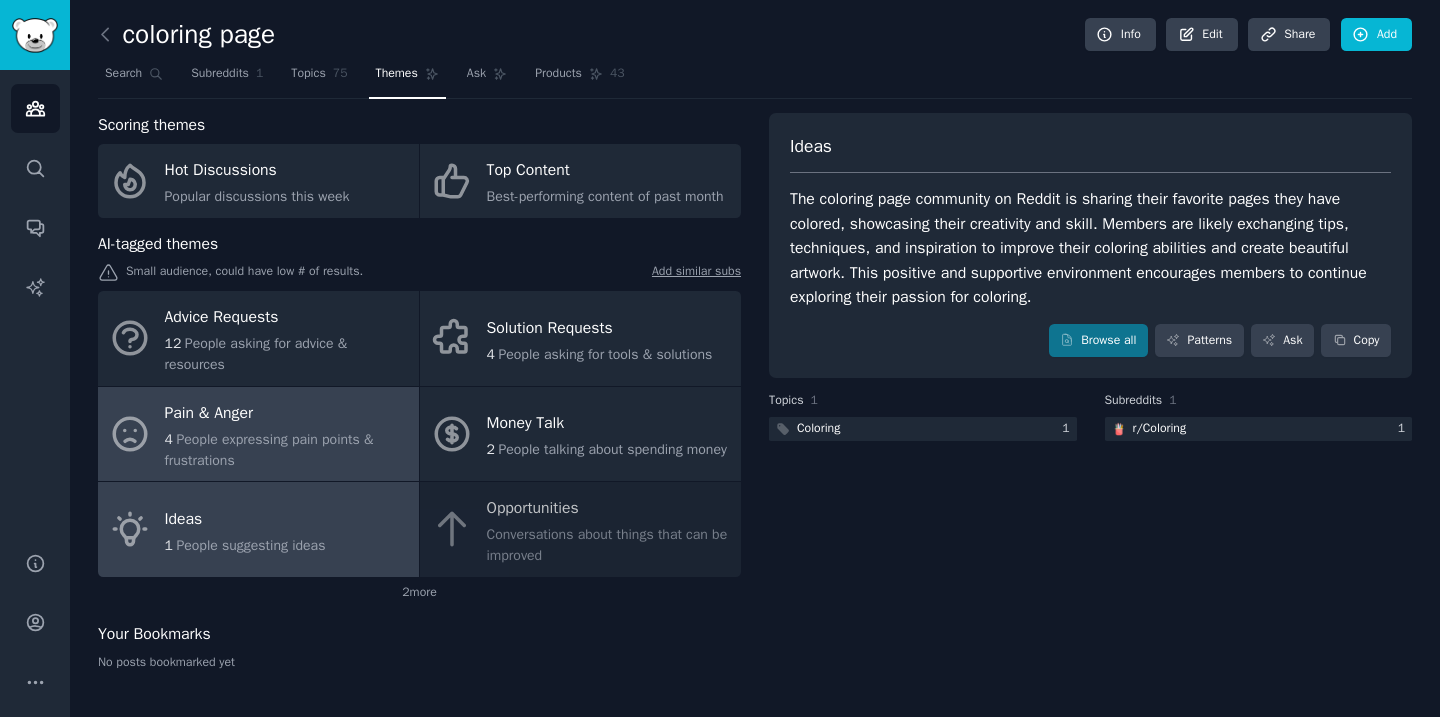click on "People expressing pain points & frustrations" at bounding box center [269, 450] 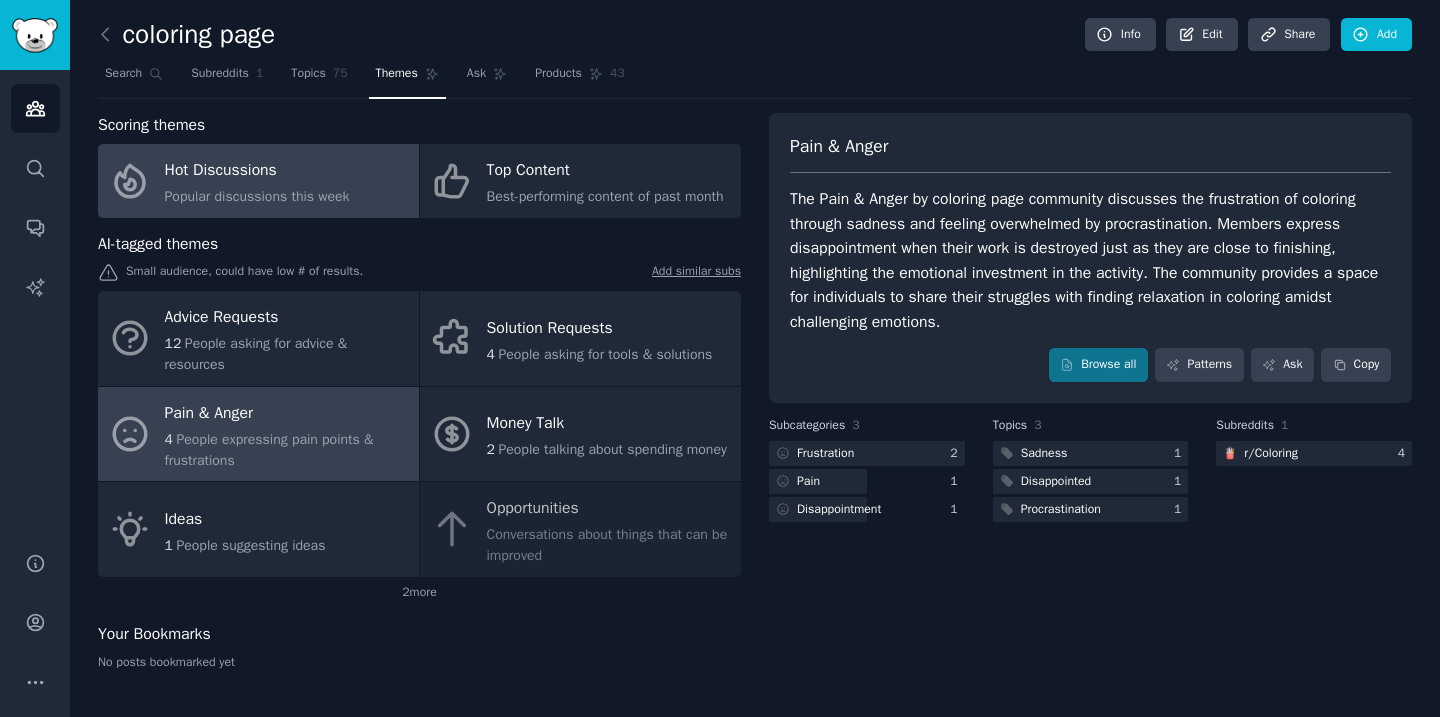 click on "Popular discussions this week" 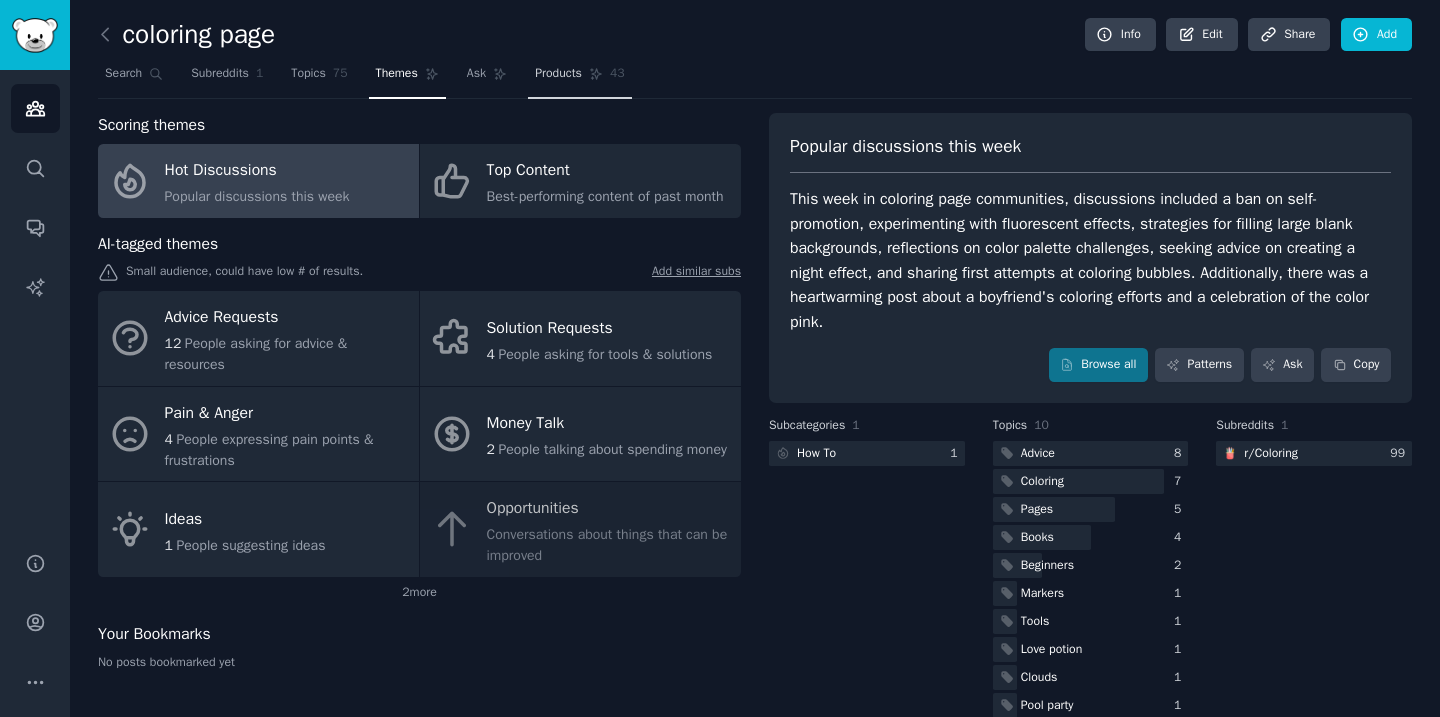 click on "Products" at bounding box center (558, 74) 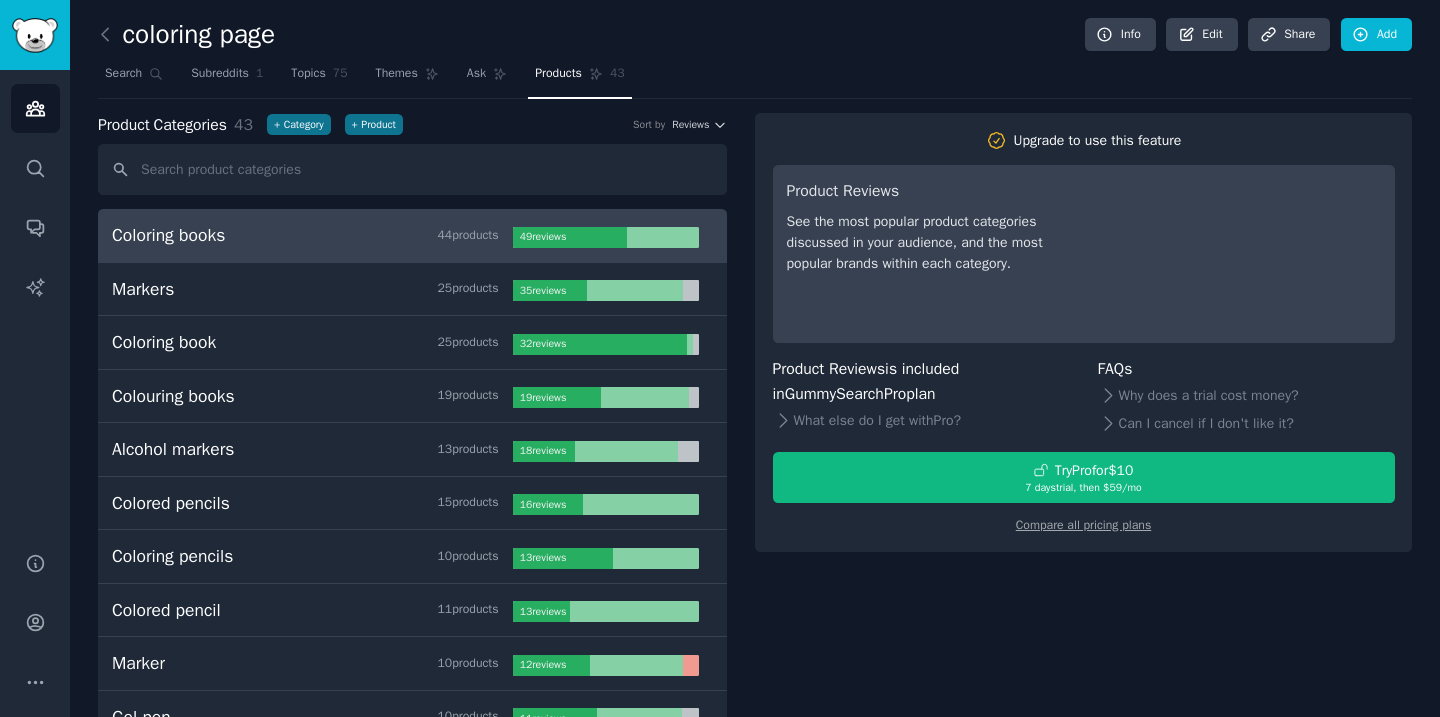 click on "[NUMBER] product s" at bounding box center (467, 236) 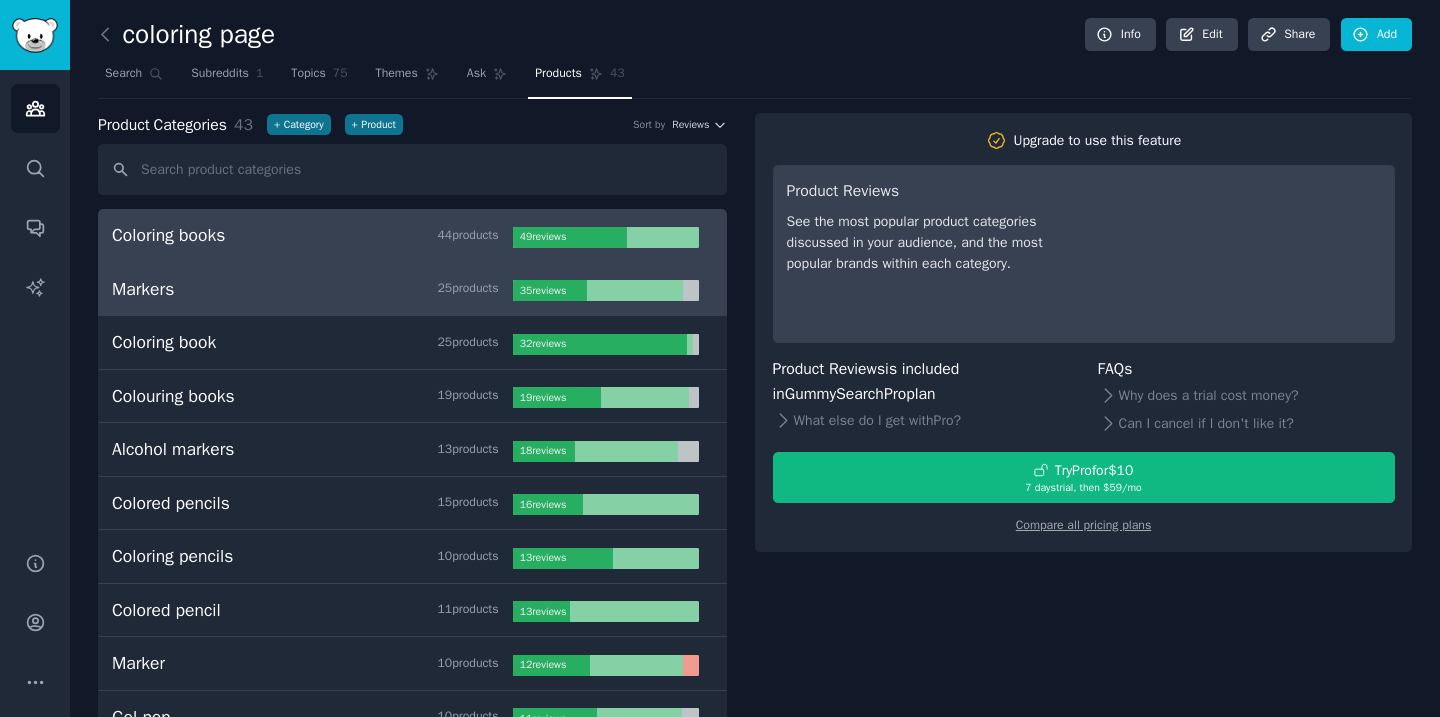 click on "Markers 25 product s 35 review s" at bounding box center [412, 290] 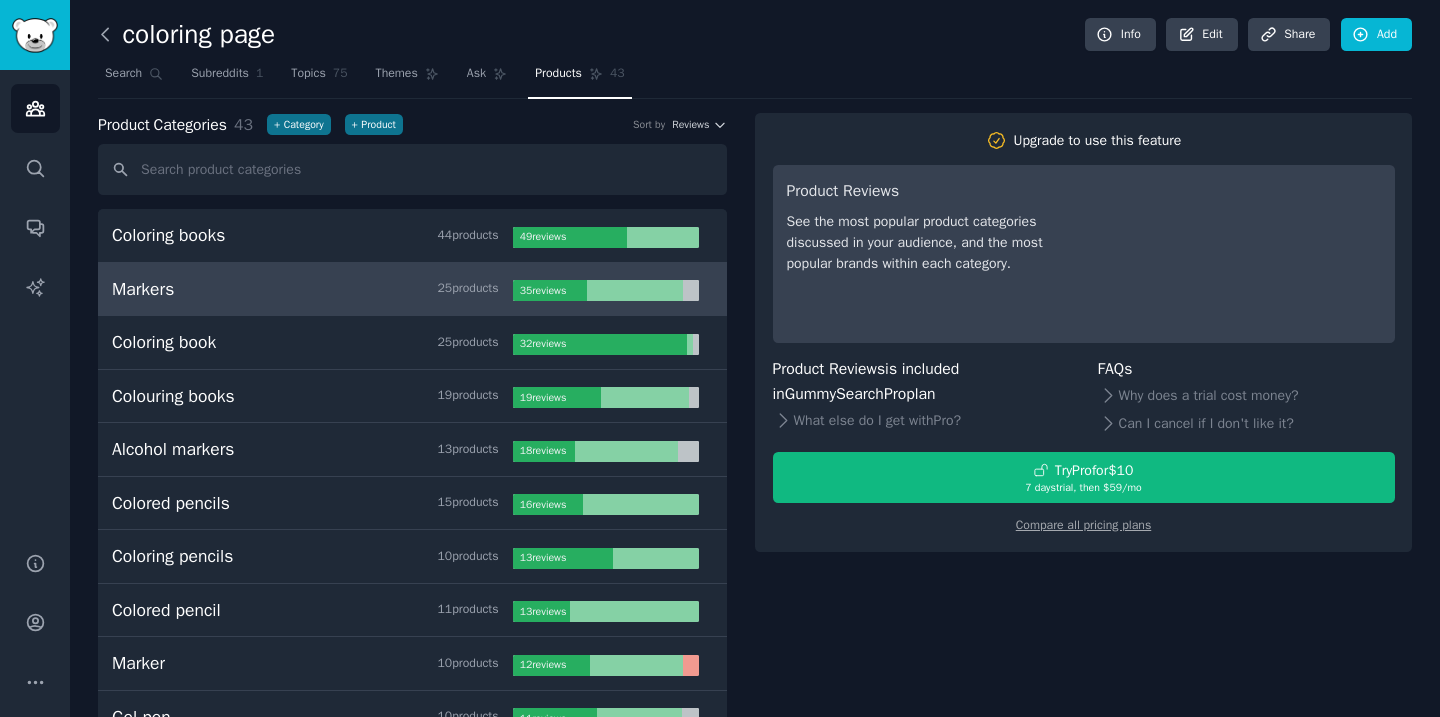 click 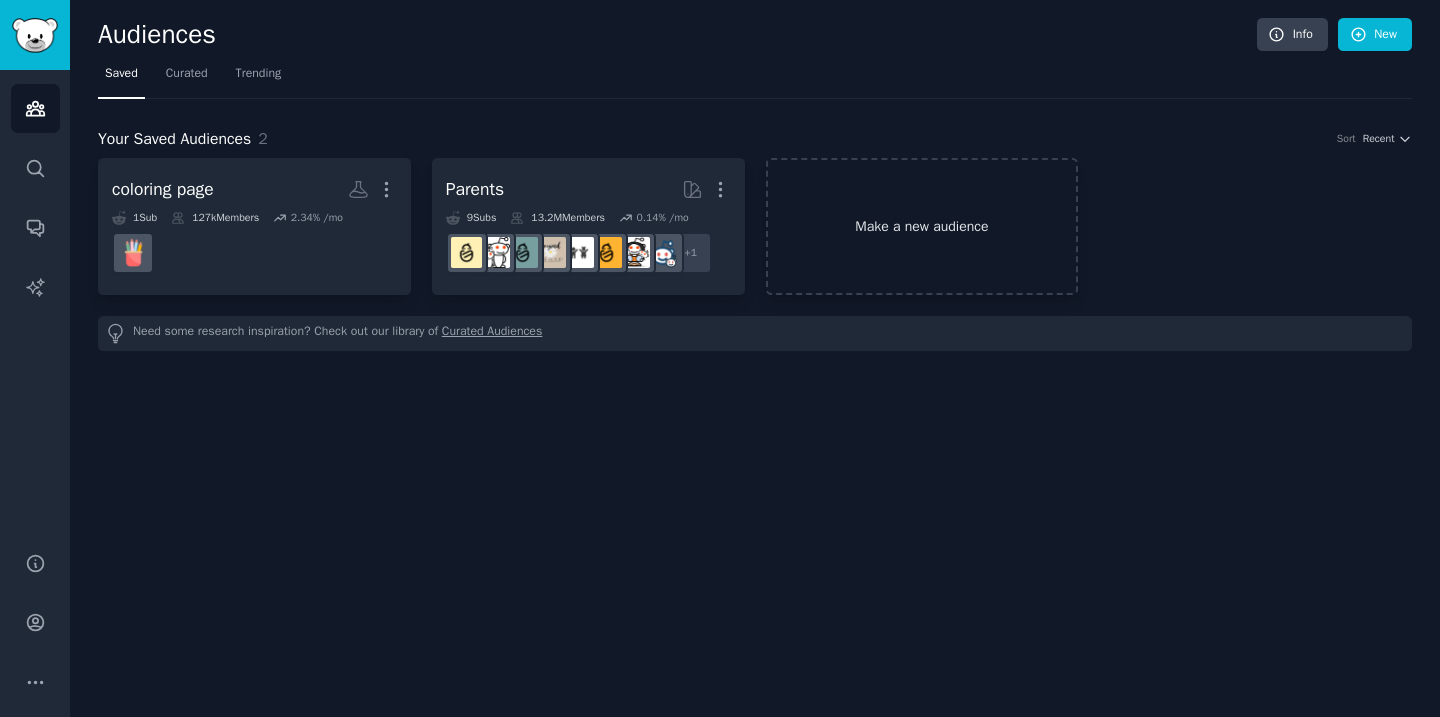 click on "Make a new audience" at bounding box center (922, 226) 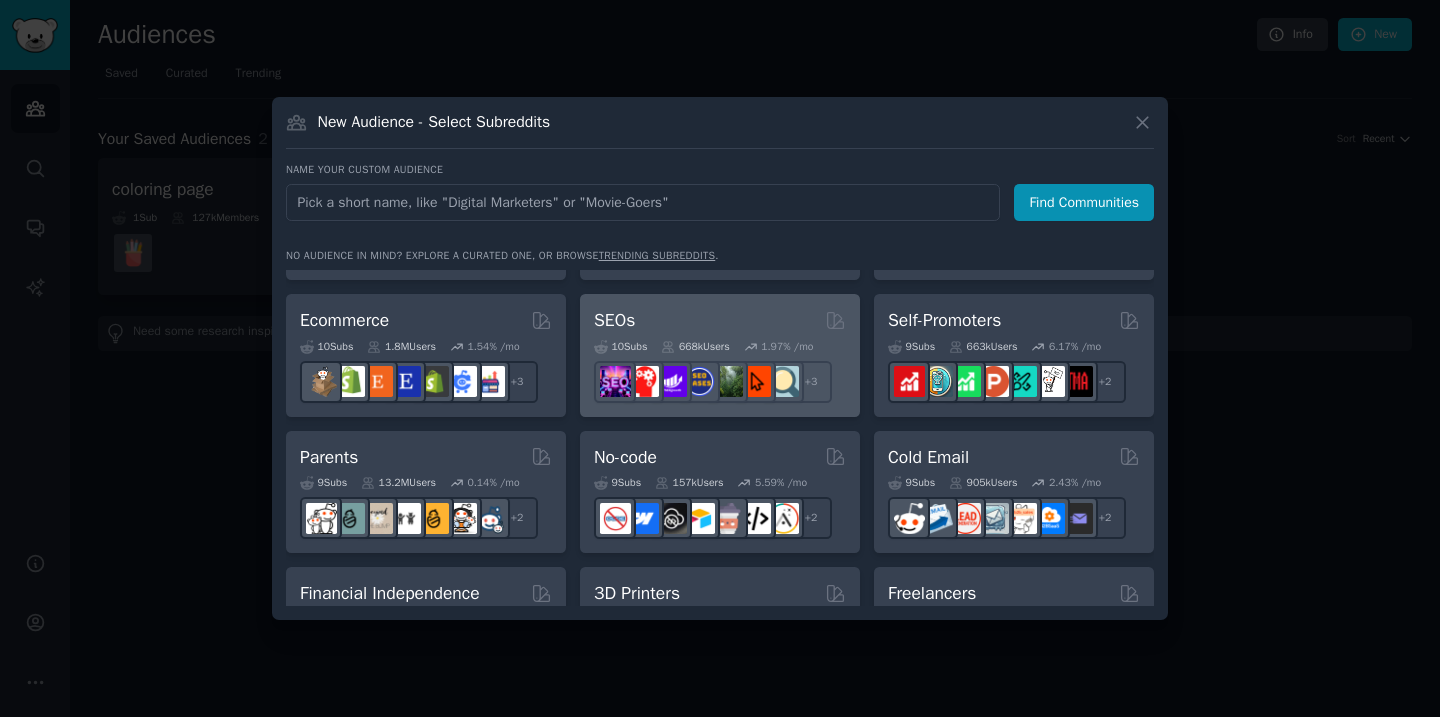 scroll, scrollTop: 851, scrollLeft: 0, axis: vertical 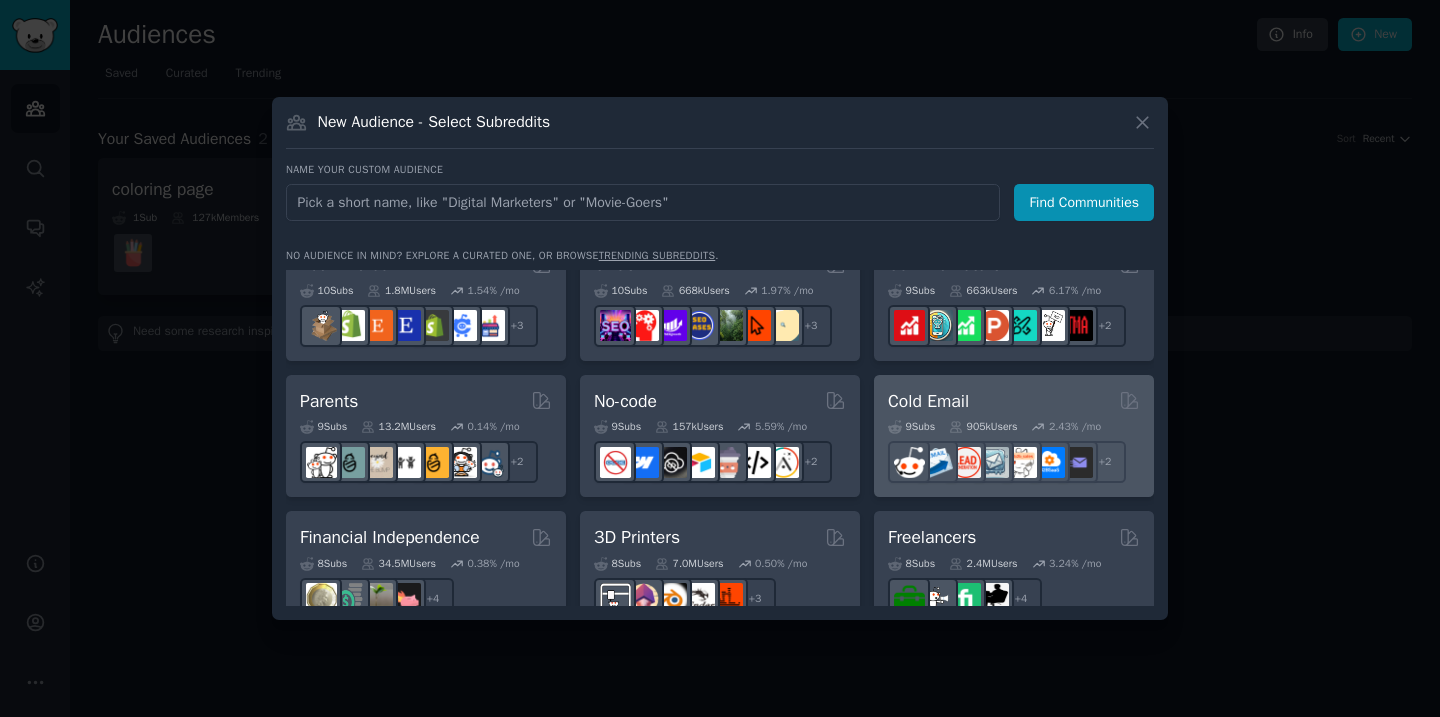 click on "Cold Email" at bounding box center [1014, 401] 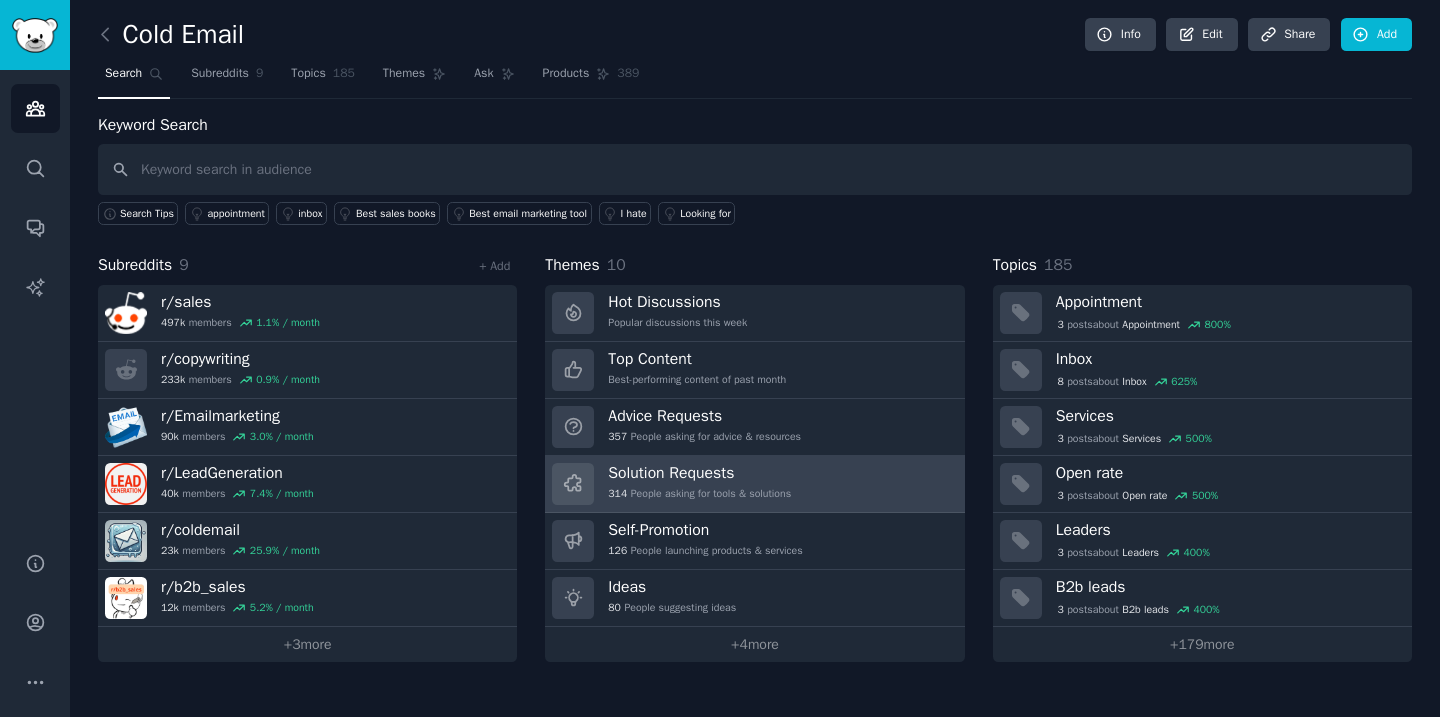 click on "Solution Requests" at bounding box center [699, 473] 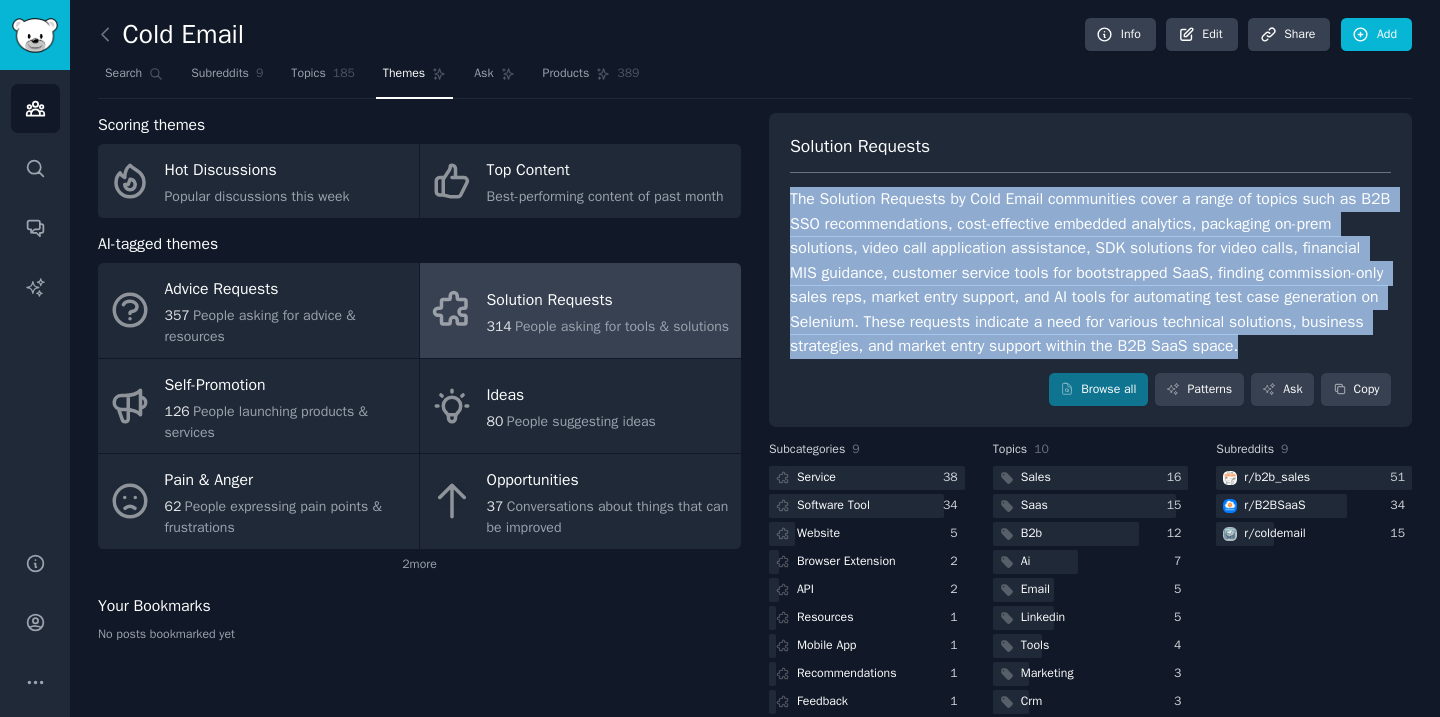 drag, startPoint x: 861, startPoint y: 371, endPoint x: 773, endPoint y: 203, distance: 189.65231 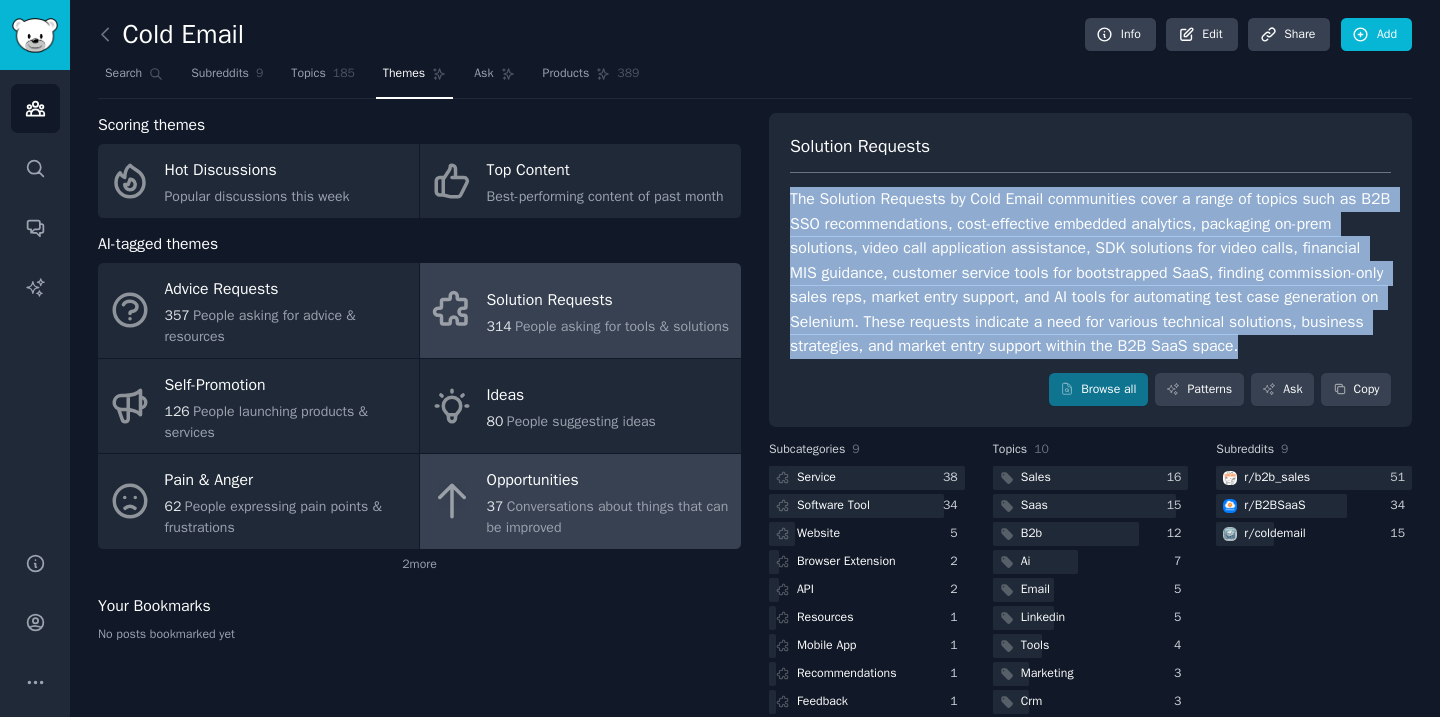 click on "37 Conversations about things that can be improved" at bounding box center [609, 517] 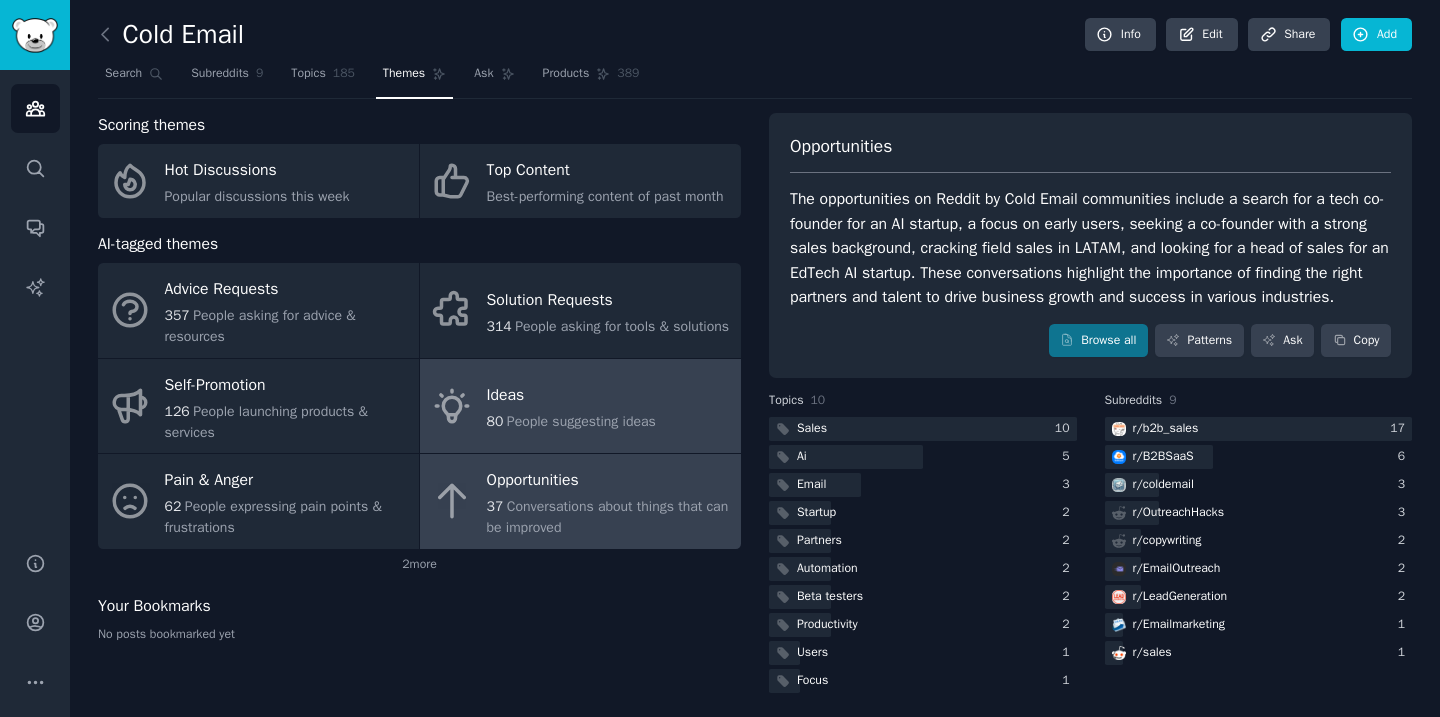 click on "Ideas" at bounding box center (571, 396) 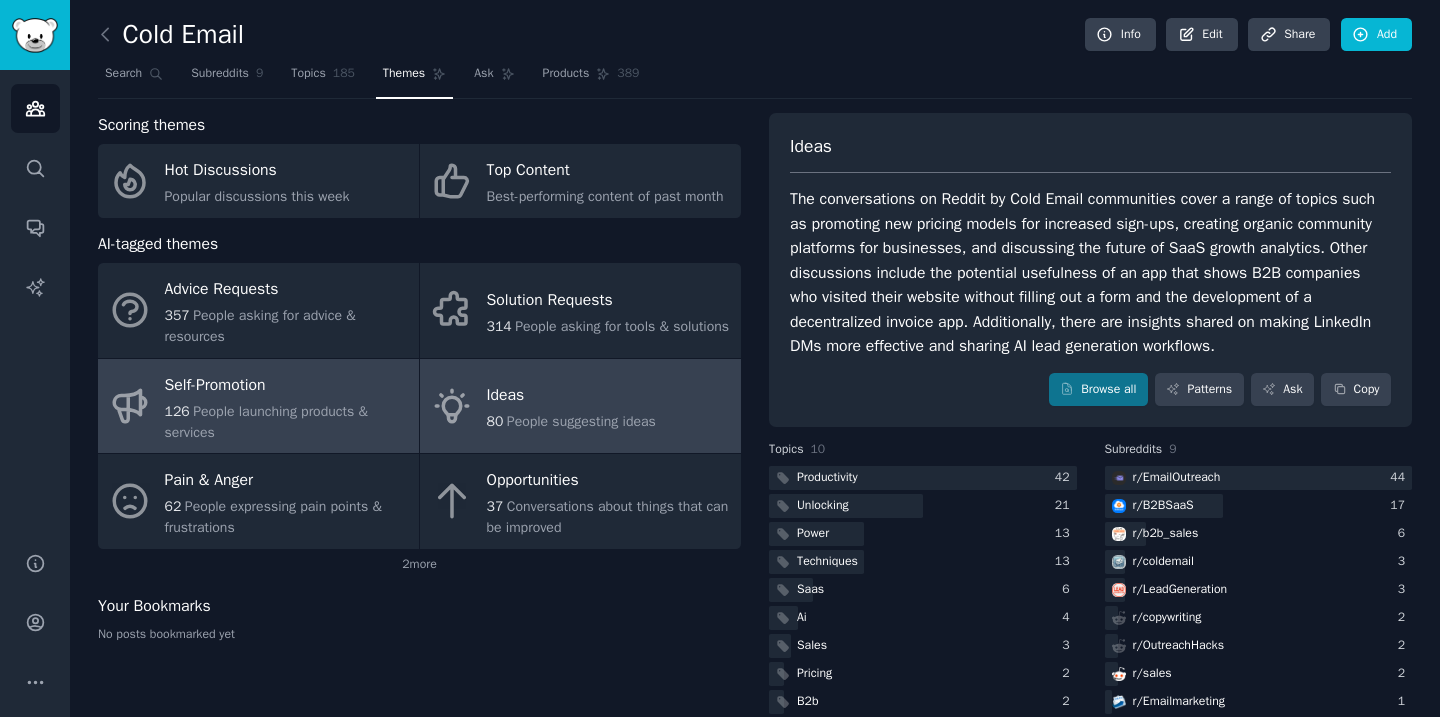 click on "Self-Promotion" at bounding box center (287, 385) 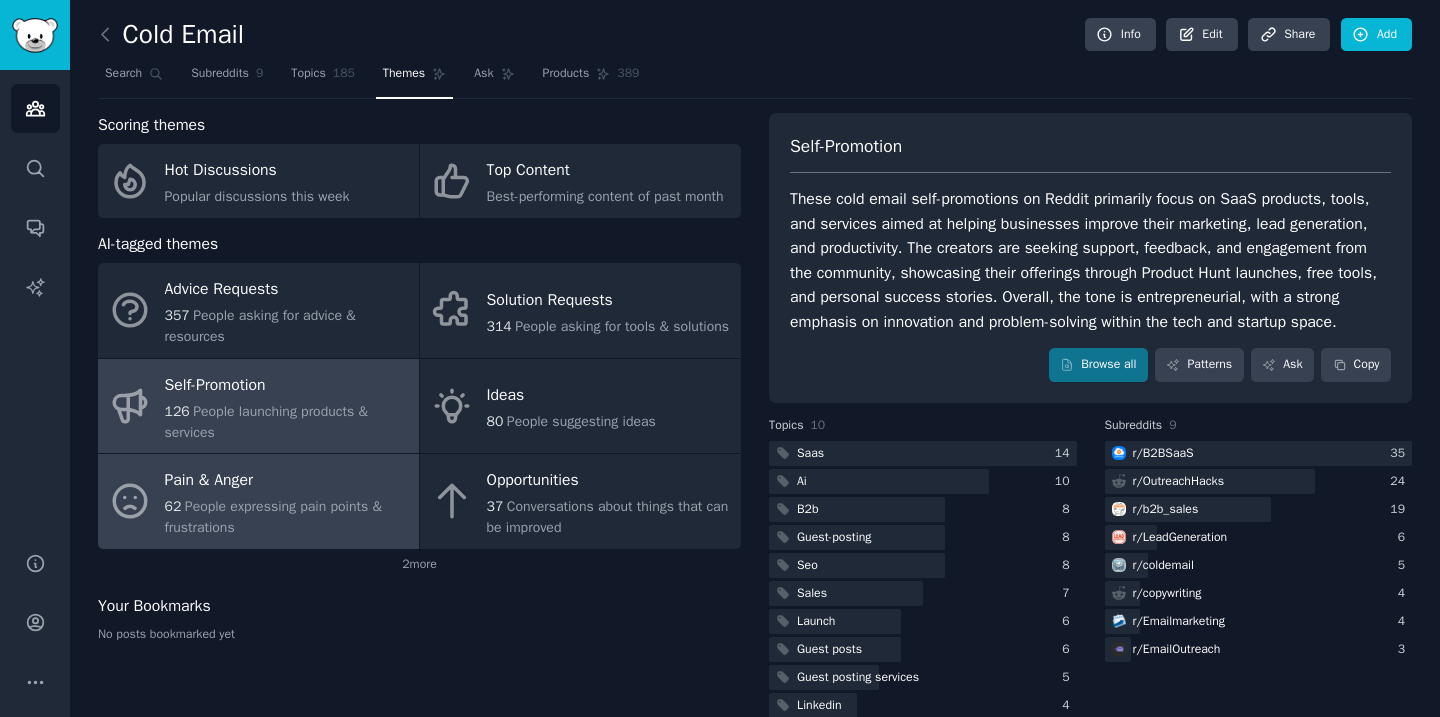 click on "People expressing pain points & frustrations" at bounding box center (273, 517) 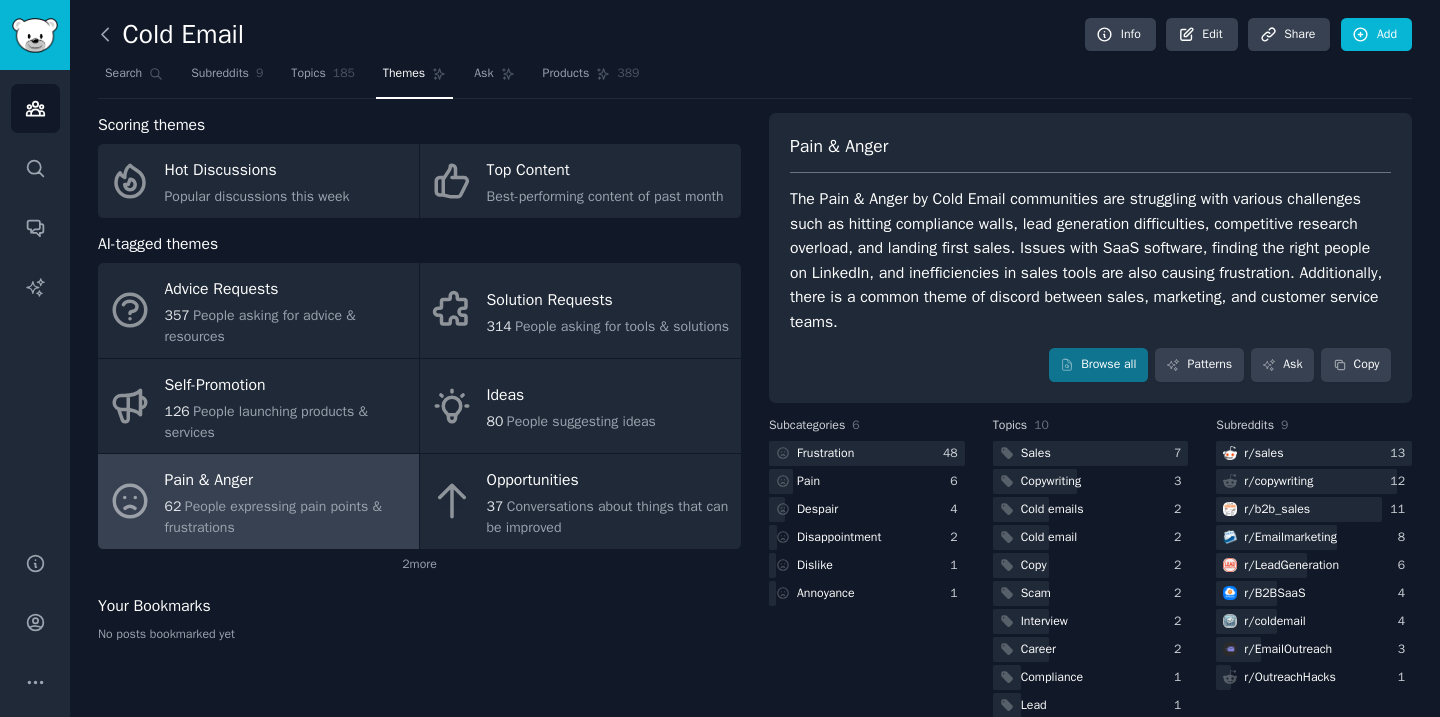 click 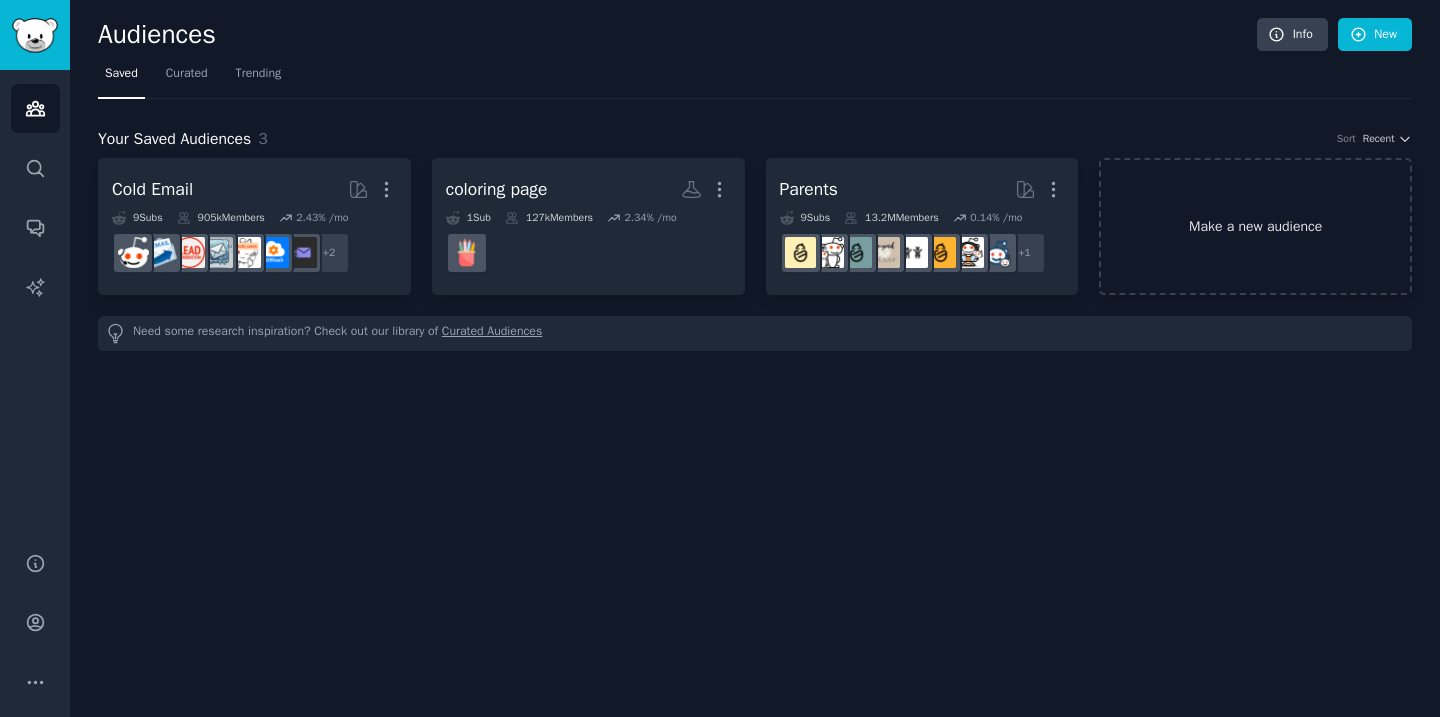 click on "Make a new audience" at bounding box center (1255, 226) 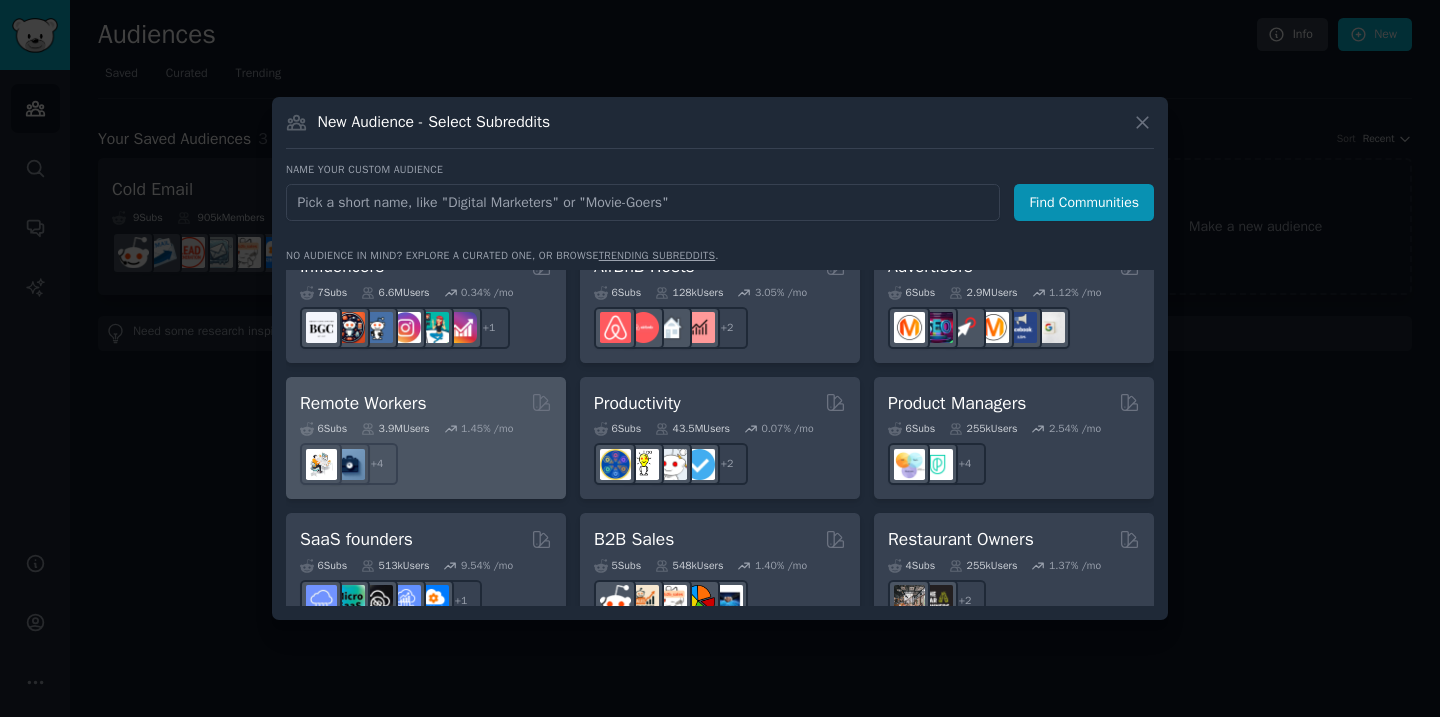 scroll, scrollTop: 1328, scrollLeft: 0, axis: vertical 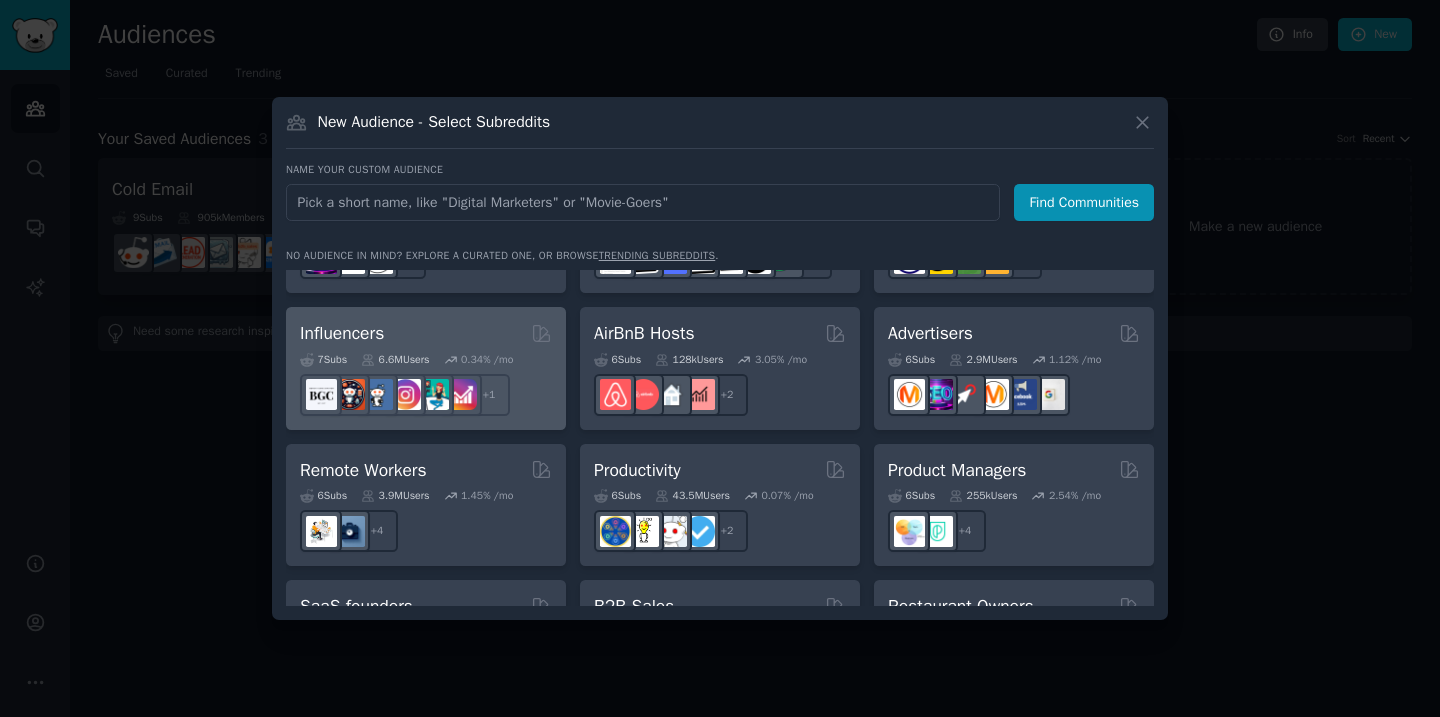 click on "Influencers" at bounding box center (426, 333) 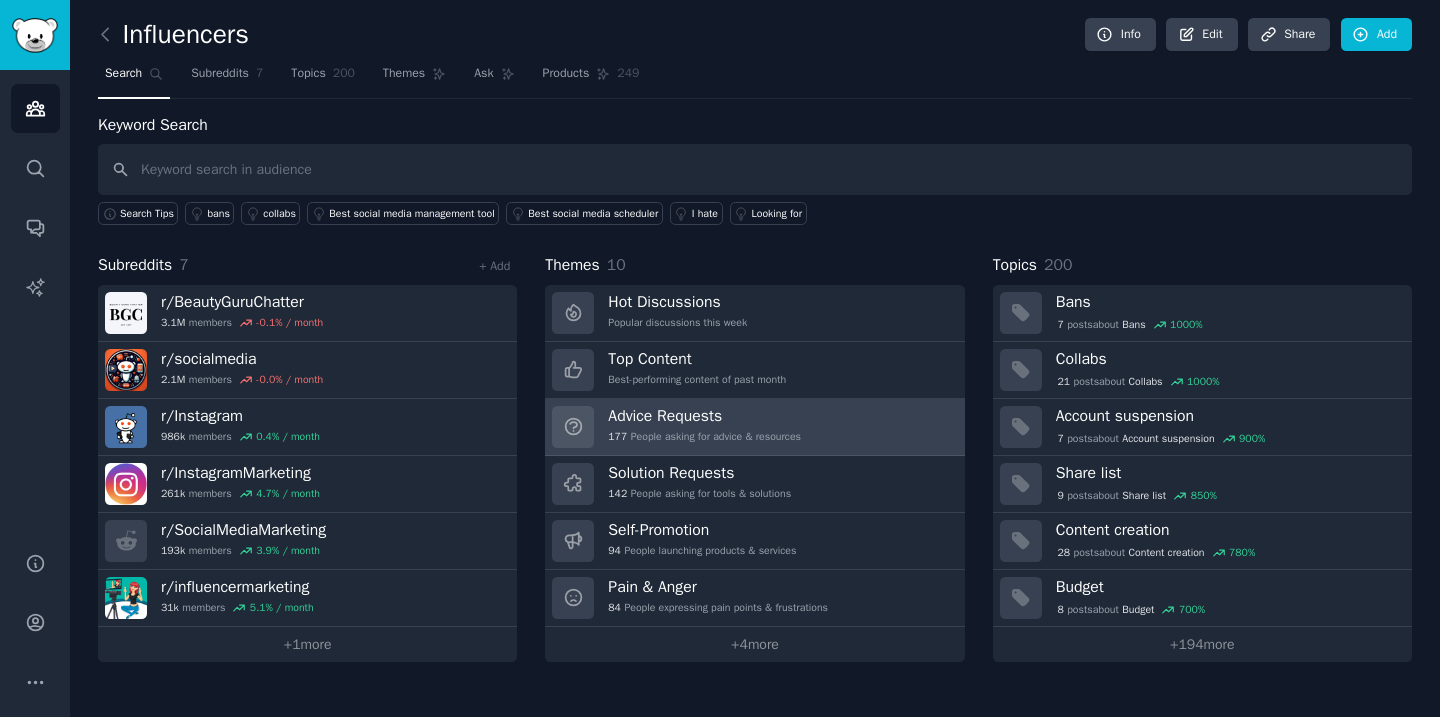 click on "Advice Requests" at bounding box center (704, 416) 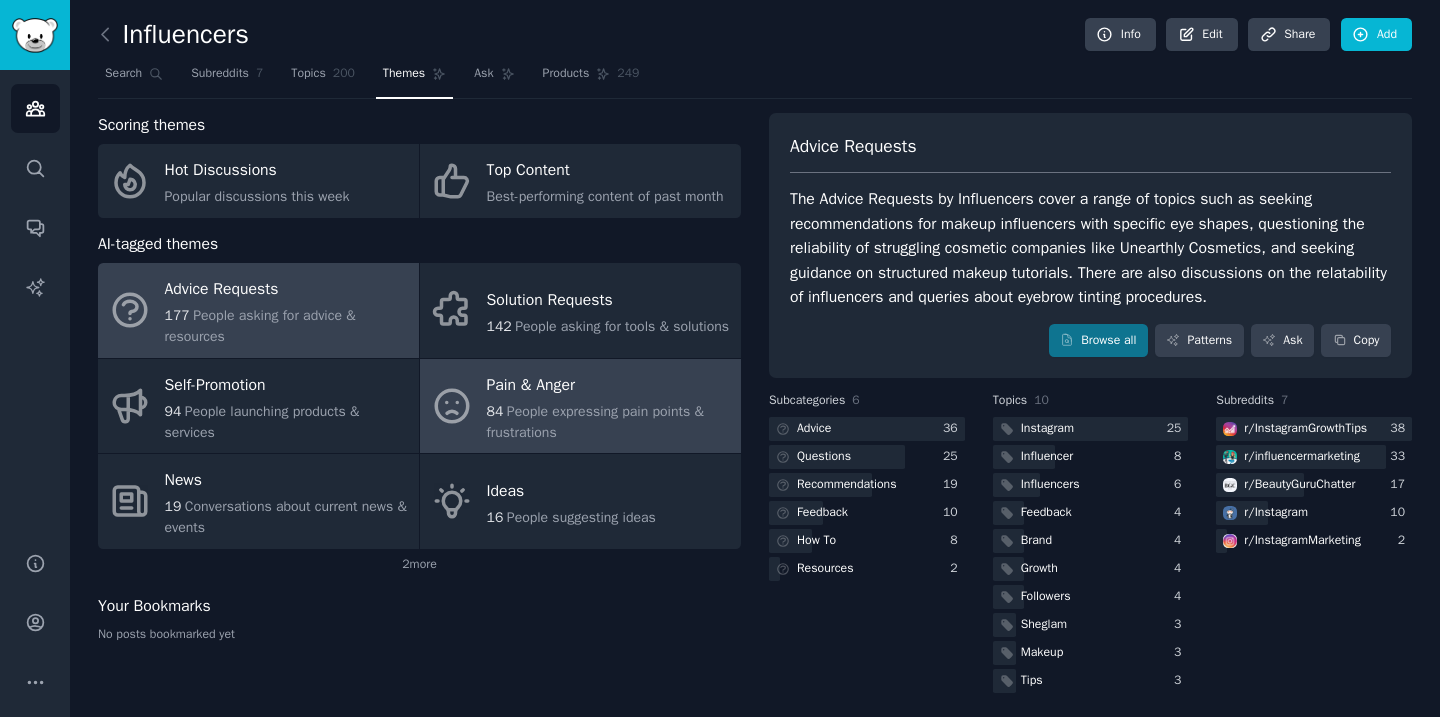 click on "84 People expressing pain points & frustrations" at bounding box center [609, 422] 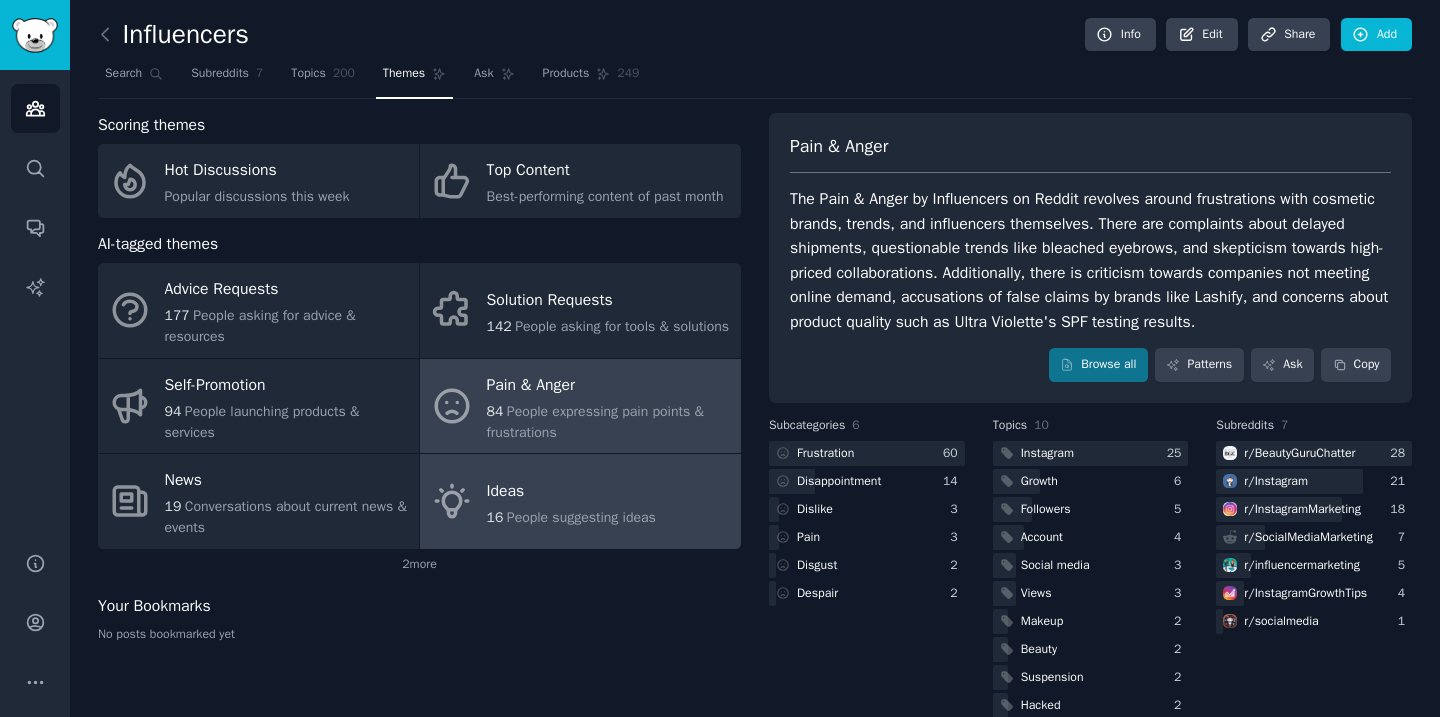 click on "People suggesting ideas" at bounding box center (581, 517) 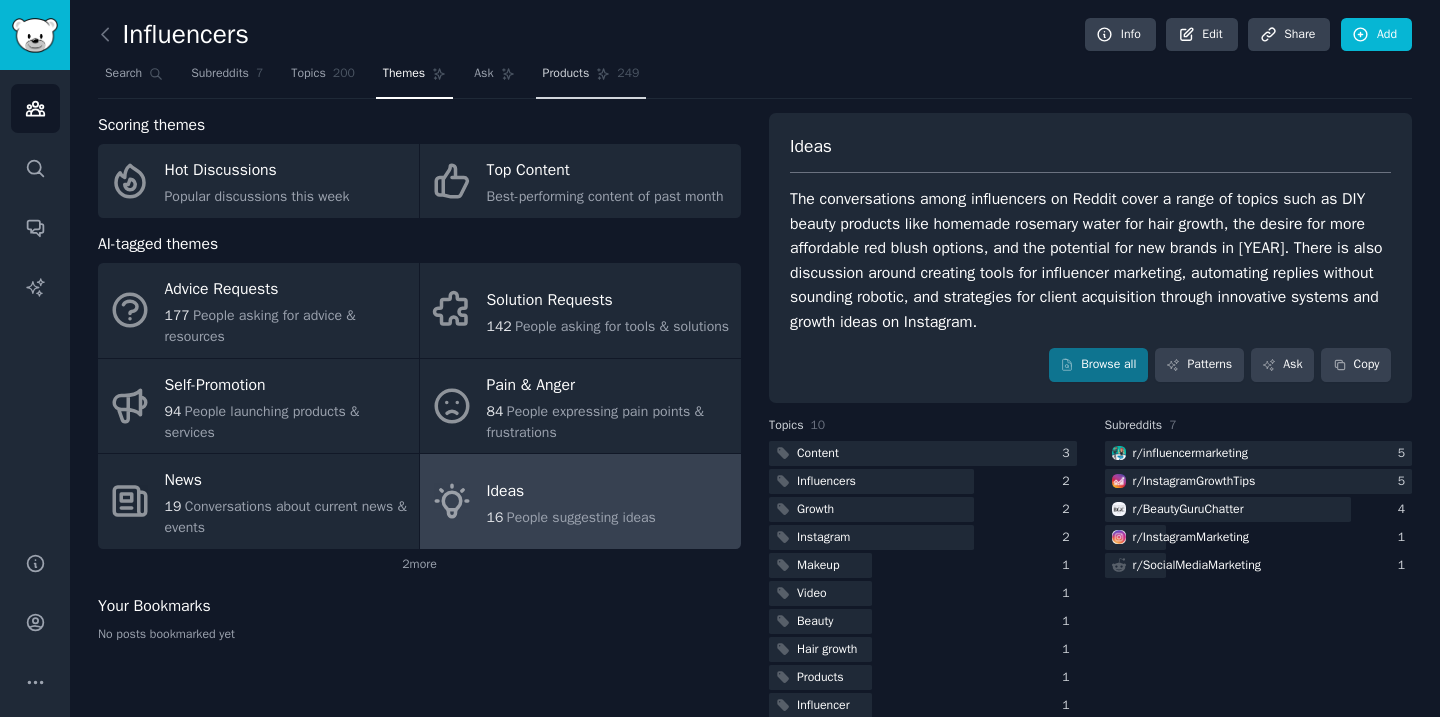 click on "Products" at bounding box center (566, 74) 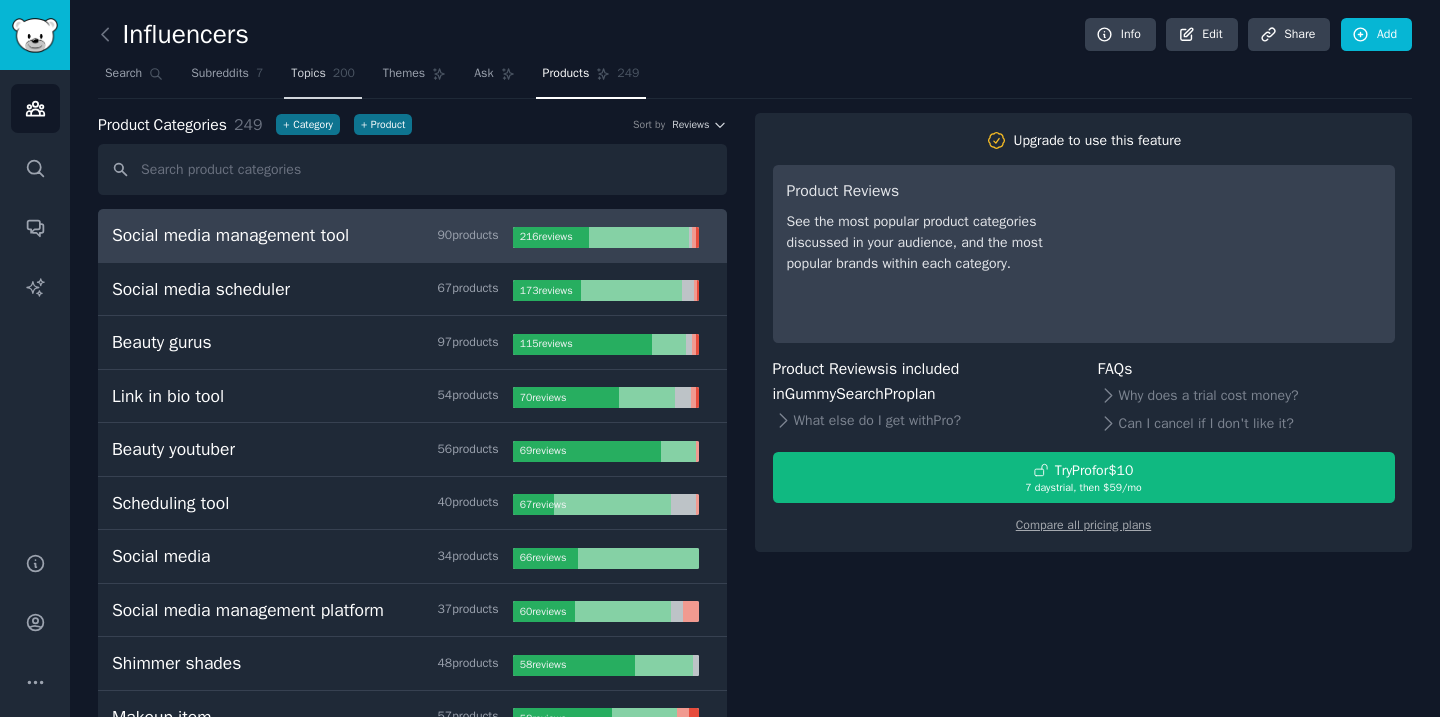 click on "Topics 200" at bounding box center (323, 78) 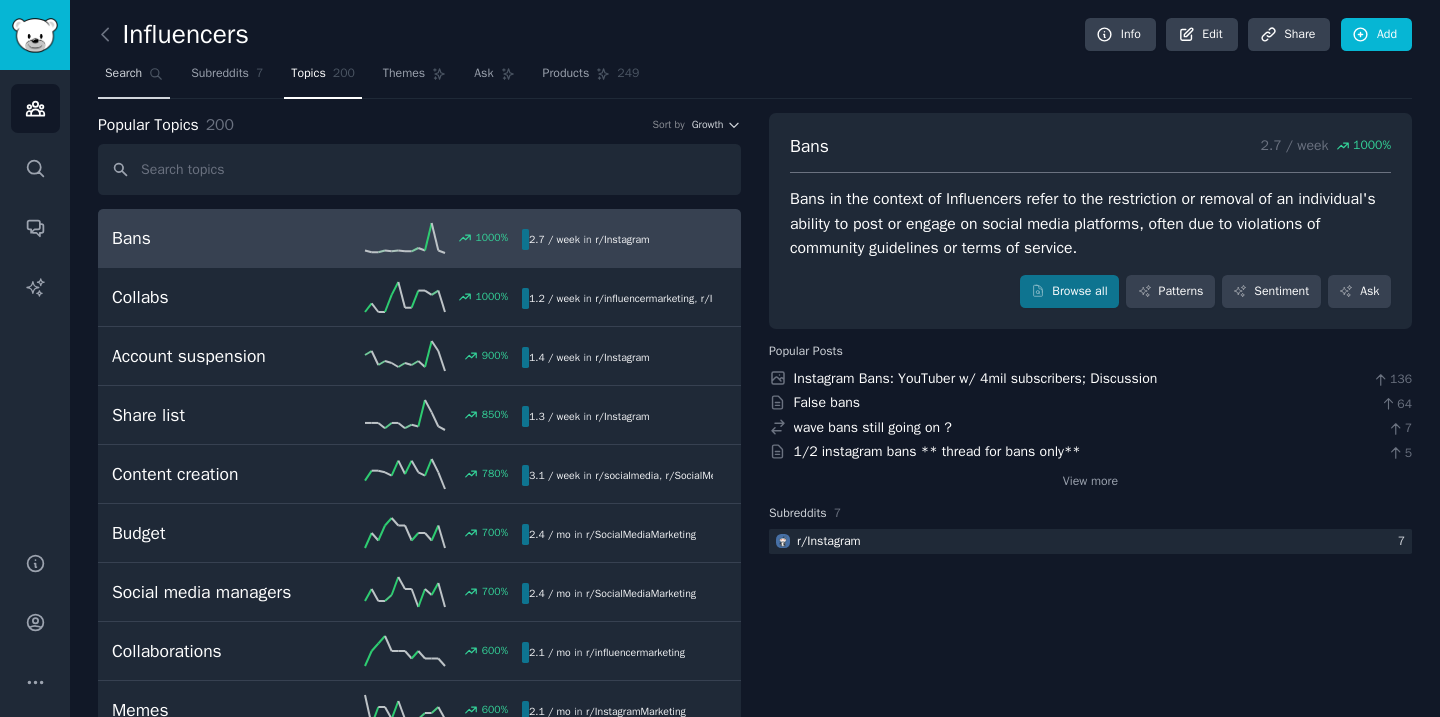 click on "Search" at bounding box center (134, 78) 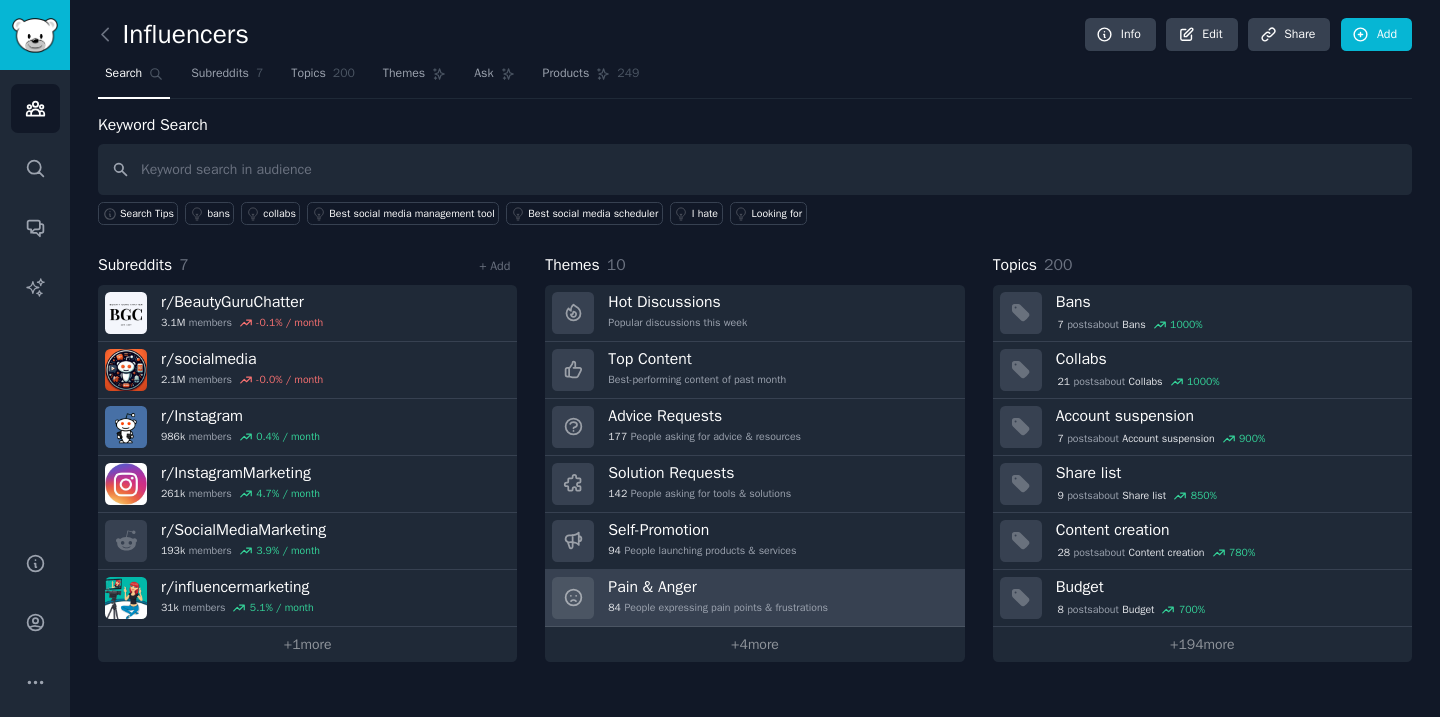 click on "Pain & Anger" at bounding box center (718, 587) 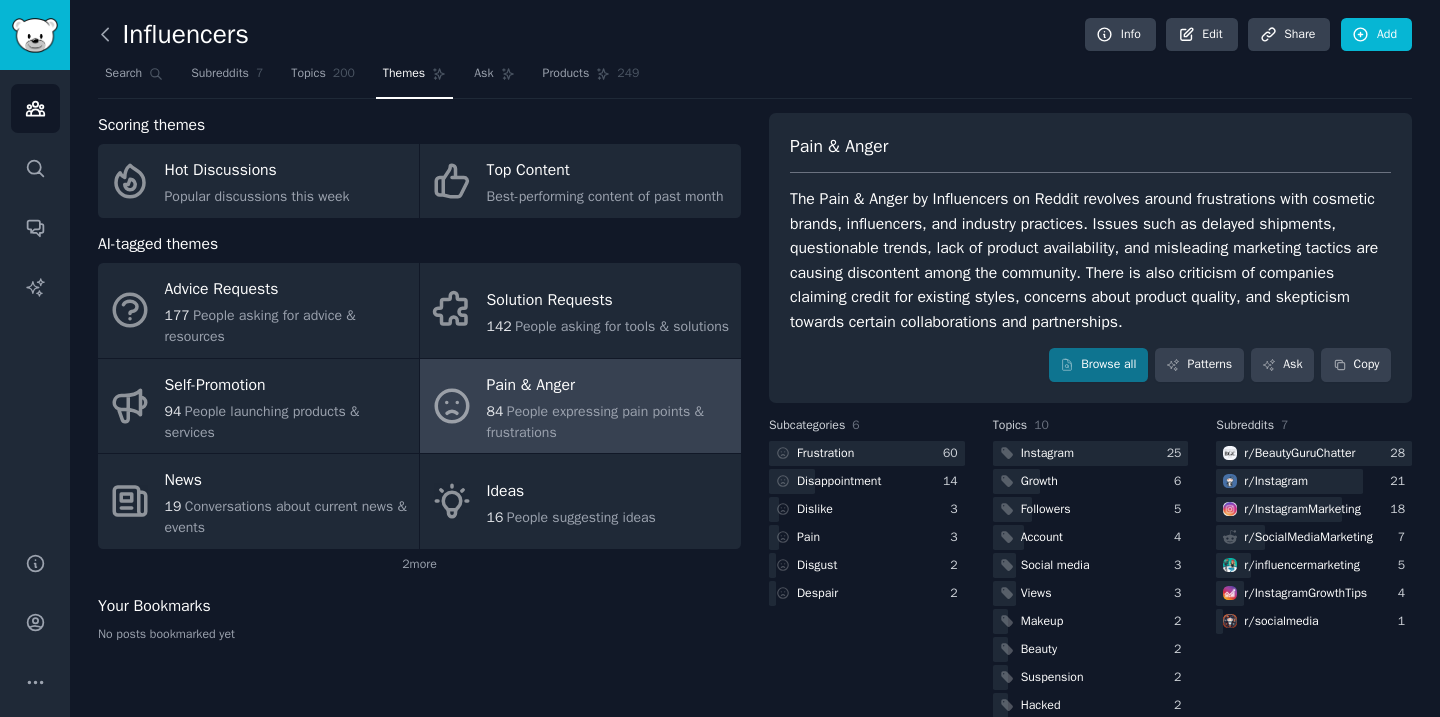 click 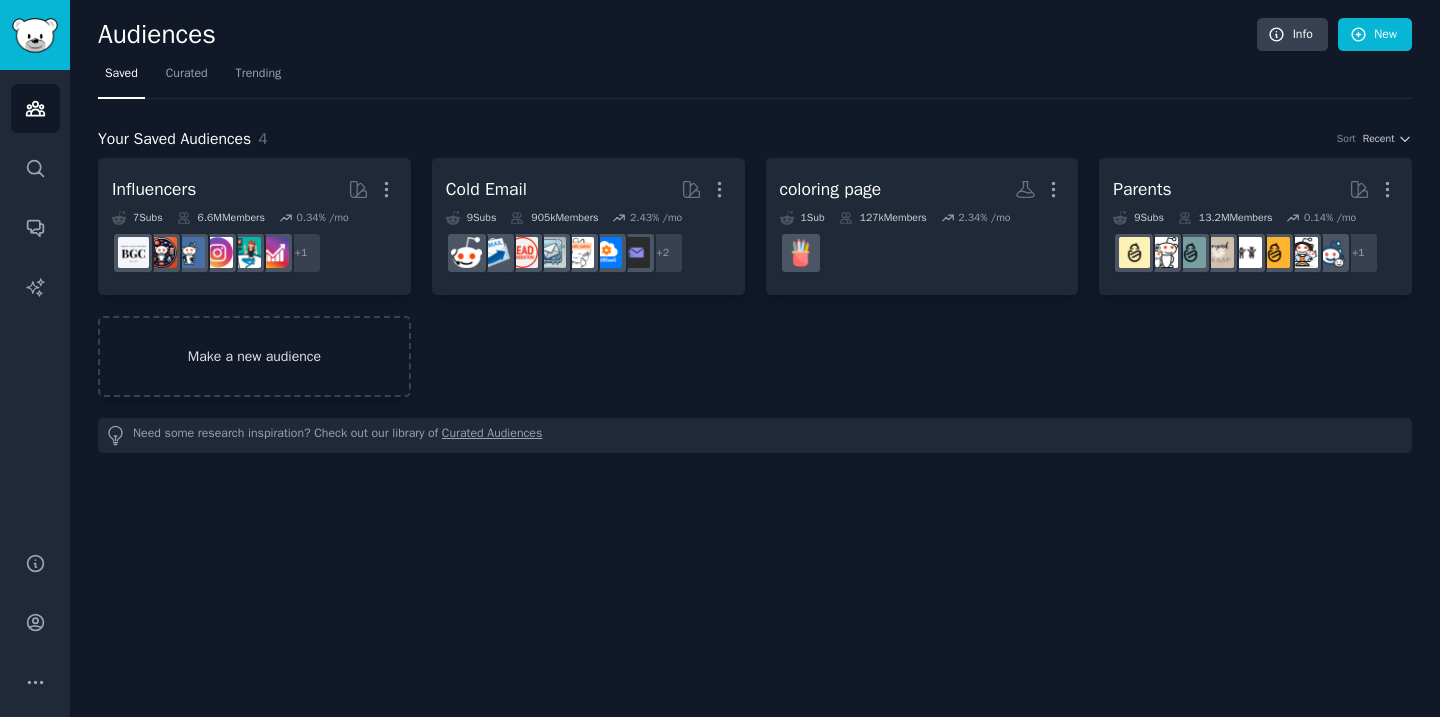 click on "Make a new audience" at bounding box center [254, 356] 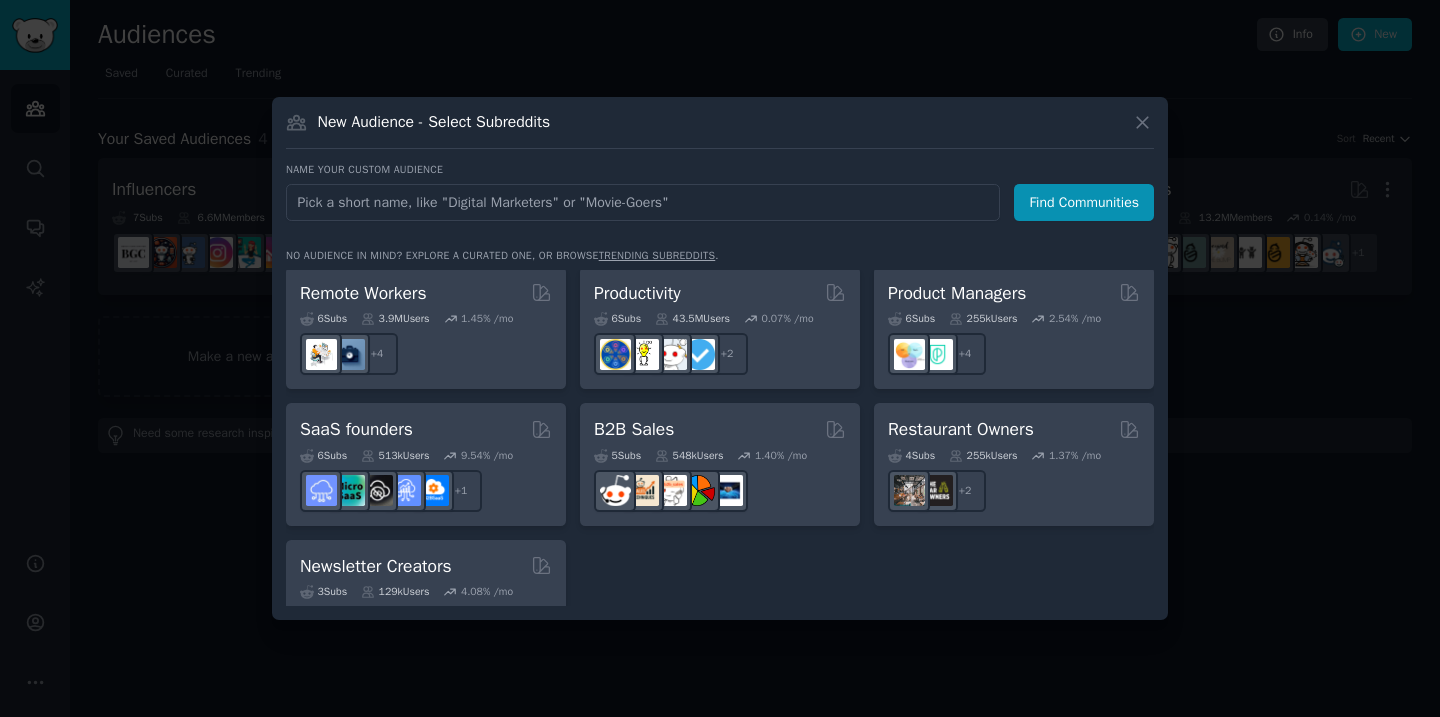 scroll, scrollTop: 1554, scrollLeft: 0, axis: vertical 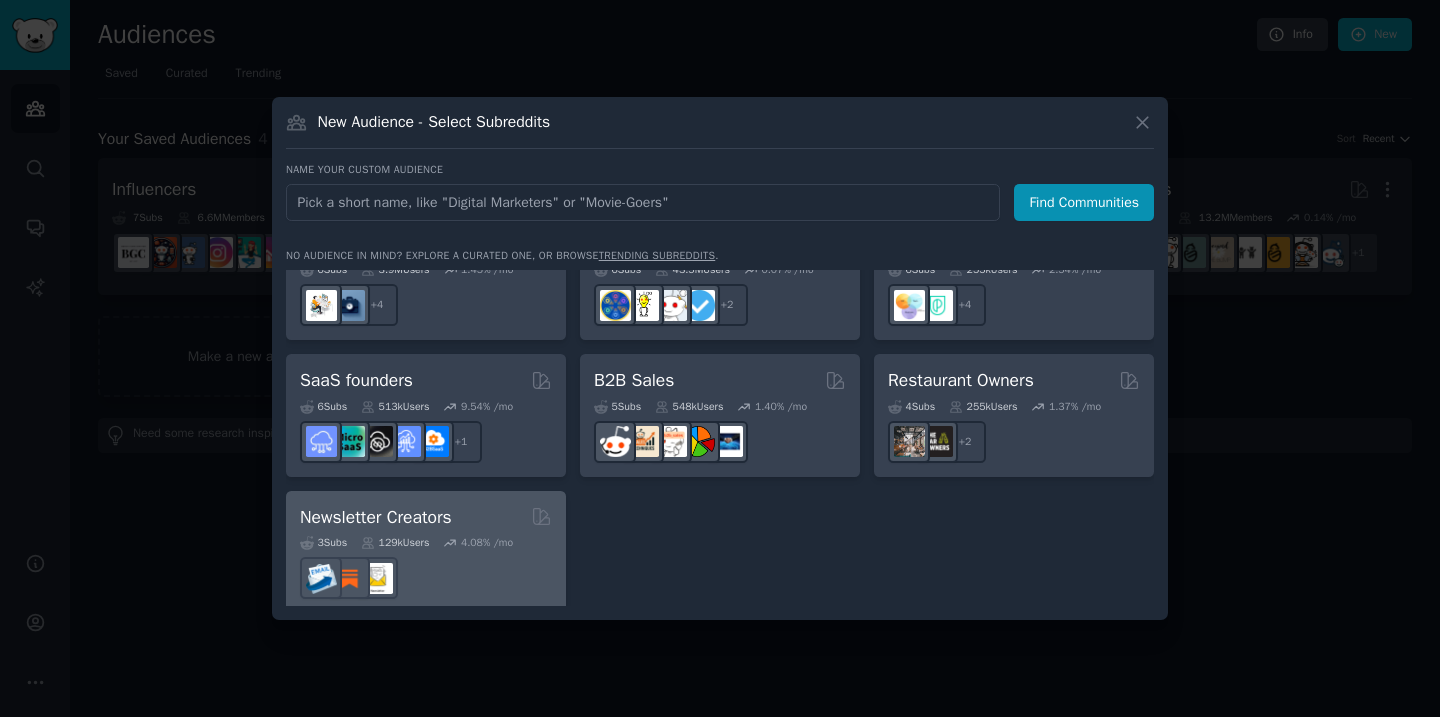 click on "Newsletter Creators" at bounding box center (376, 517) 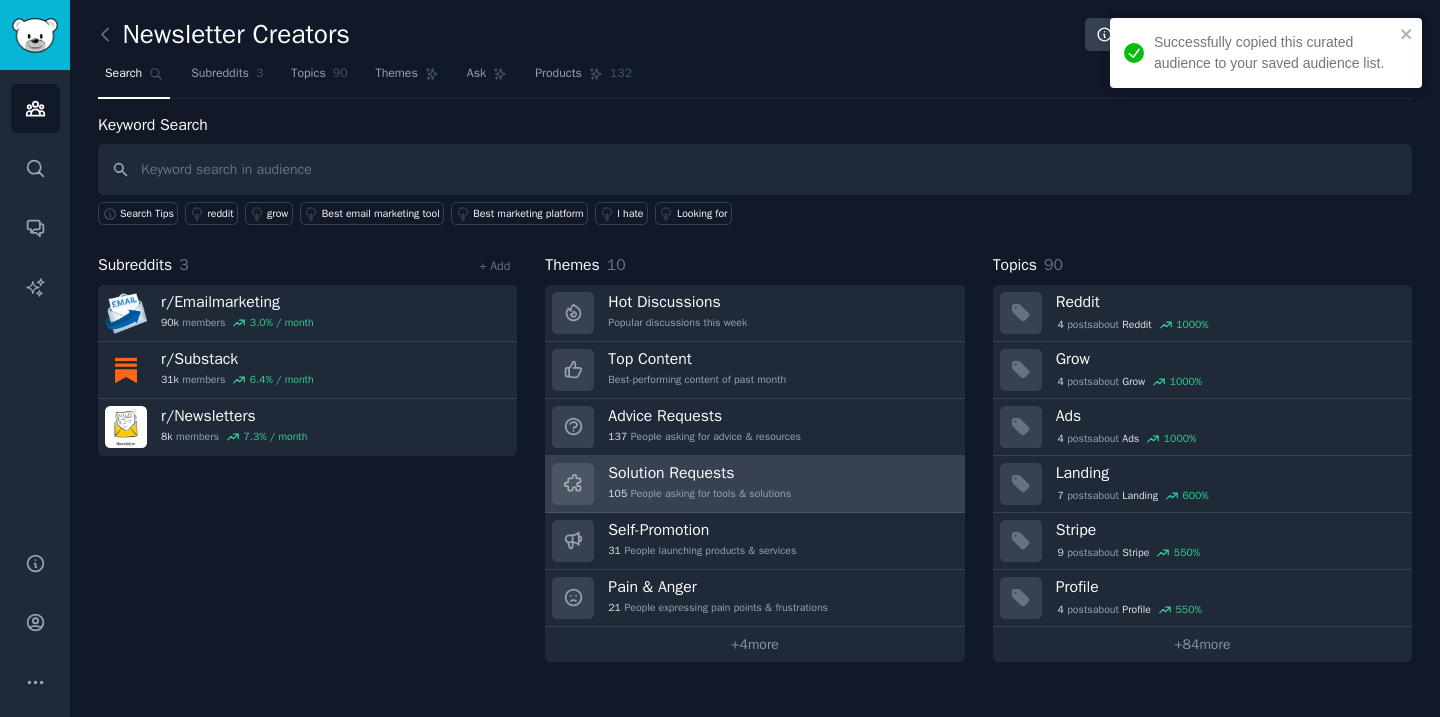 click on "Solution Requests 105 People asking for tools & solutions" at bounding box center [754, 484] 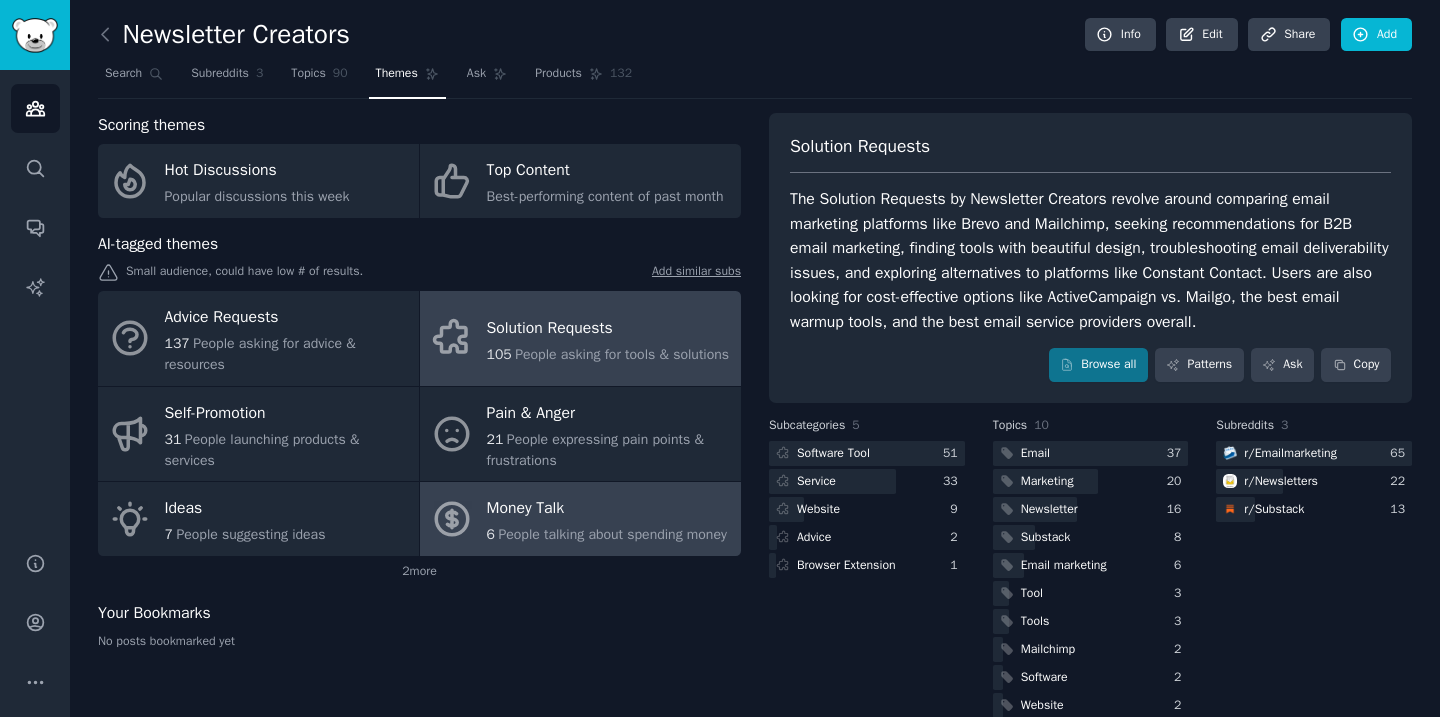 click on "Money Talk" at bounding box center [607, 509] 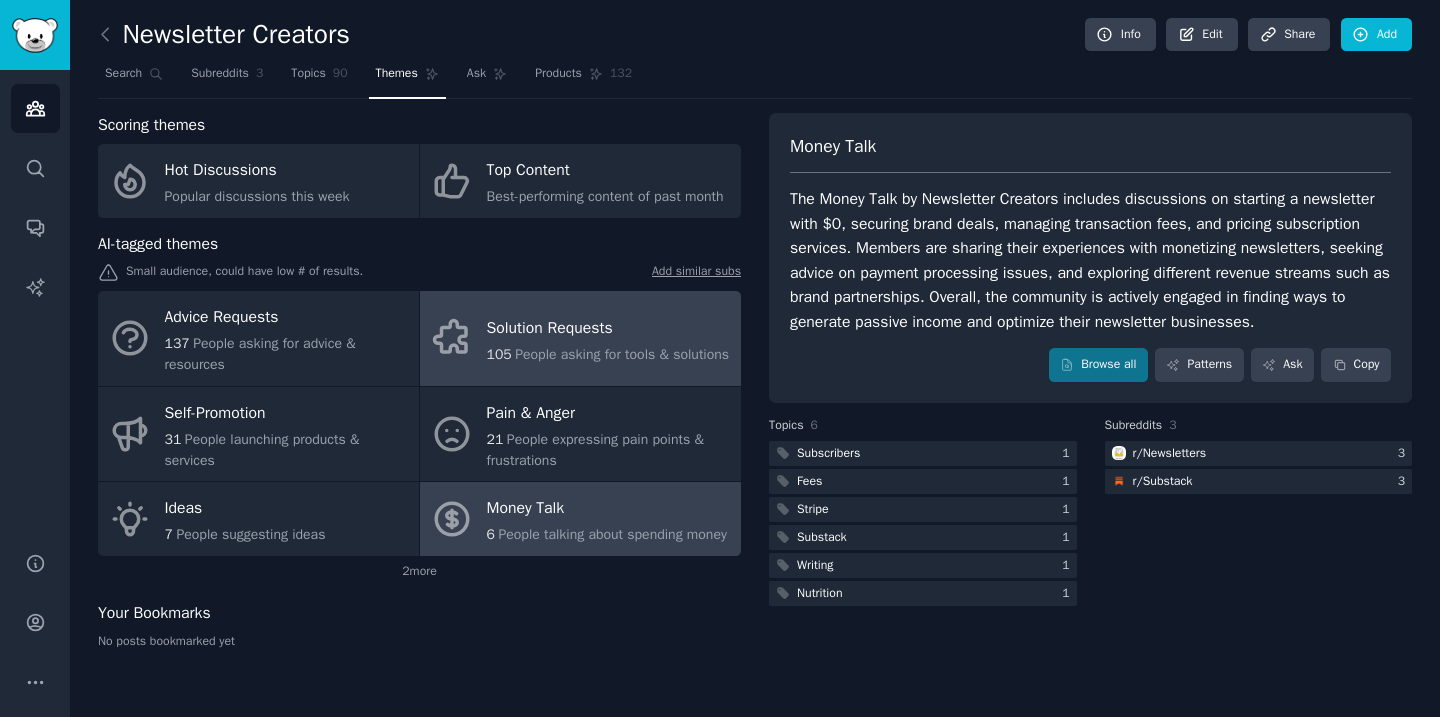 click on "105 People asking for tools & solutions" at bounding box center (608, 354) 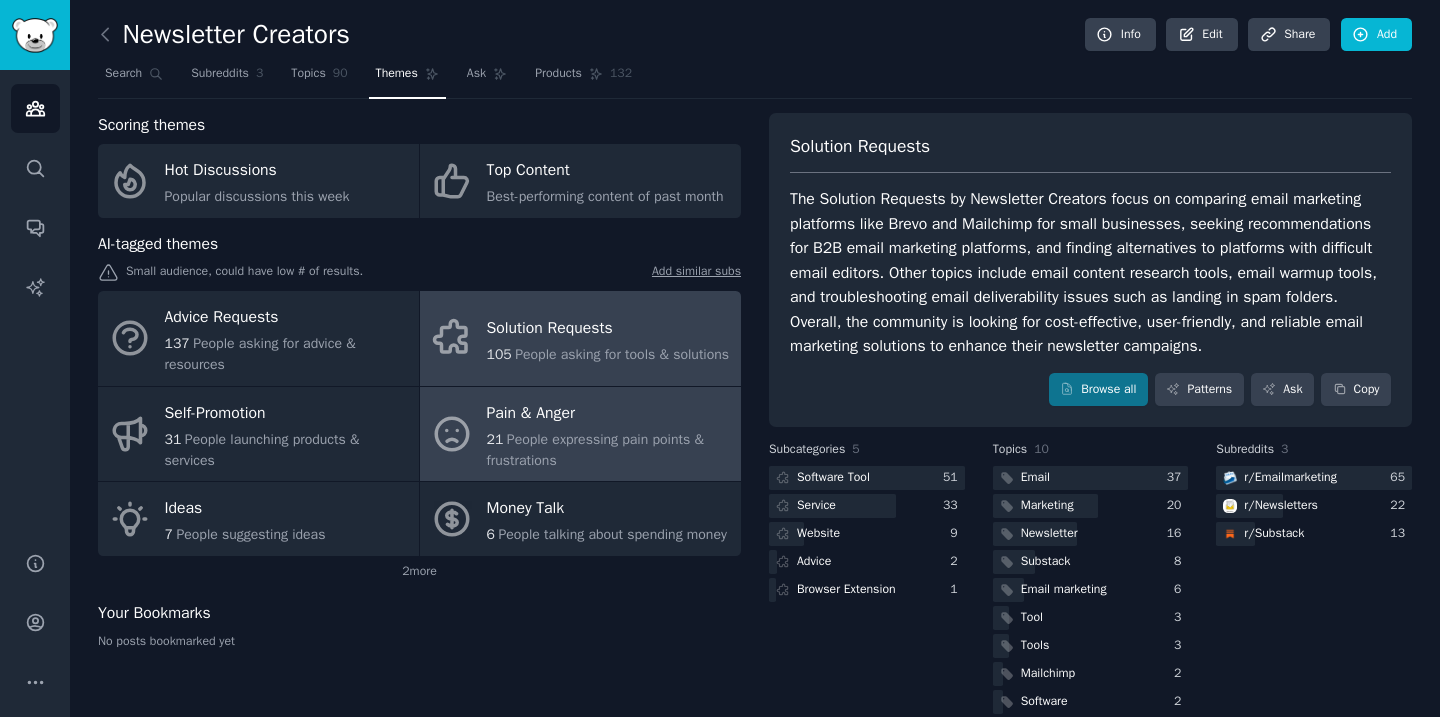 click on "Pain & Anger" at bounding box center (609, 413) 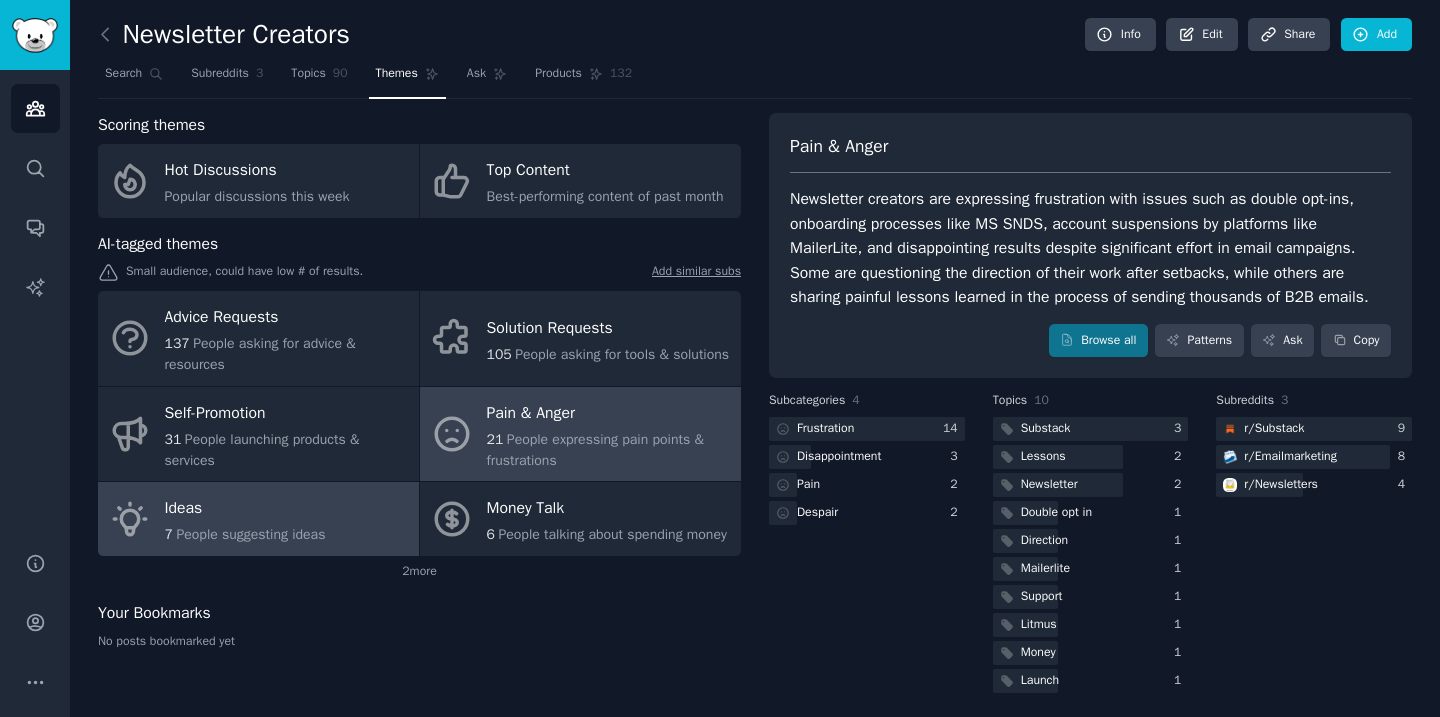 click on "Ideas 7 People suggesting ideas" at bounding box center [258, 519] 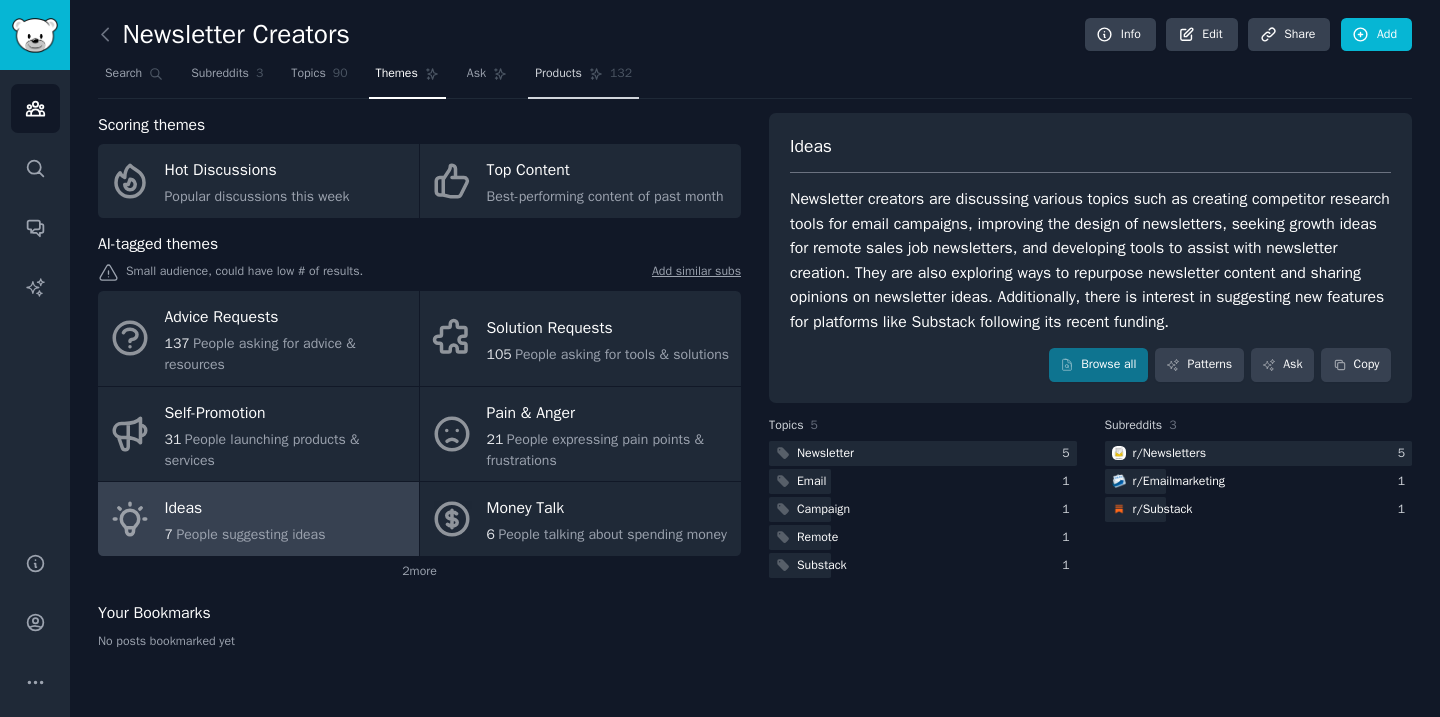 click on "Products 132" at bounding box center (583, 78) 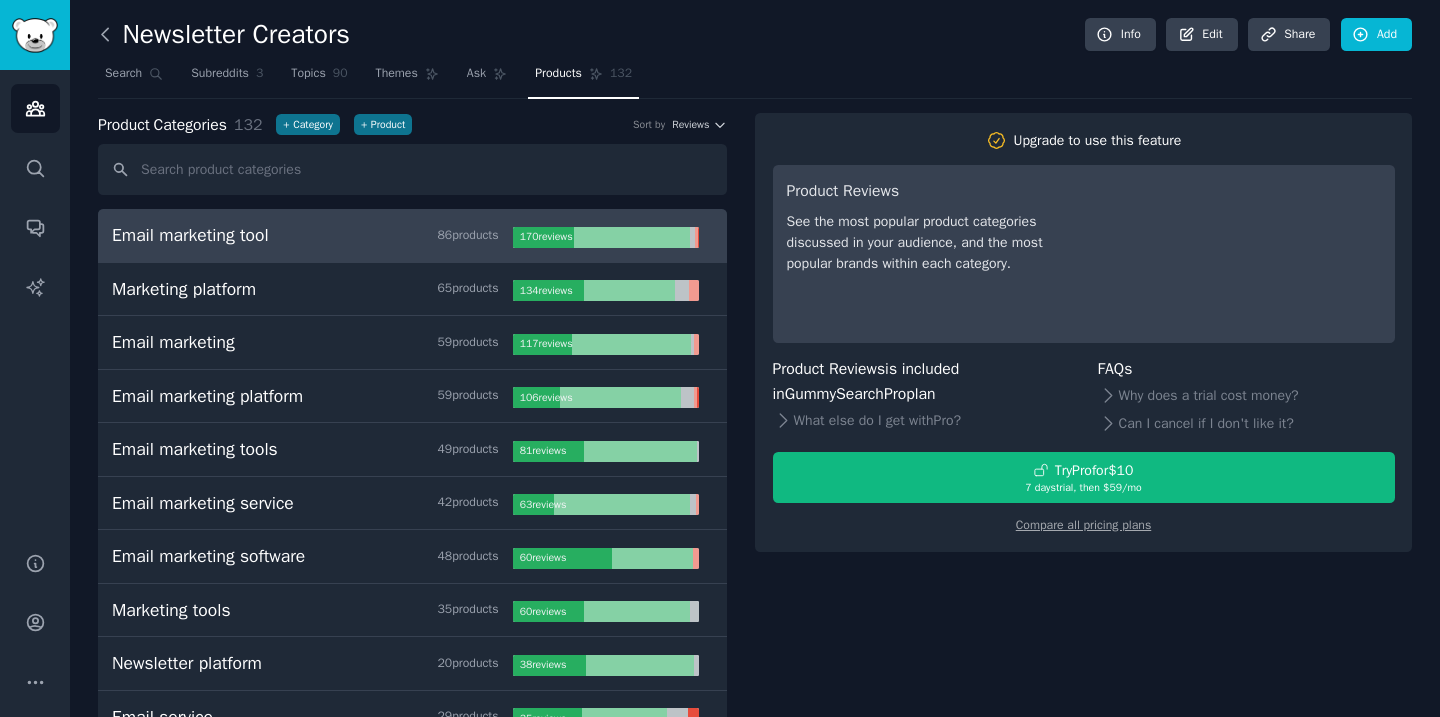 click at bounding box center [110, 35] 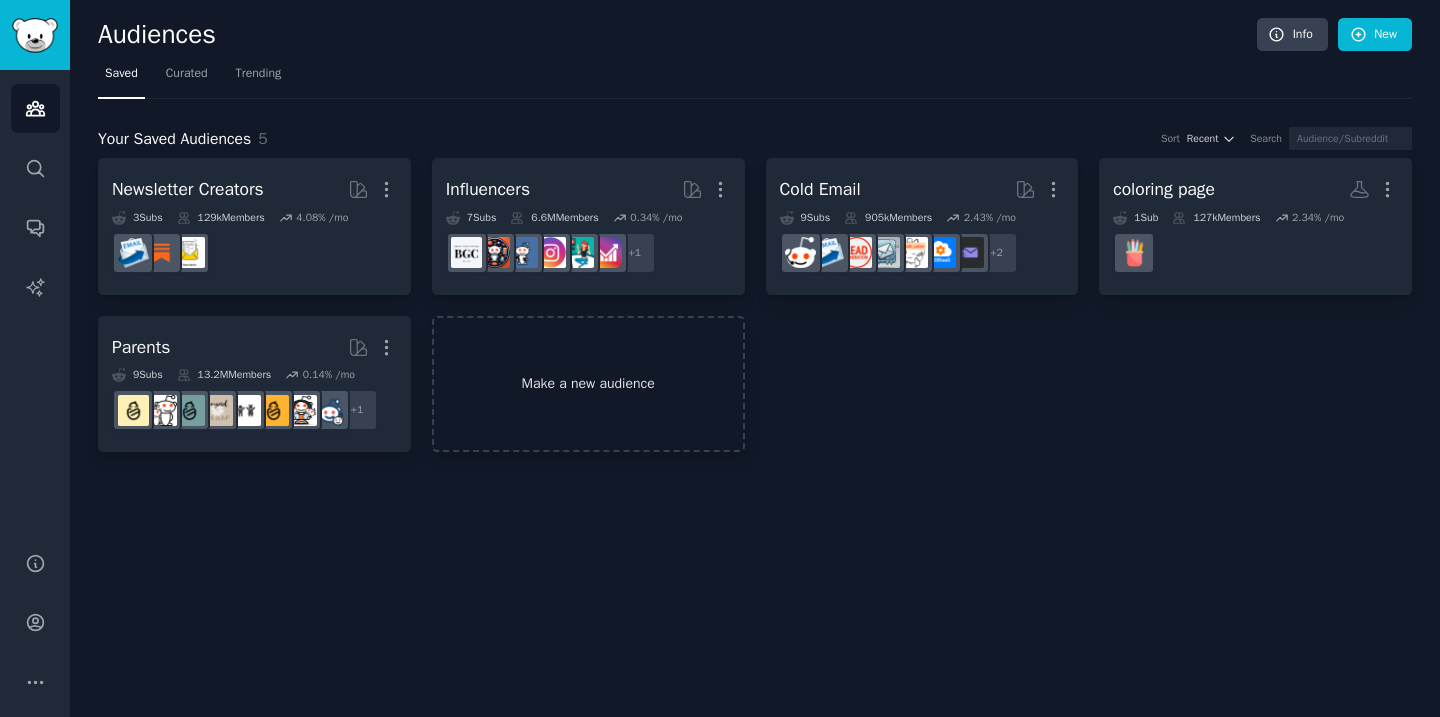 click on "Make a new audience" at bounding box center [588, 384] 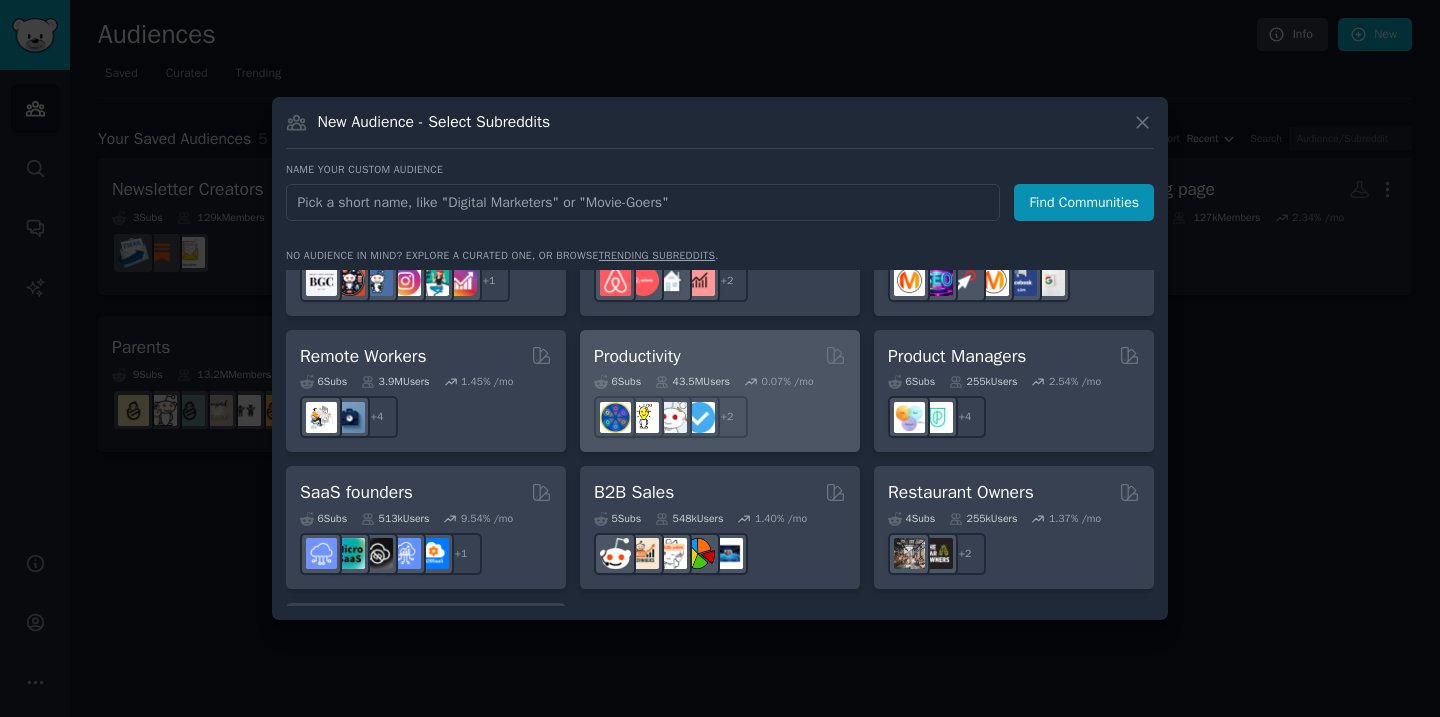 scroll, scrollTop: 1498, scrollLeft: 0, axis: vertical 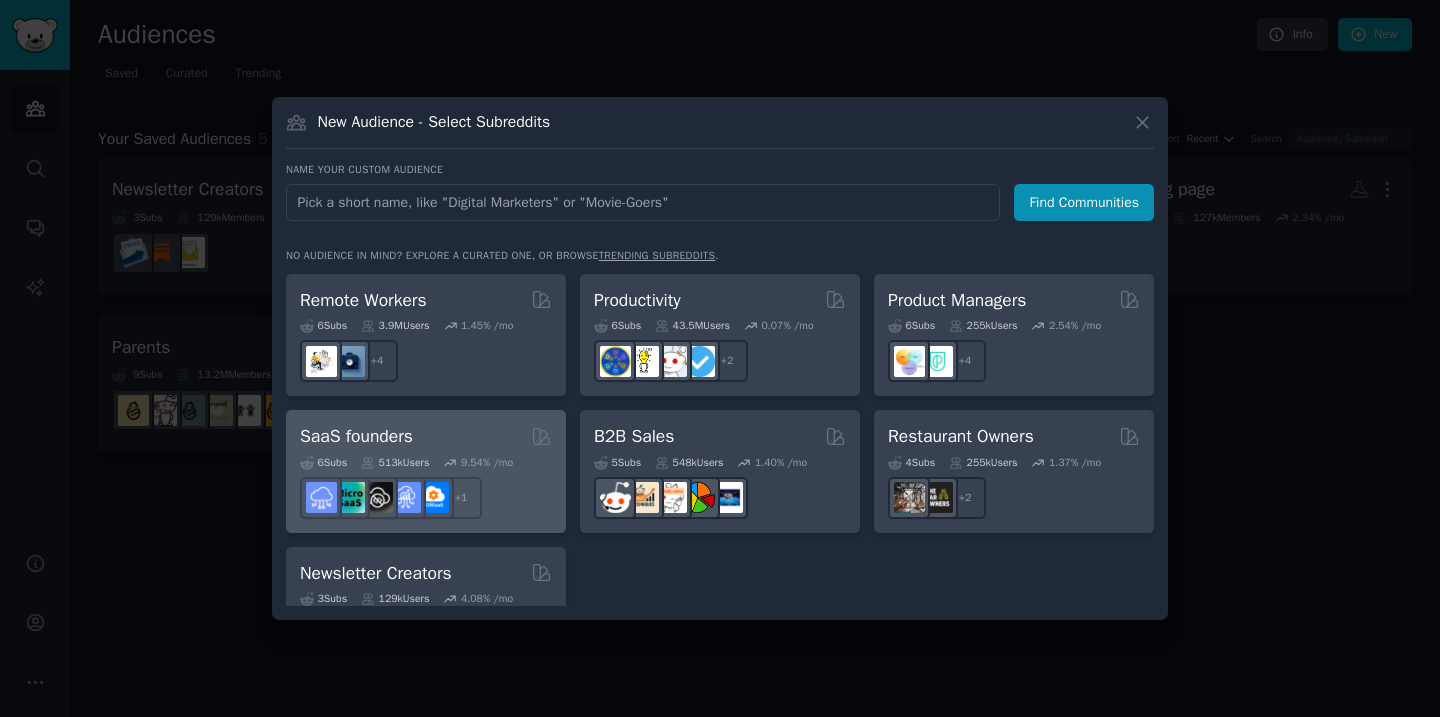 click on "SaaS founders Curated by GummySearch" at bounding box center [426, 436] 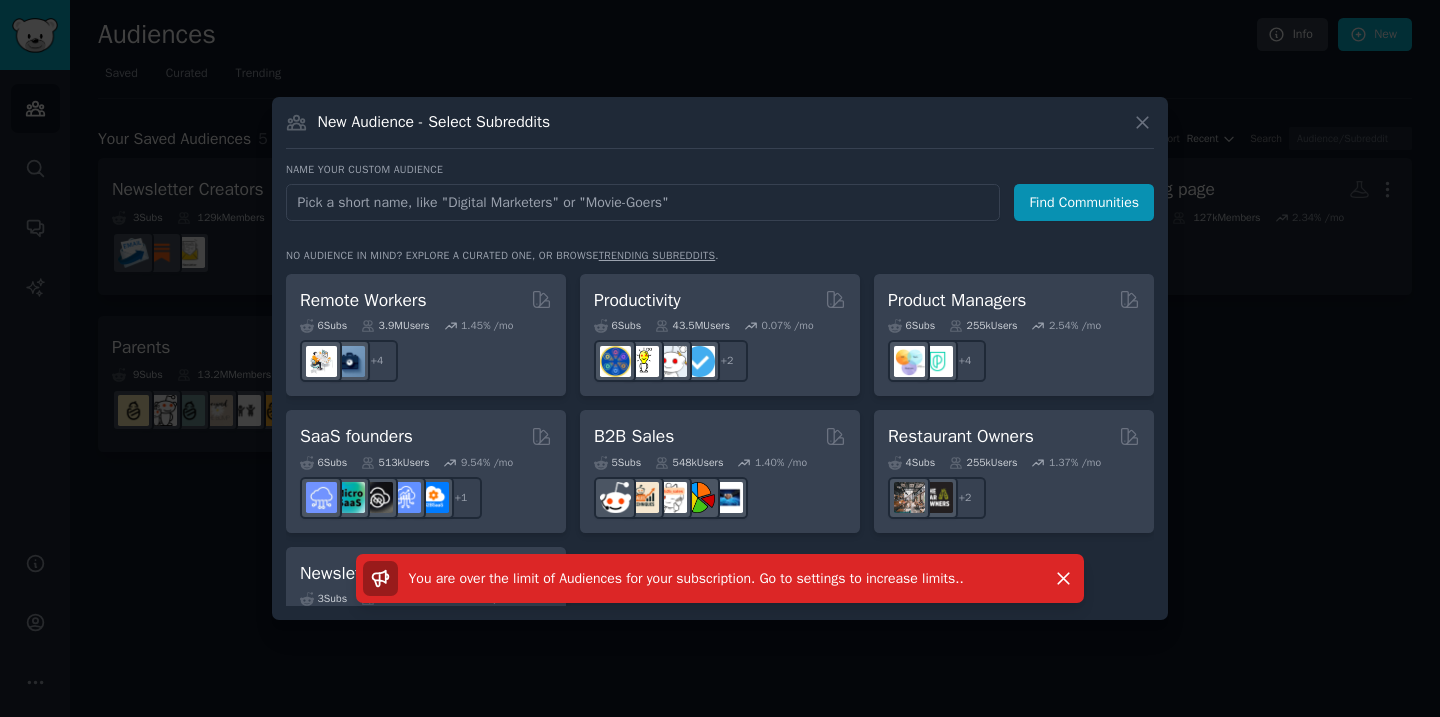 click at bounding box center [720, 358] 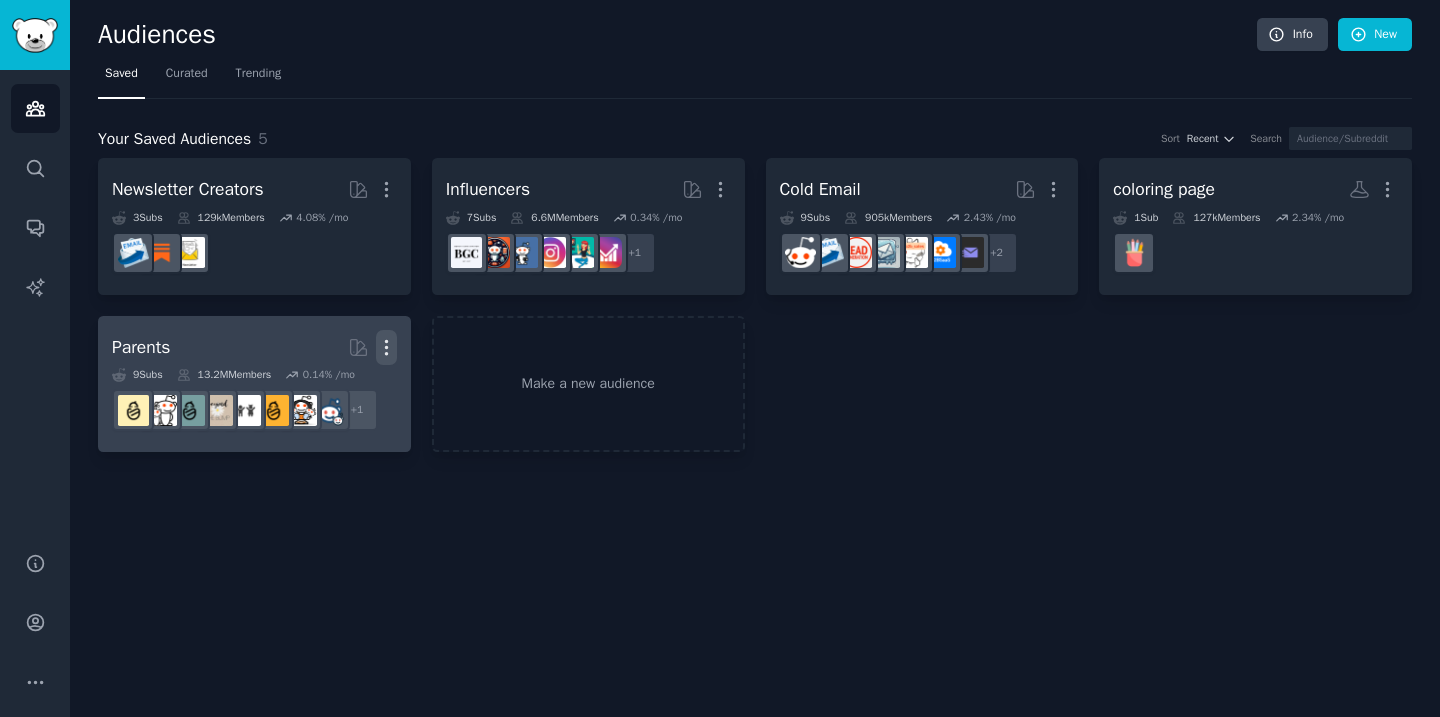 click 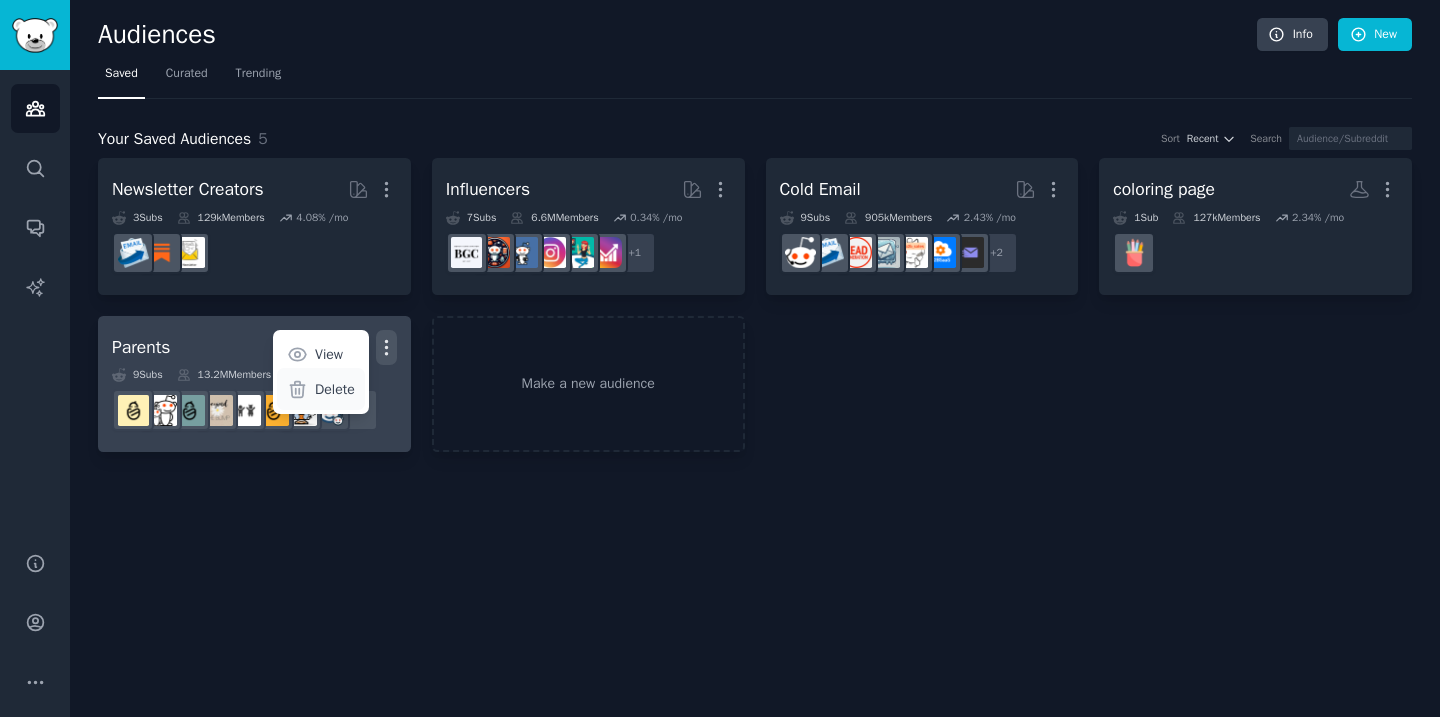 click on "Delete" at bounding box center [321, 389] 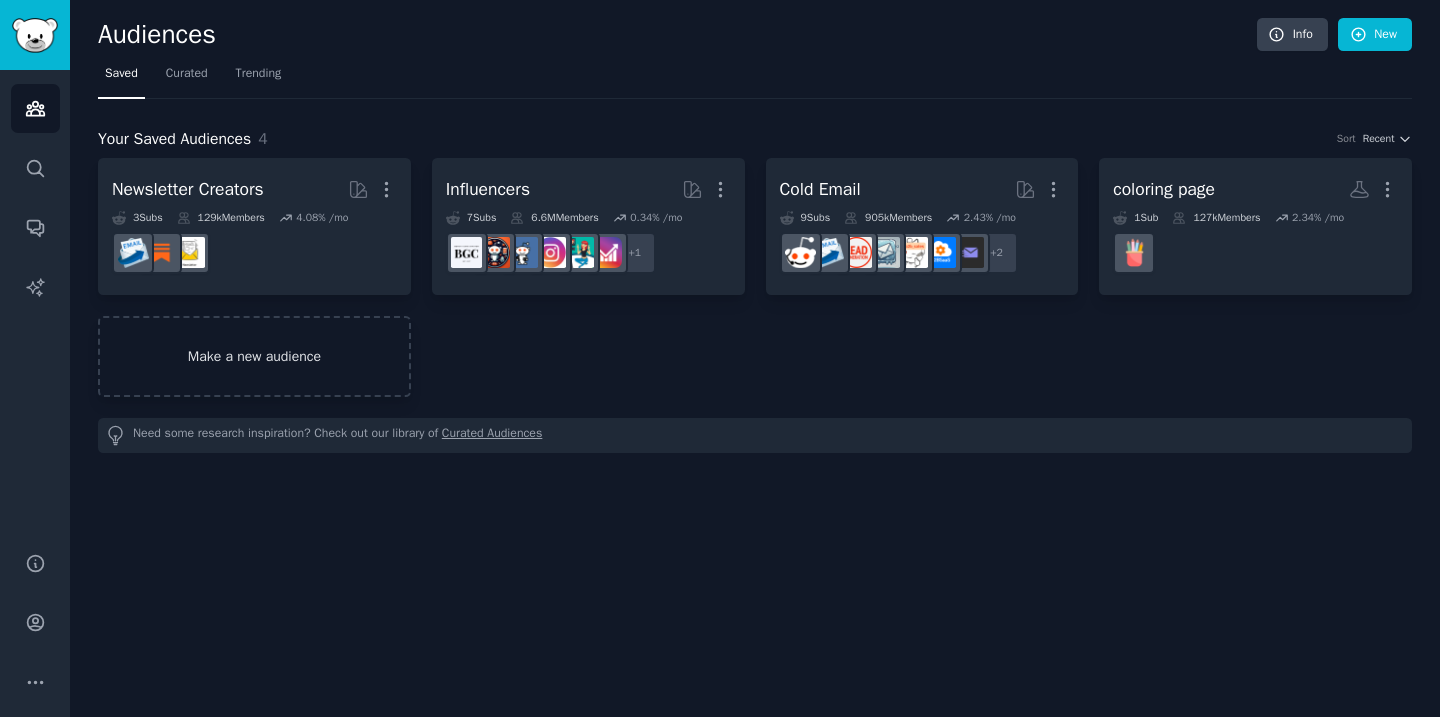 click on "Make a new audience" at bounding box center (254, 356) 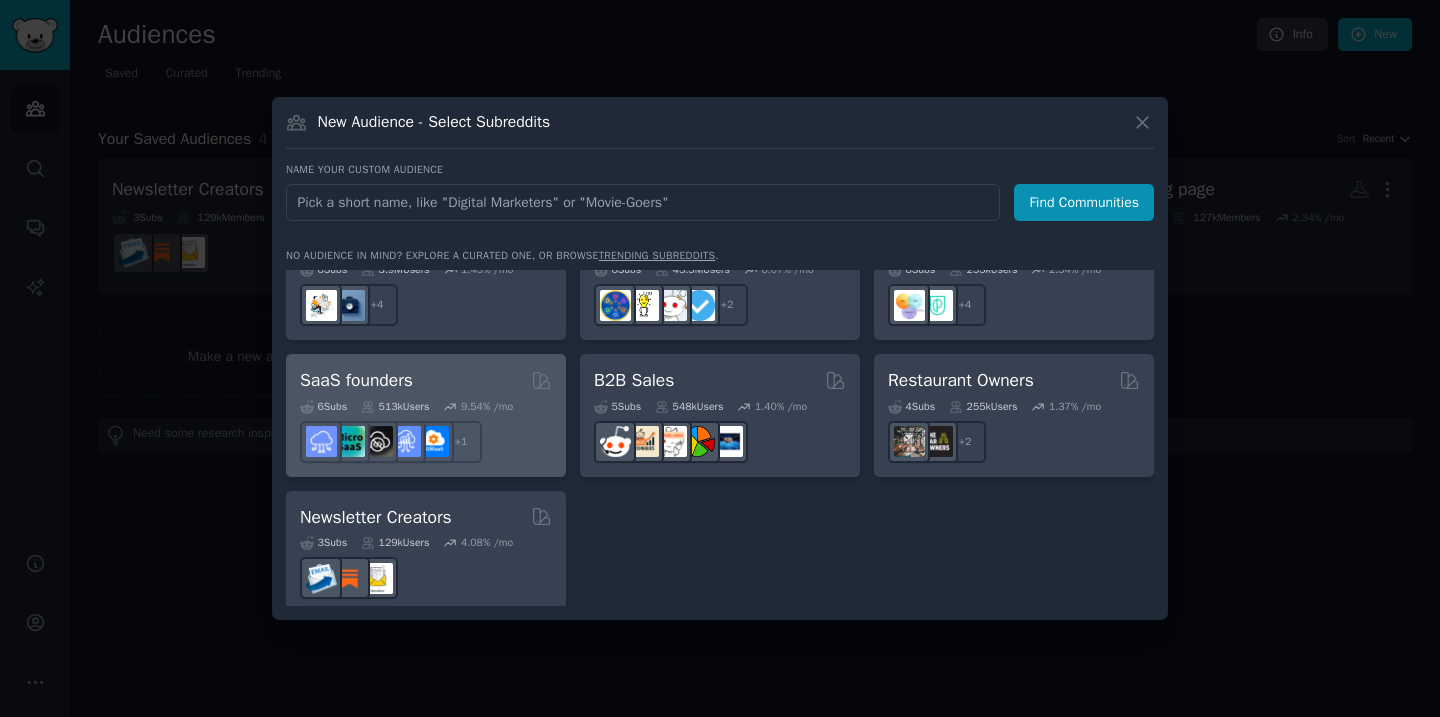 scroll, scrollTop: 1550, scrollLeft: 0, axis: vertical 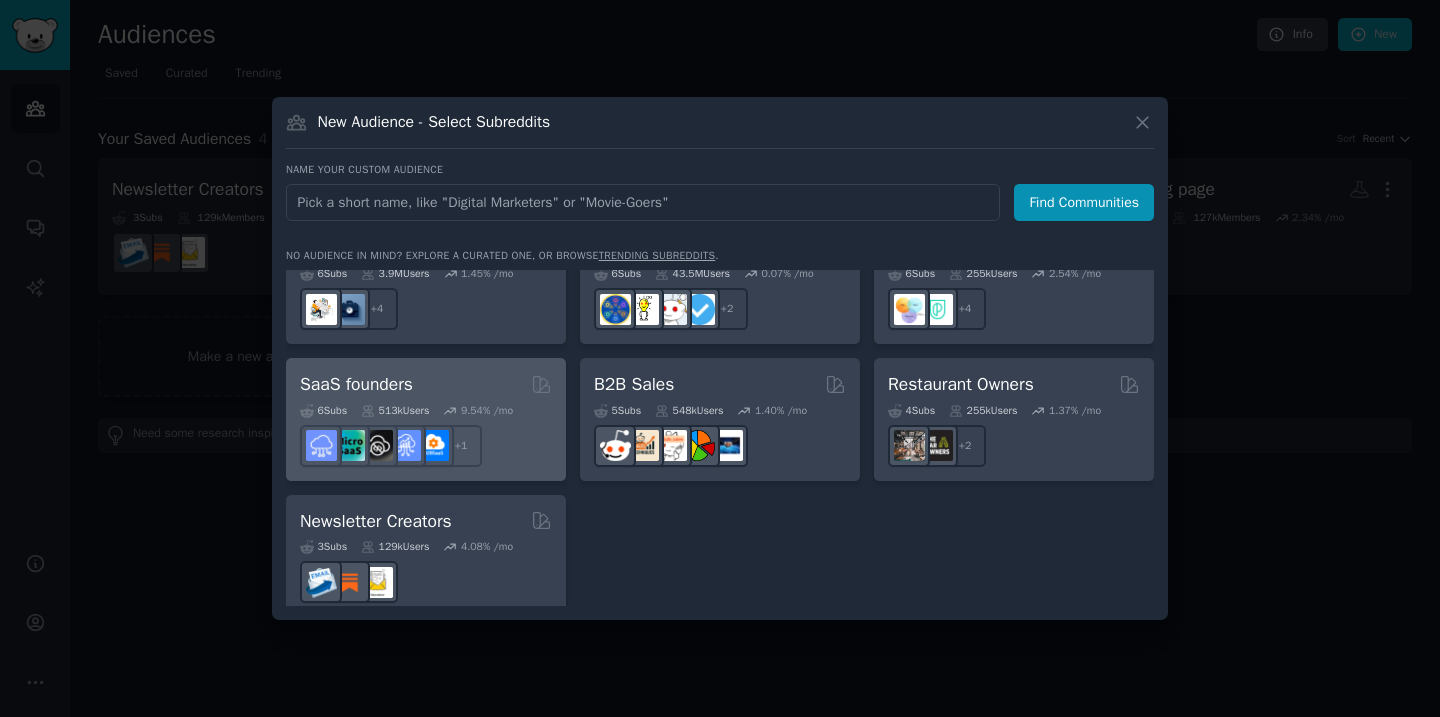 click on "SaaS founders Curated by GummySearch" at bounding box center (426, 384) 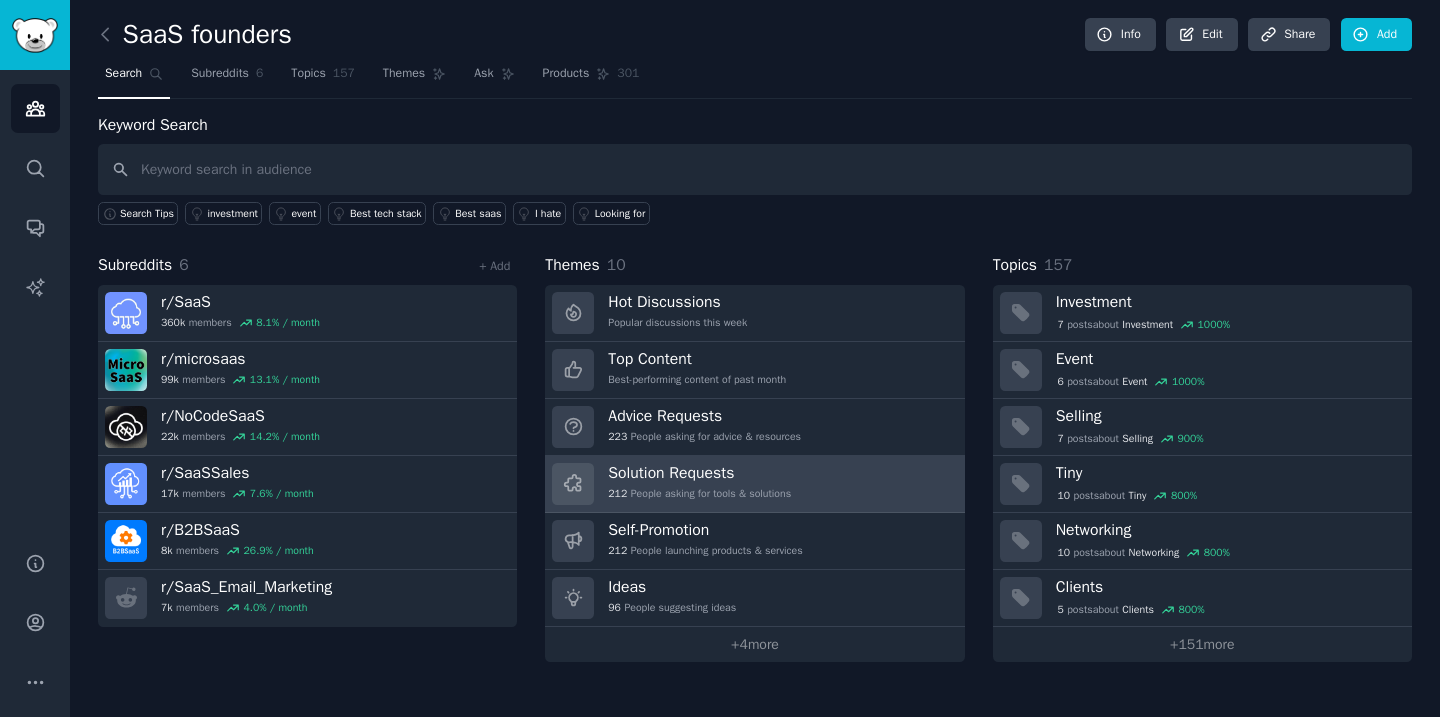 click on "Solution Requests" at bounding box center (699, 473) 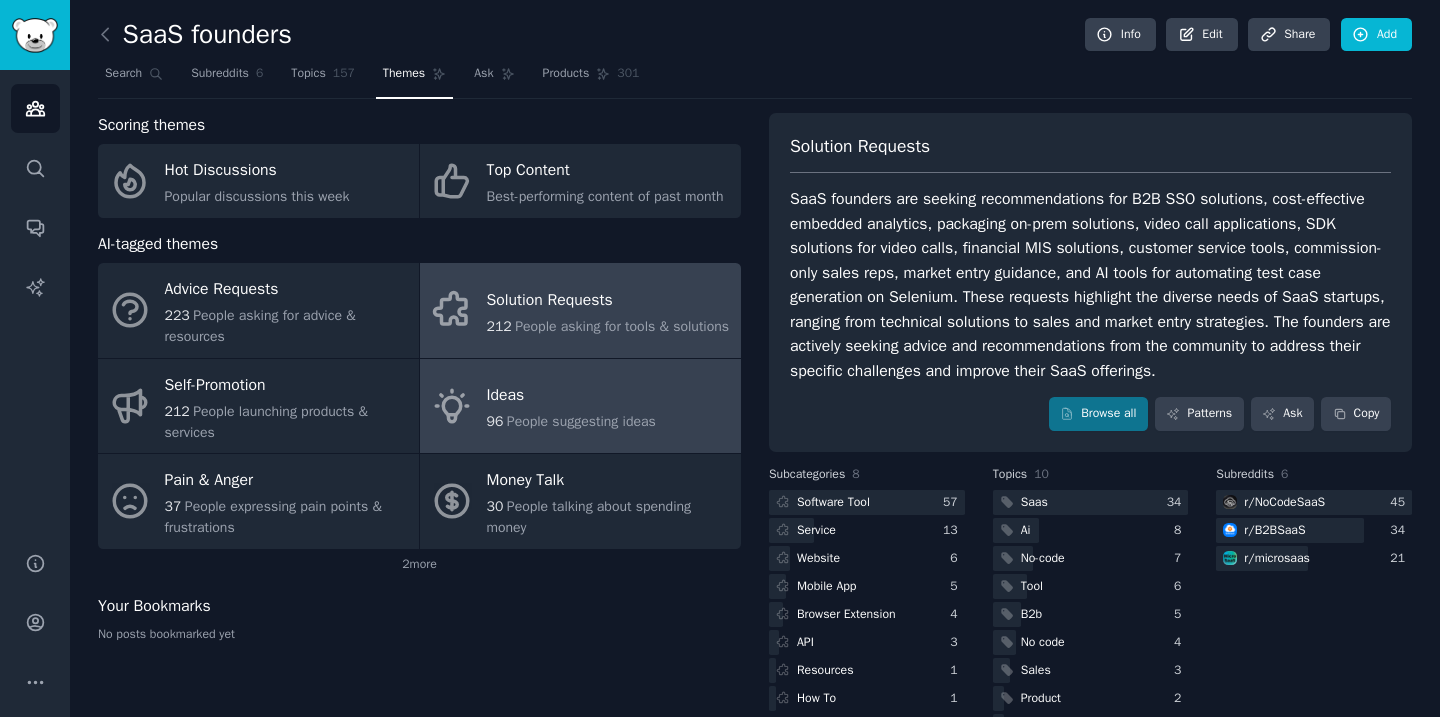 click on "Ideas" at bounding box center [571, 396] 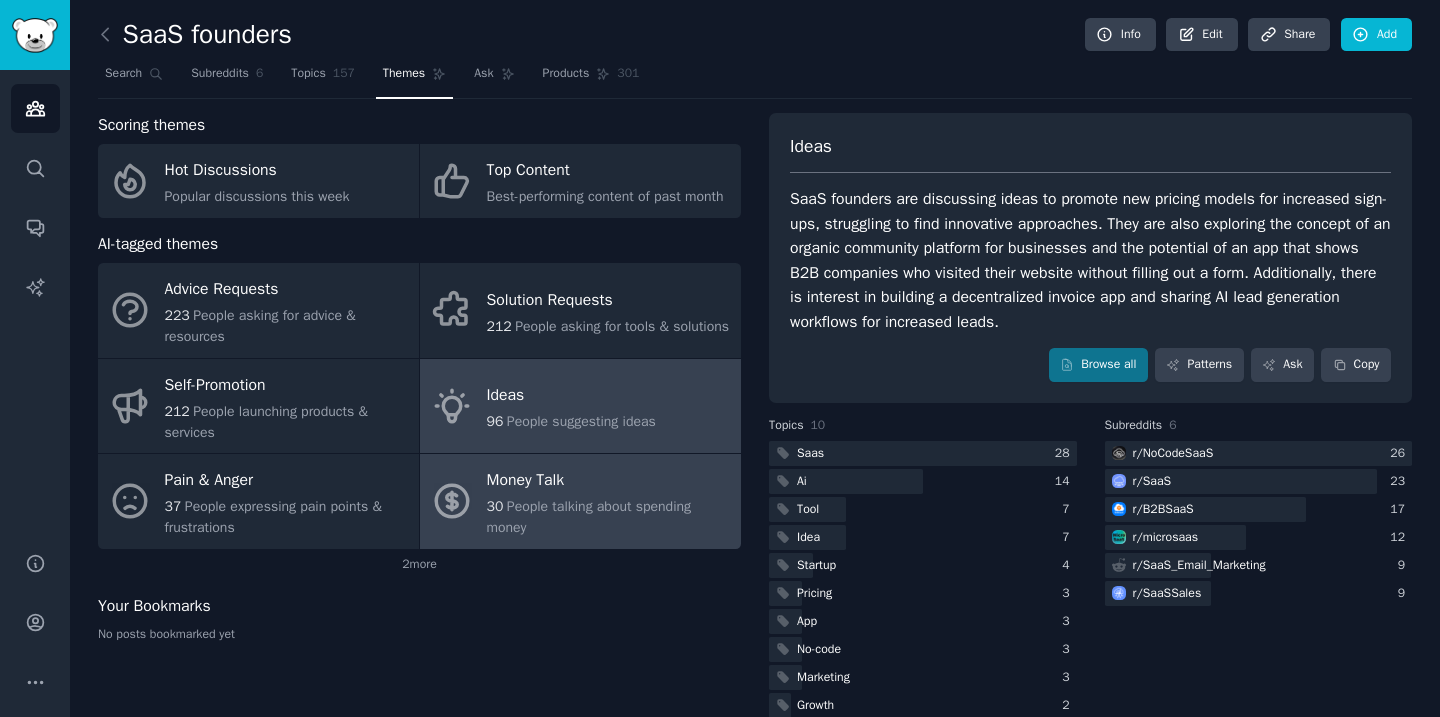 click on "Money Talk" at bounding box center (609, 481) 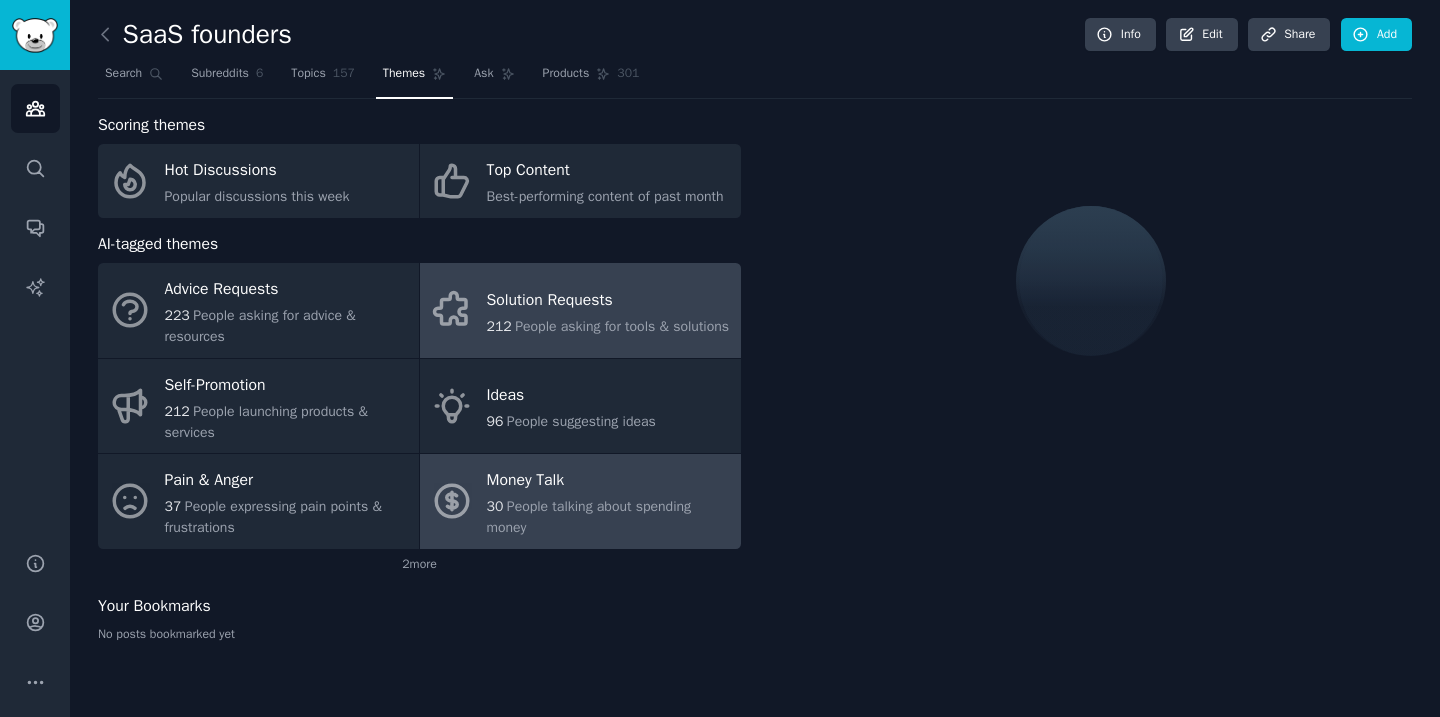 click on "212 People asking for tools & solutions" at bounding box center [608, 326] 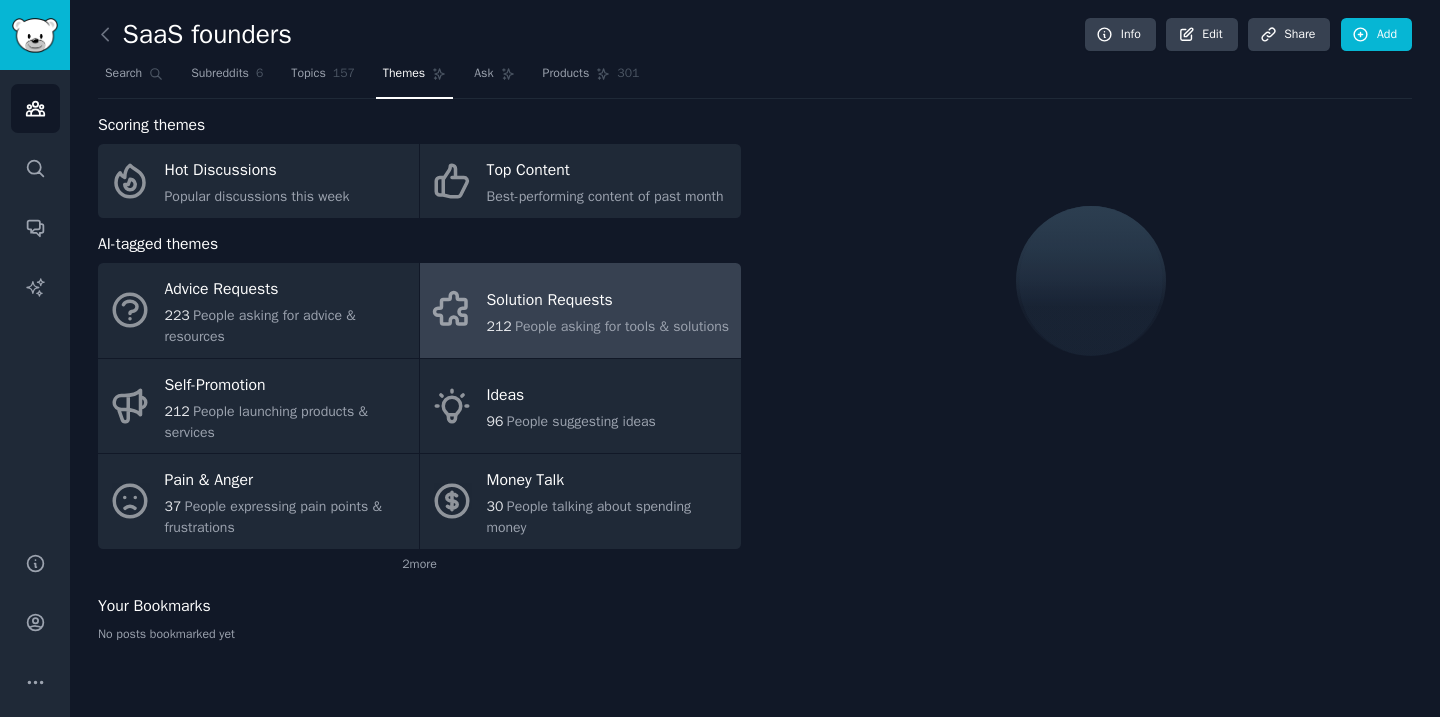 click on "People asking for tools & solutions" at bounding box center [622, 326] 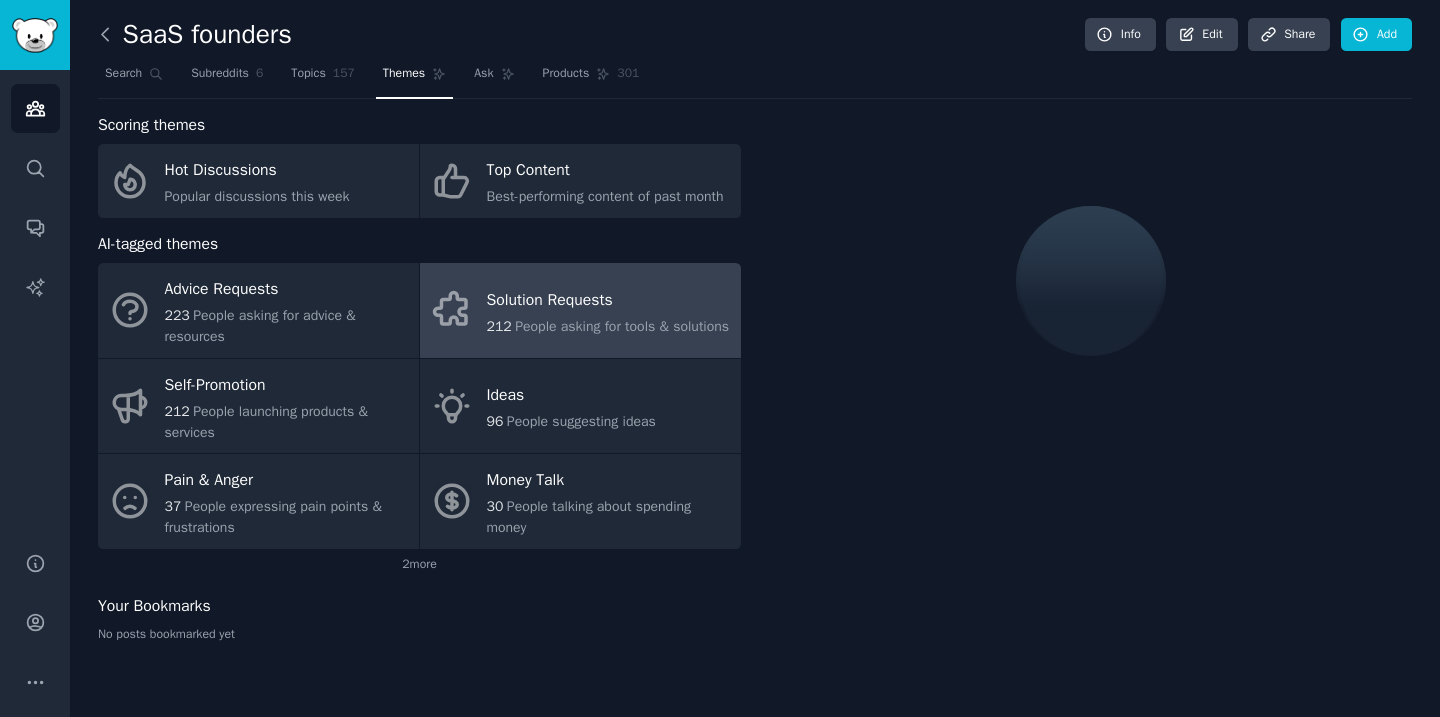 click 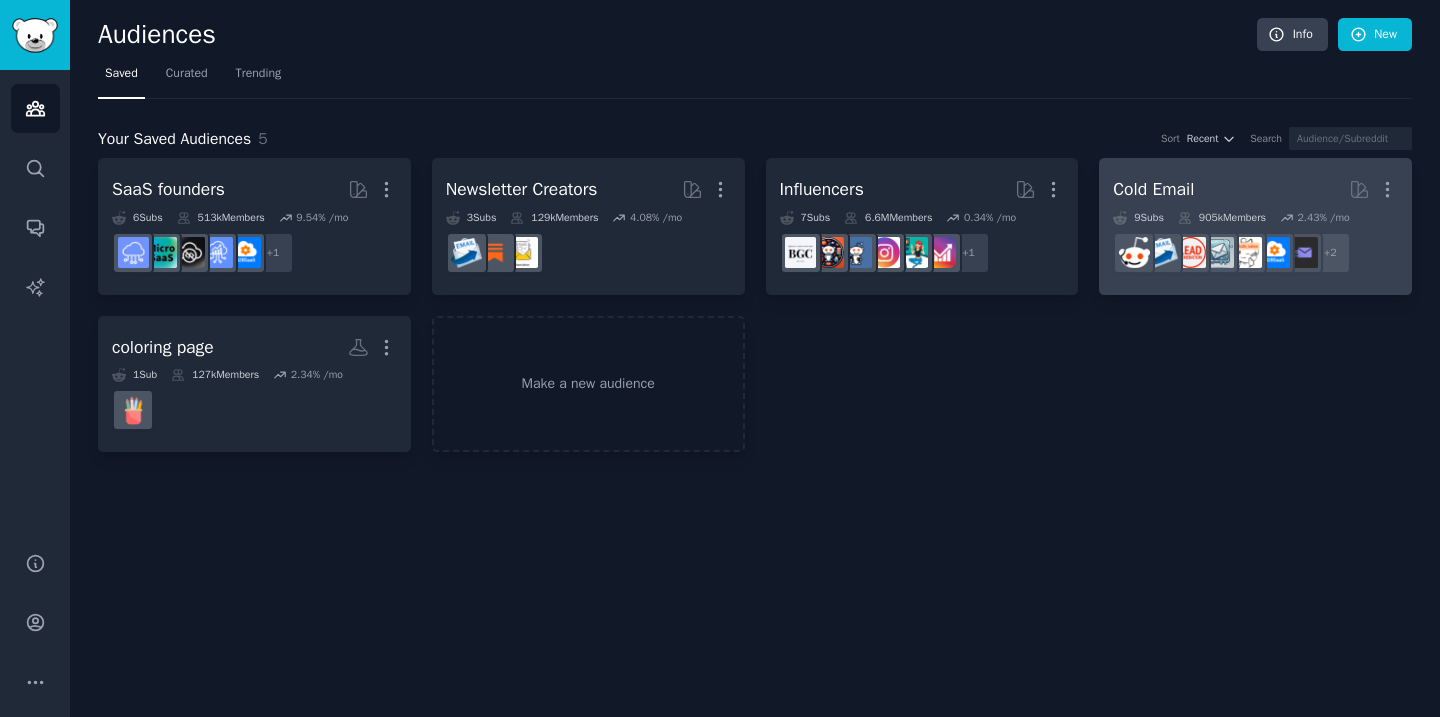 click on "Cold Email" at bounding box center (1153, 189) 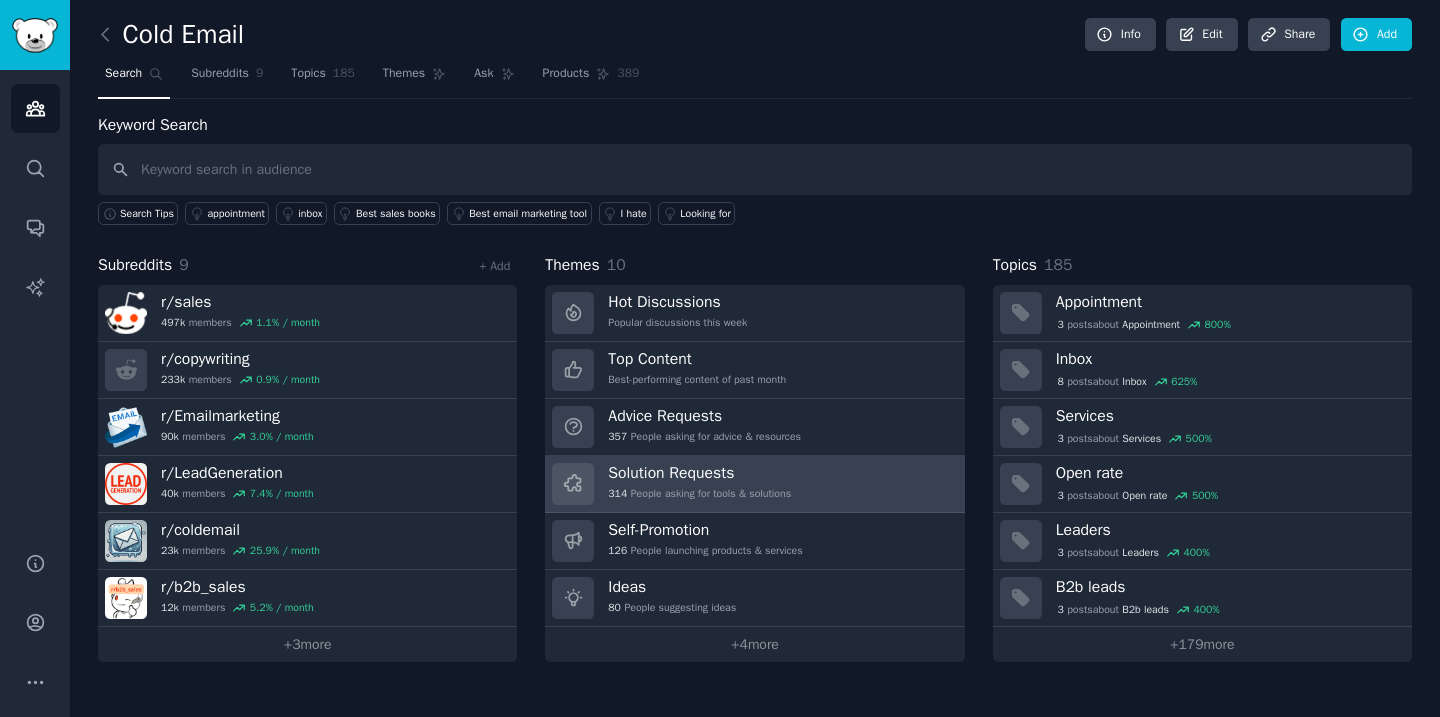 click on "Solution Requests" at bounding box center [699, 473] 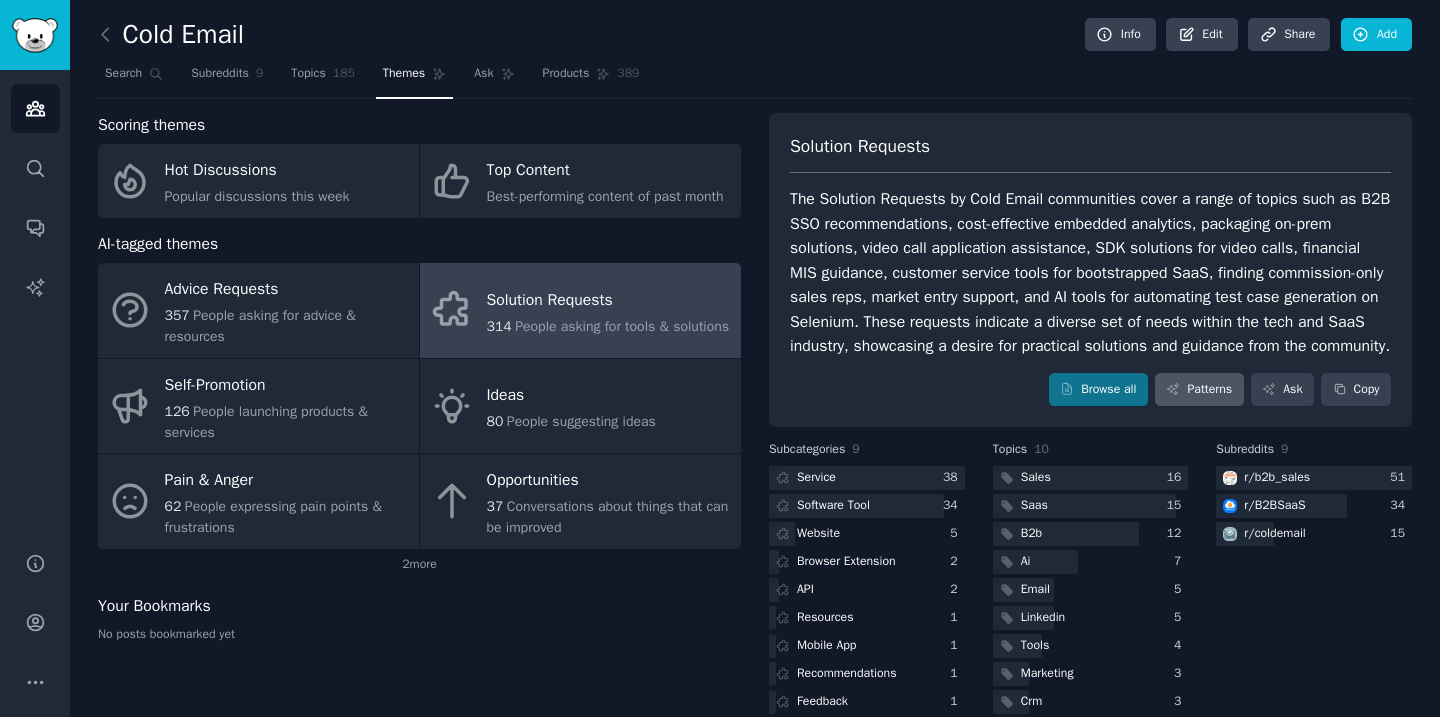 click on "Patterns" at bounding box center (1199, 390) 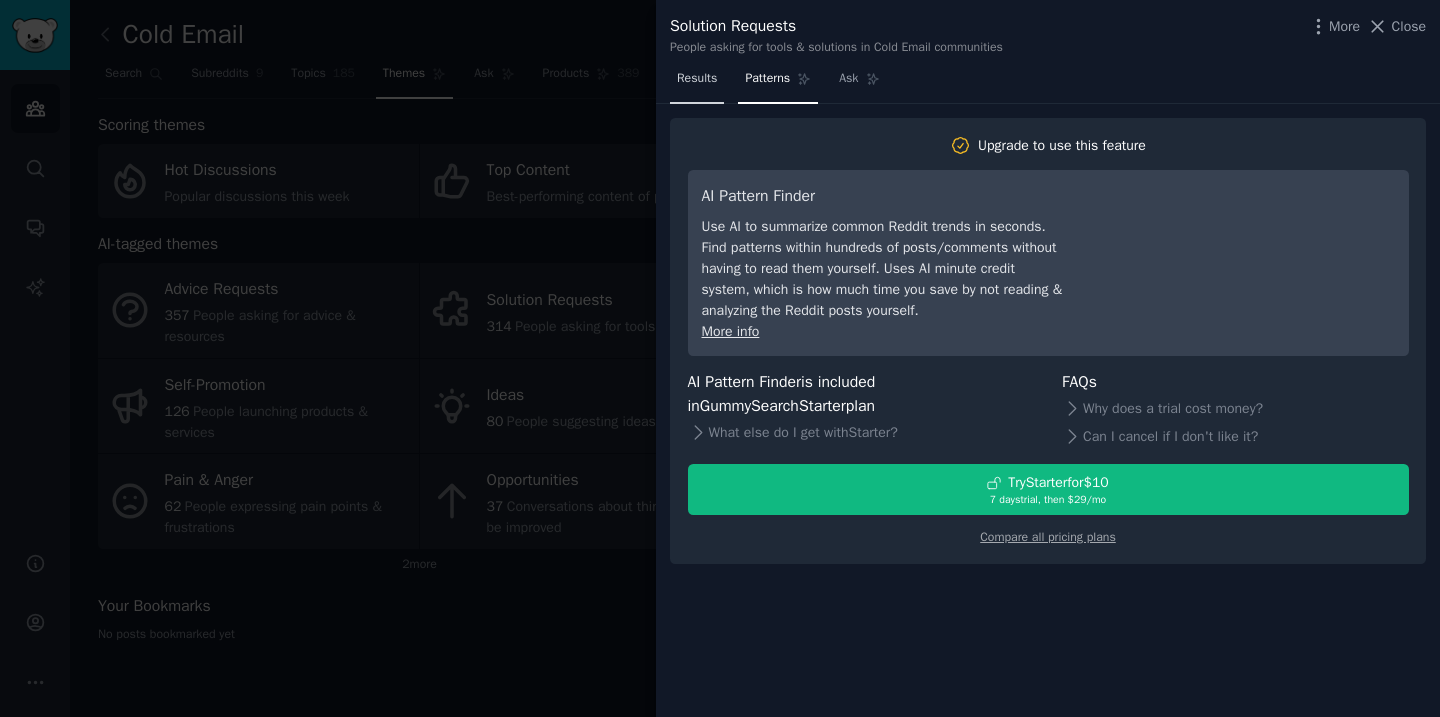 click on "Results" at bounding box center (697, 79) 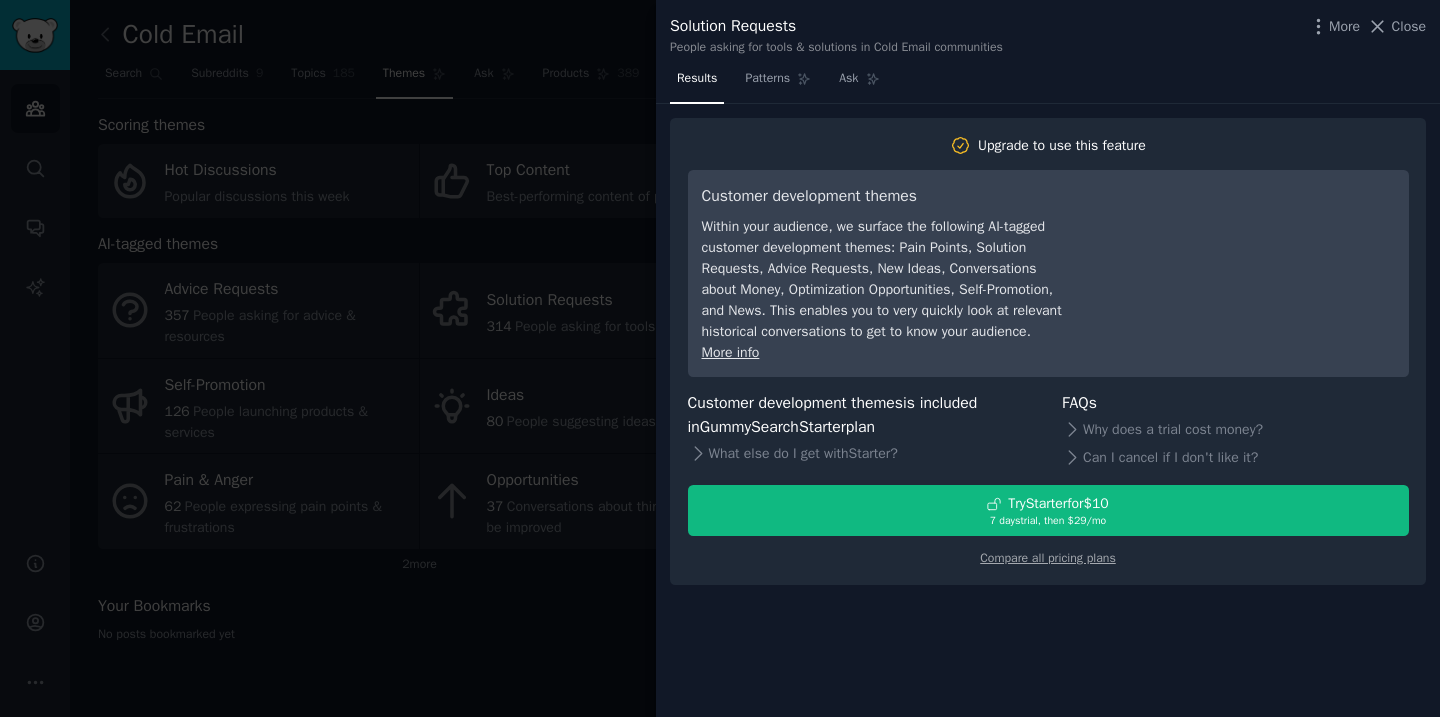 click on "Close" at bounding box center [1409, 26] 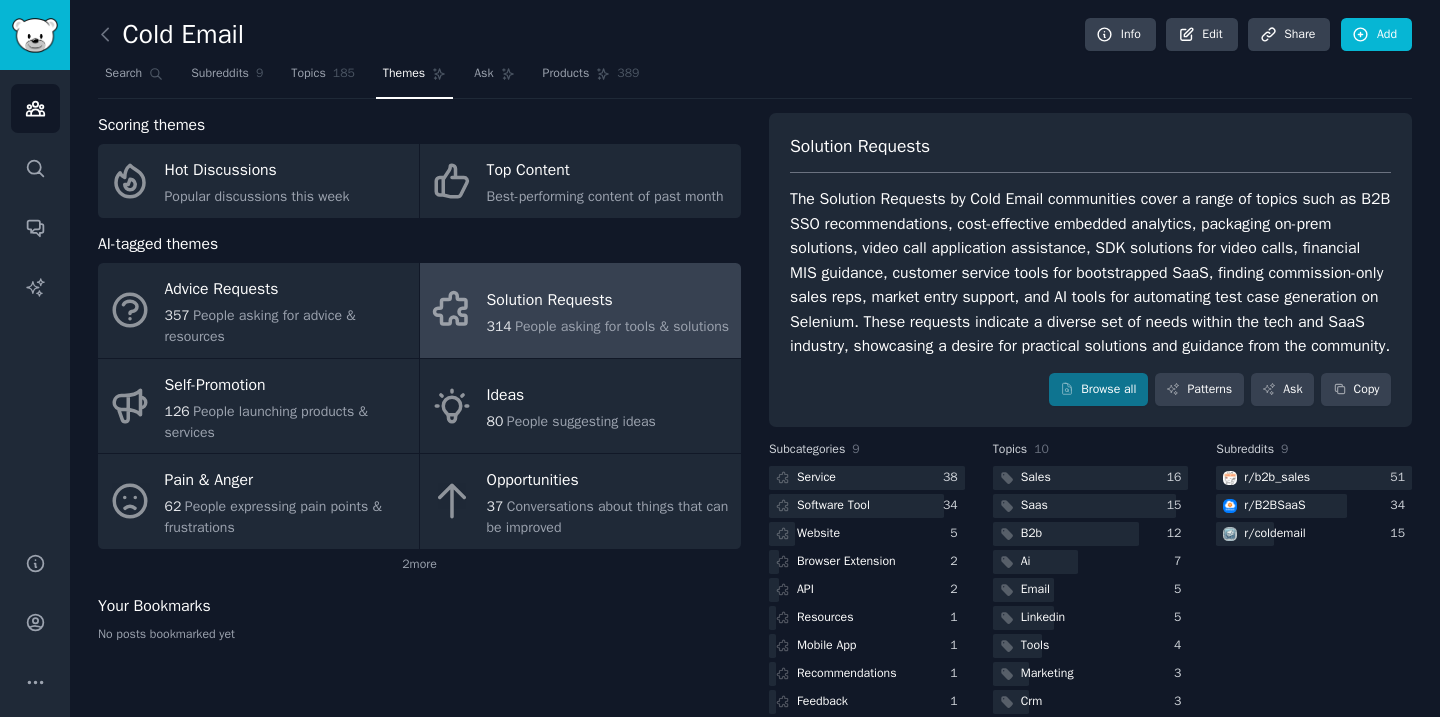 click at bounding box center (110, 35) 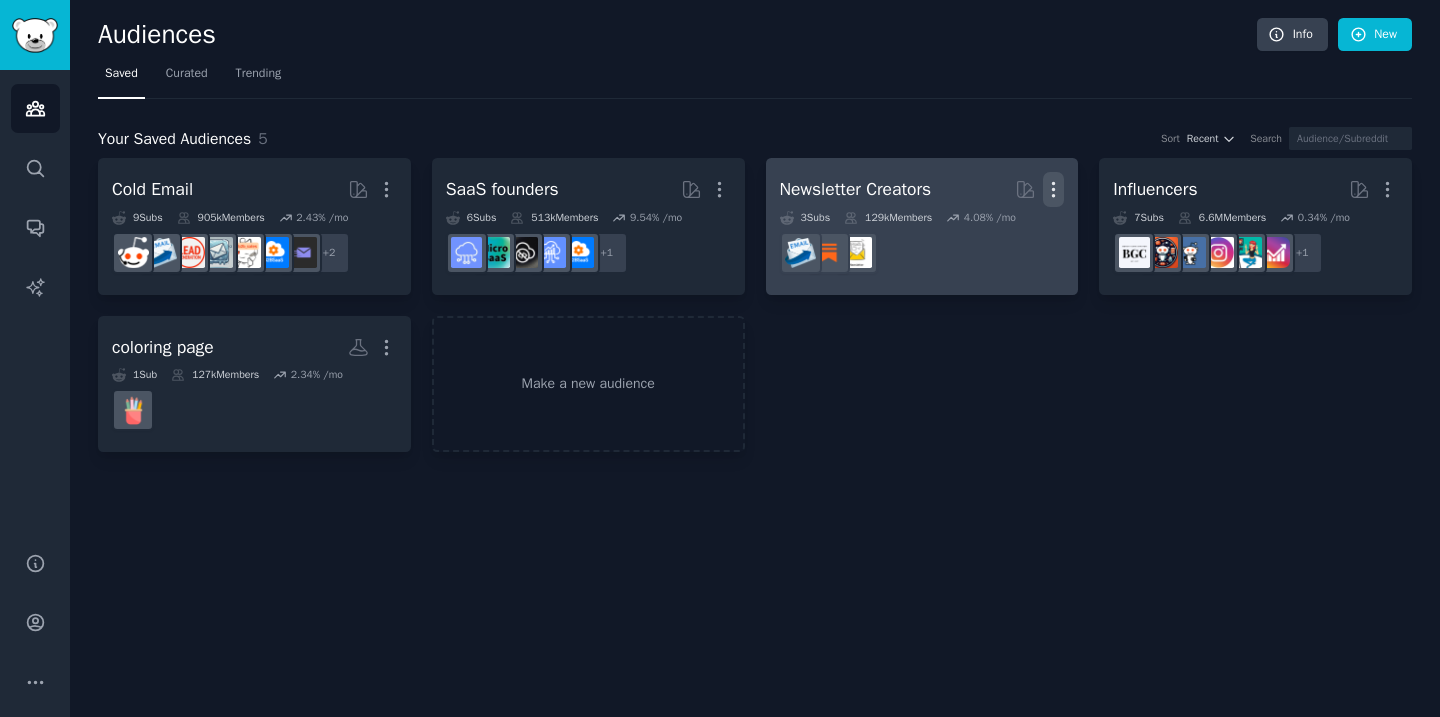 click on "More" at bounding box center (1053, 189) 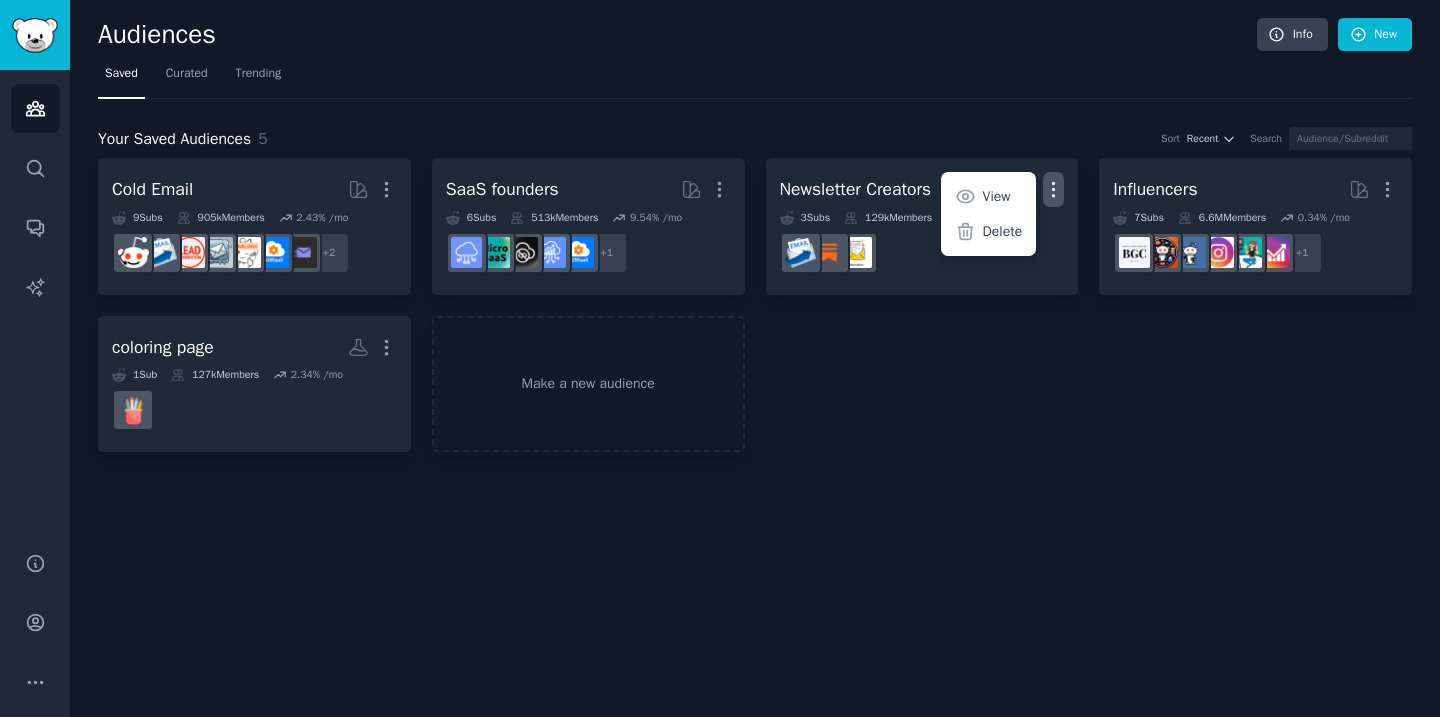 click on "Delete" at bounding box center (1003, 231) 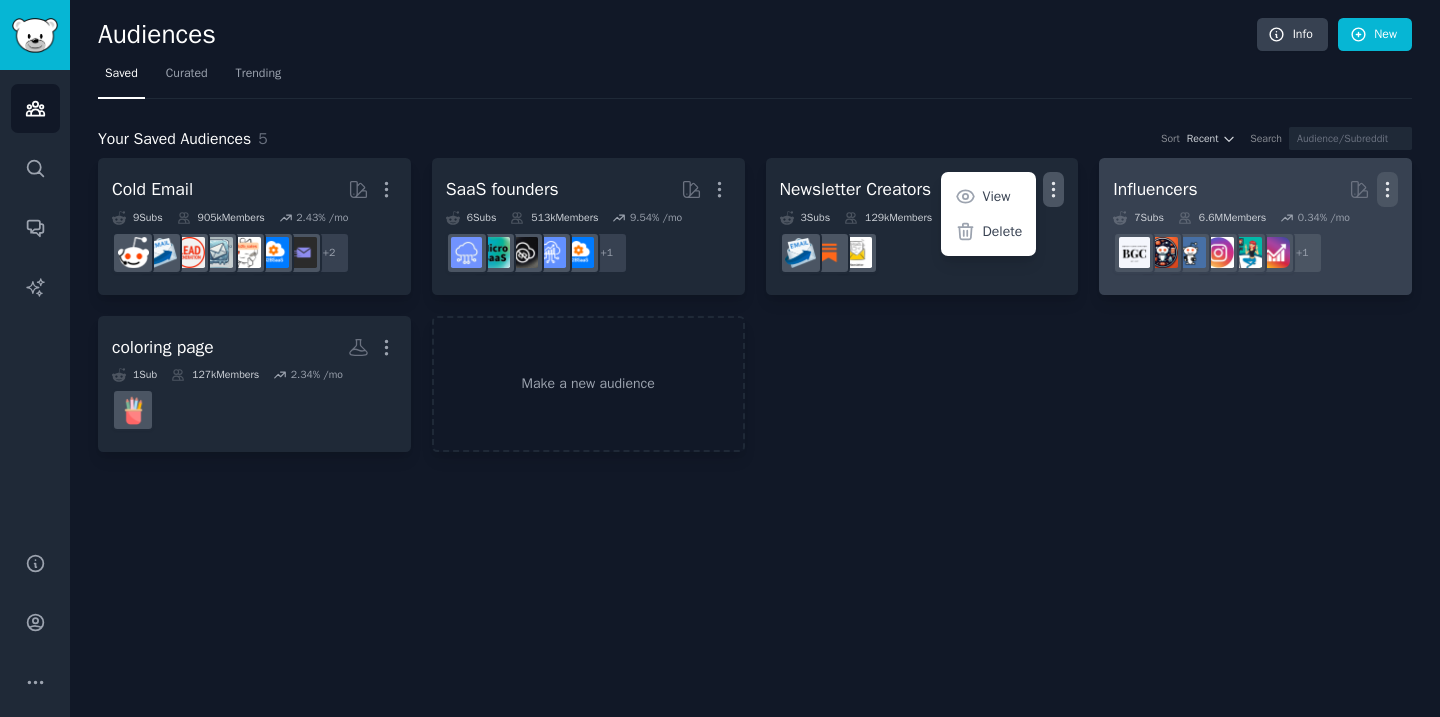 click 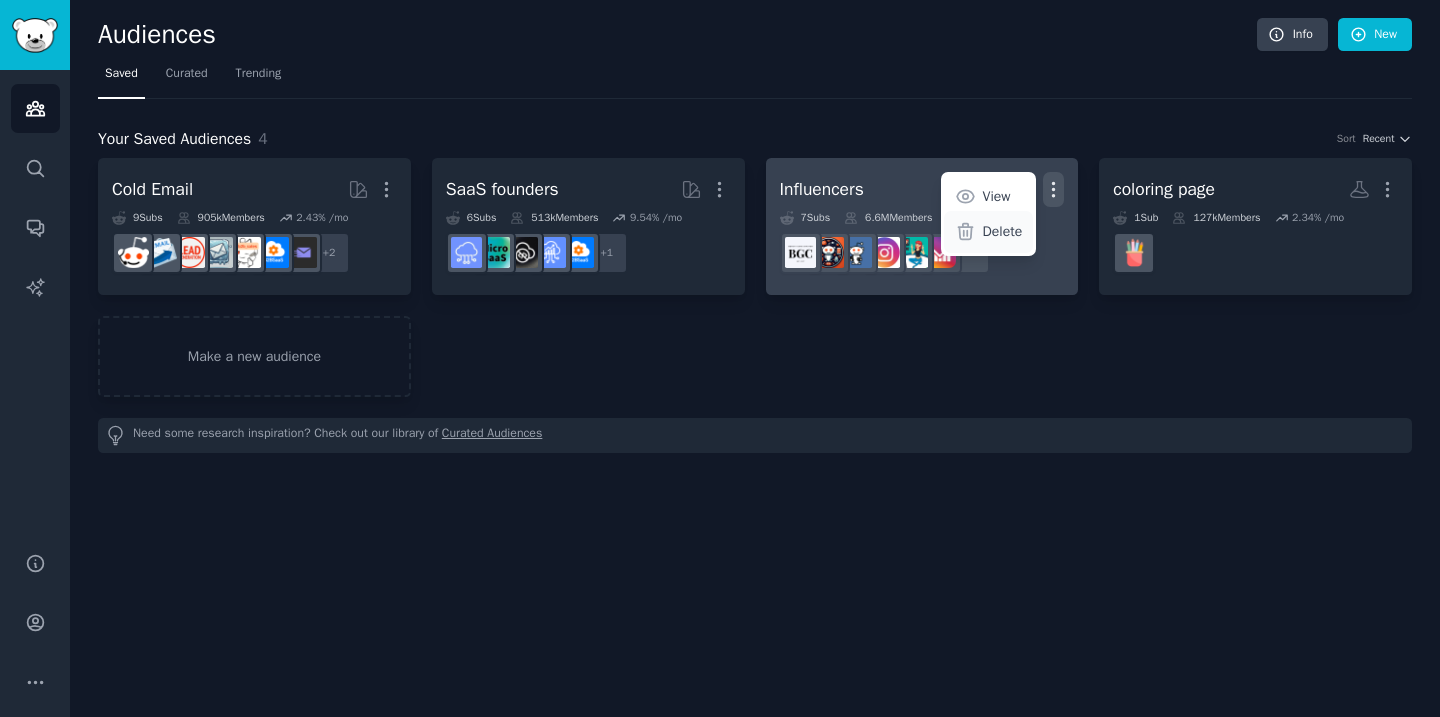 click on "Delete" at bounding box center [1003, 231] 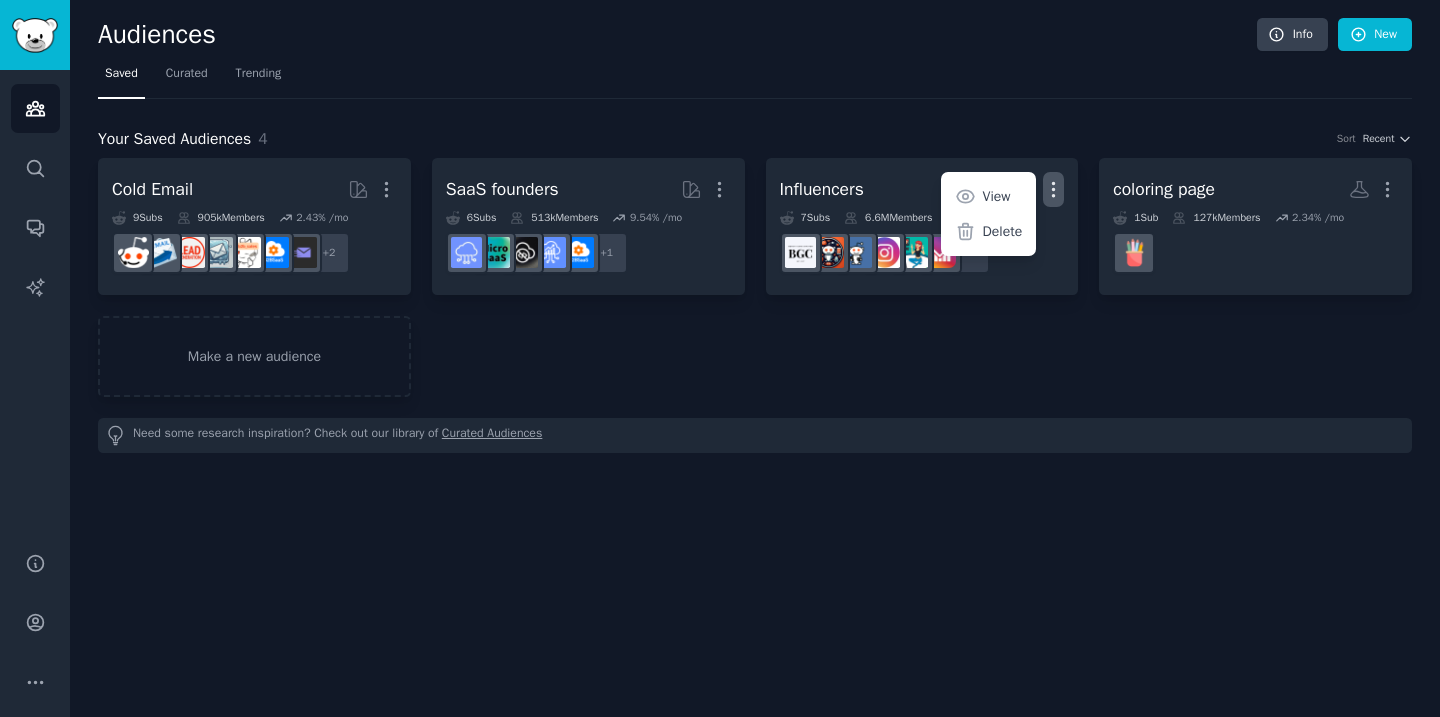 click on "Cold Email More 9 Sub s 905k Members 2.43 %/mo + 2 SaaS founders Curated by GummySearch More 6 Sub s 513k Members 9.54 %/mo + 1 Influencers Curated by GummySearch More View Delete 7 Sub s 6.6M Members 0.34 %/mo r/SocialMediaMarketing + 1 coloring page More 1 Sub 127k Members 2.34 %/mo r/Coloring Make a new audience Need some research inspiration? Check out our library of Curated Audiences" at bounding box center (755, 305) 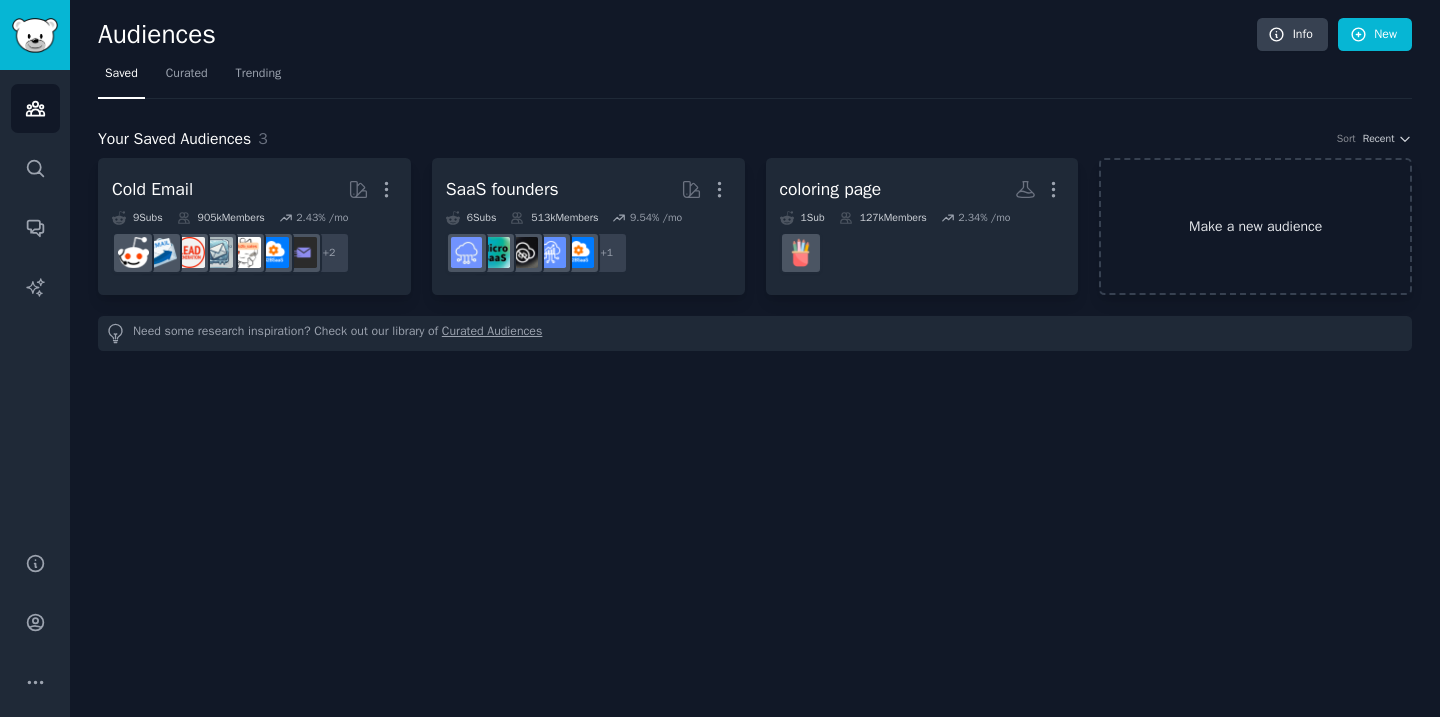 click on "Make a new audience" at bounding box center (1255, 226) 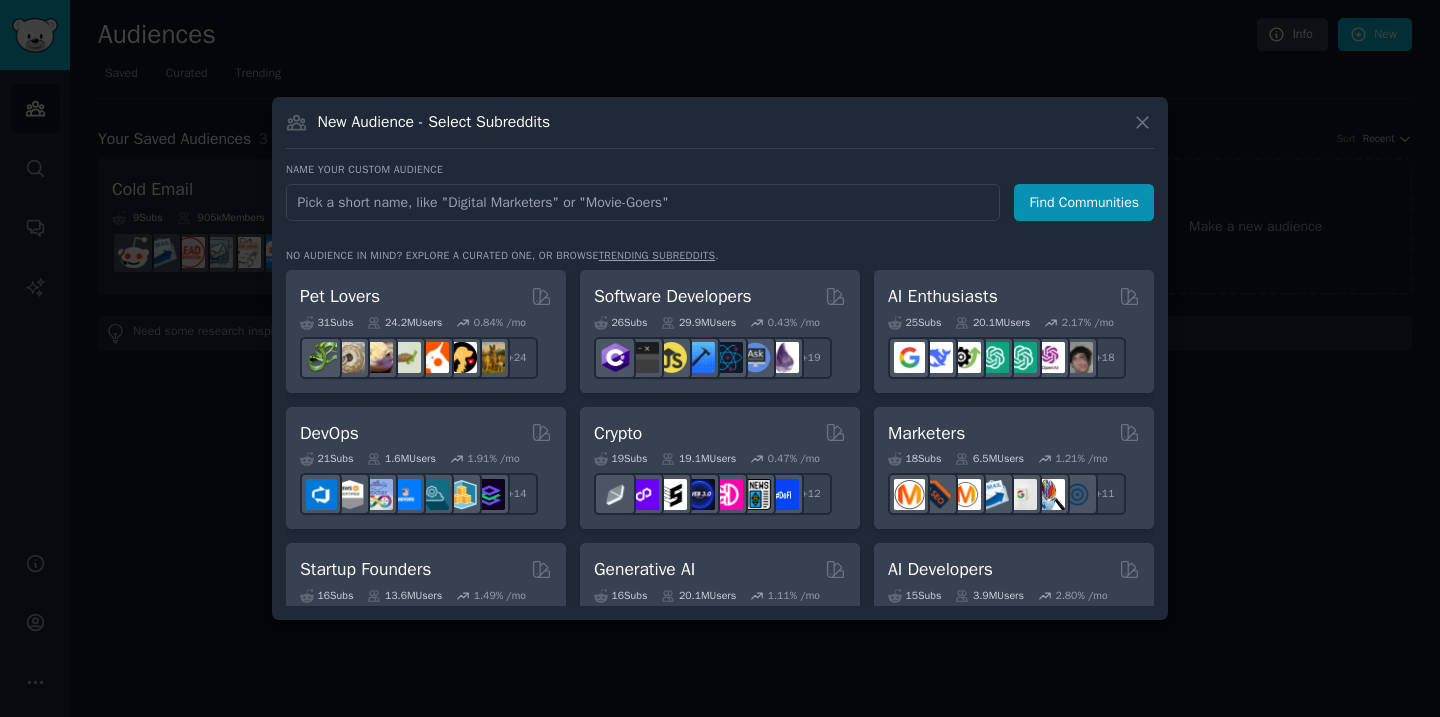 click on "trending subreddits" at bounding box center (657, 255) 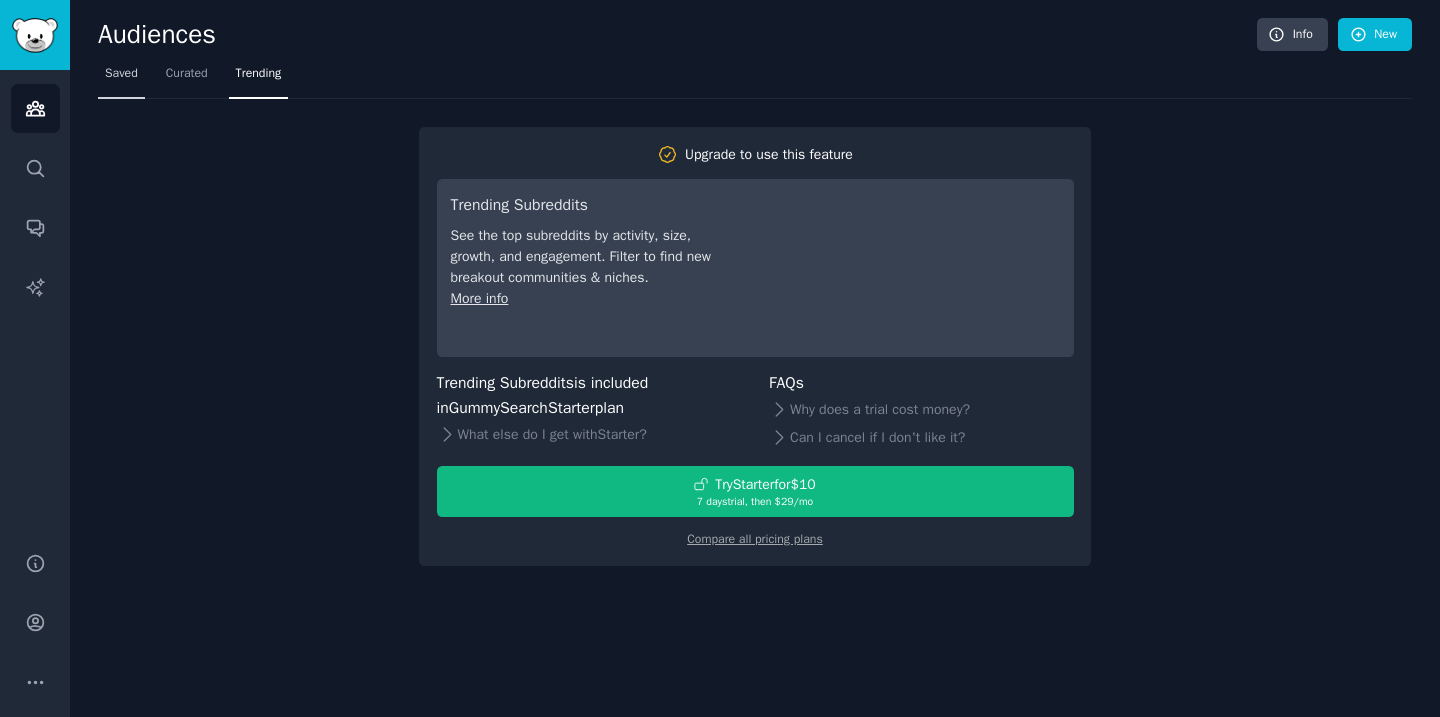 click on "Saved" at bounding box center [121, 74] 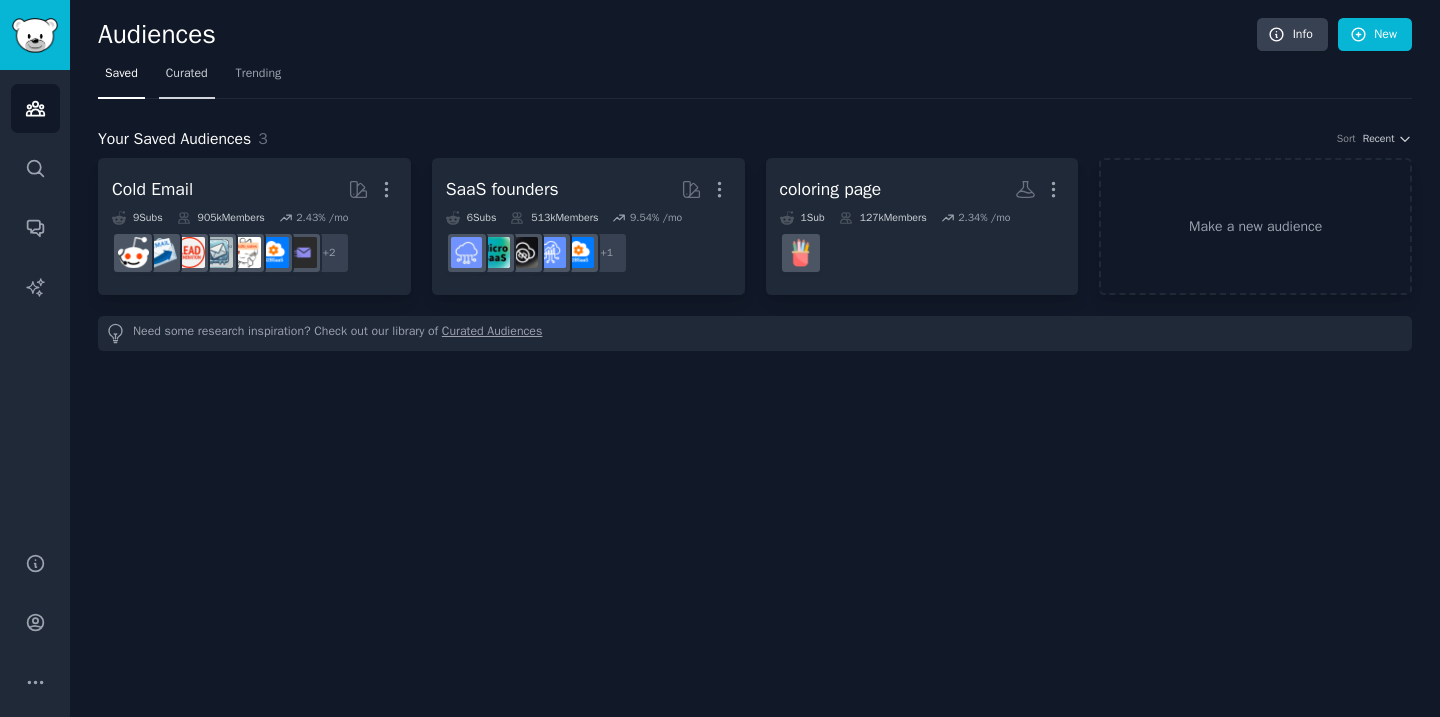 click on "Curated" at bounding box center [187, 78] 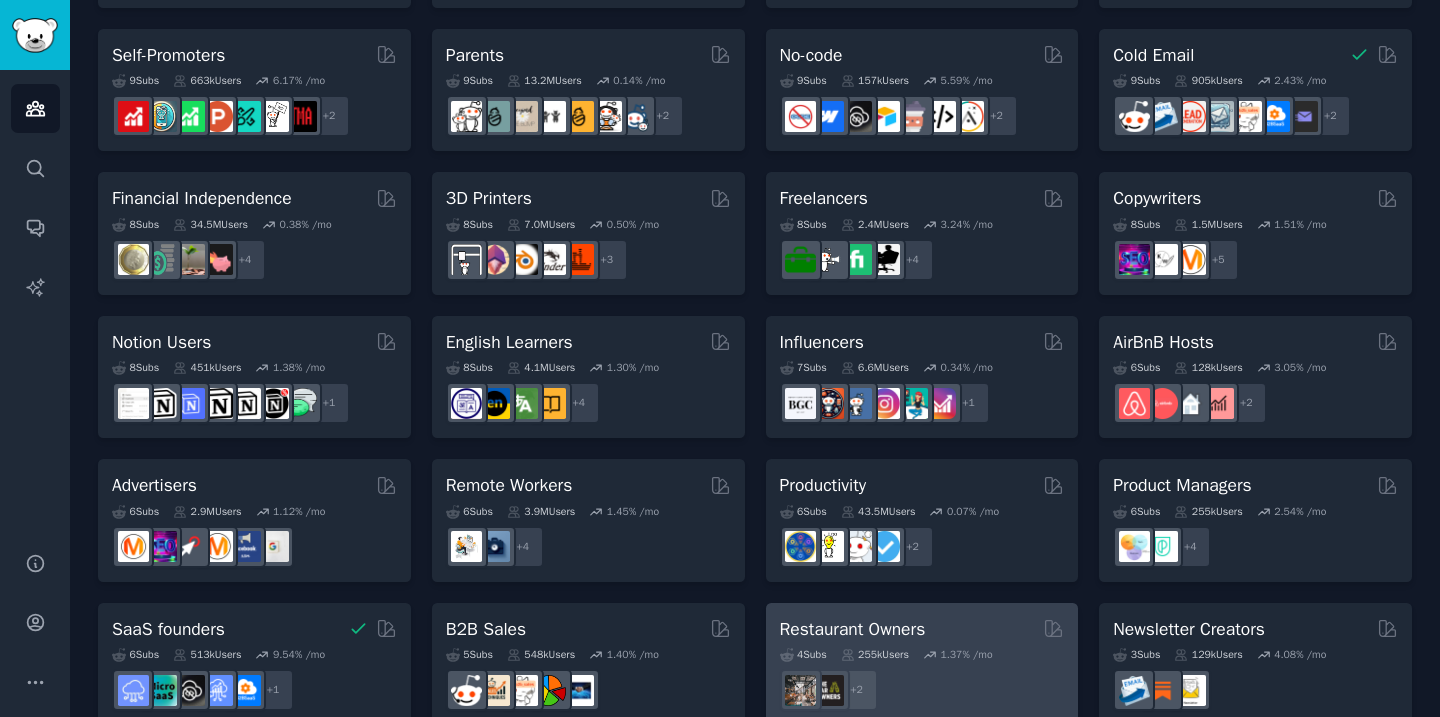 scroll, scrollTop: 877, scrollLeft: 0, axis: vertical 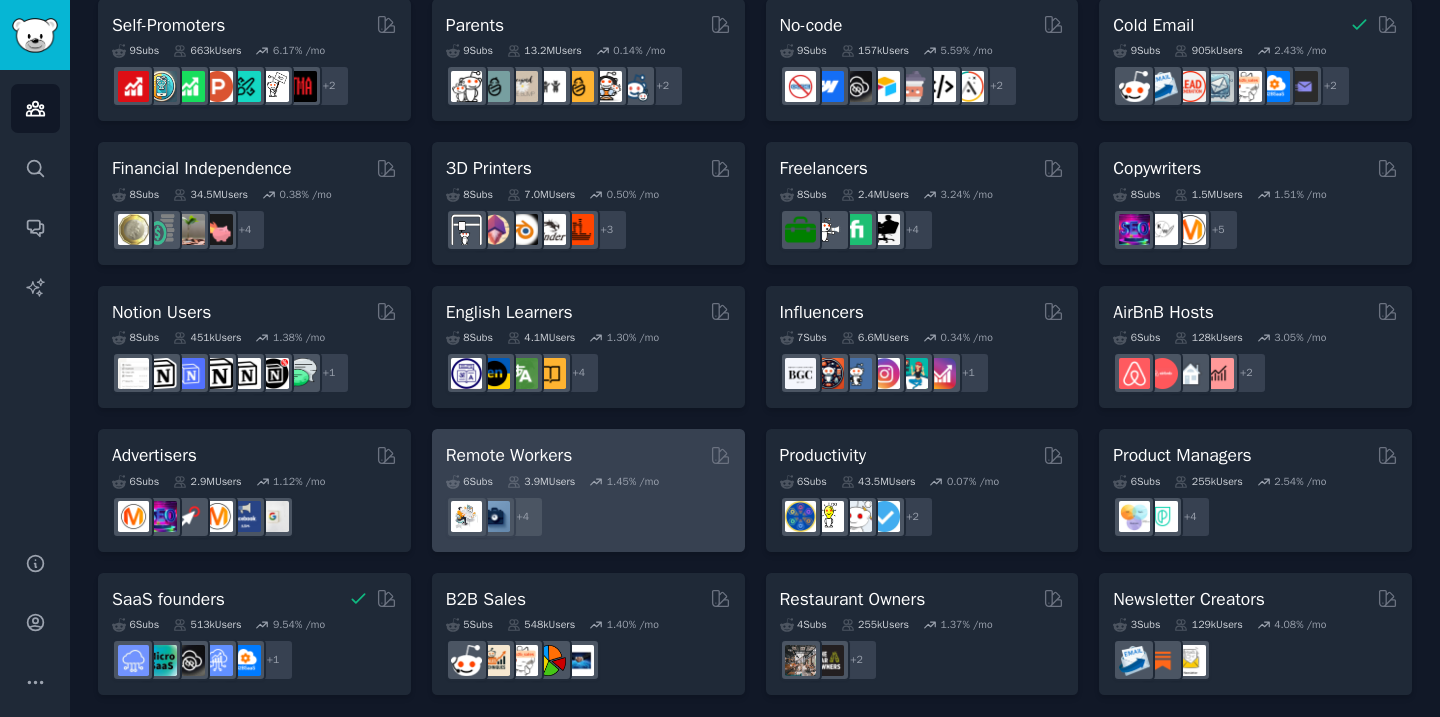 click on "Remote Workers" at bounding box center [509, 455] 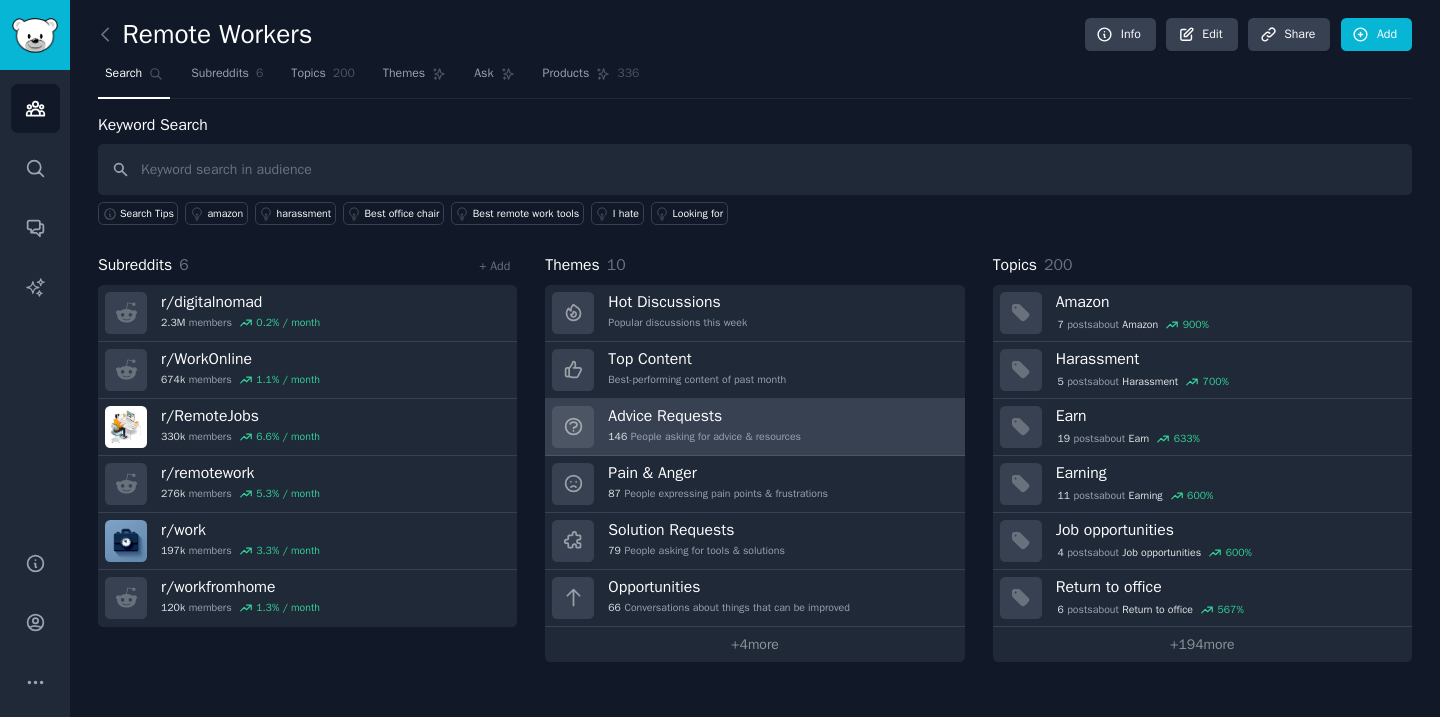 click on "146 People asking for advice & resources" at bounding box center [704, 437] 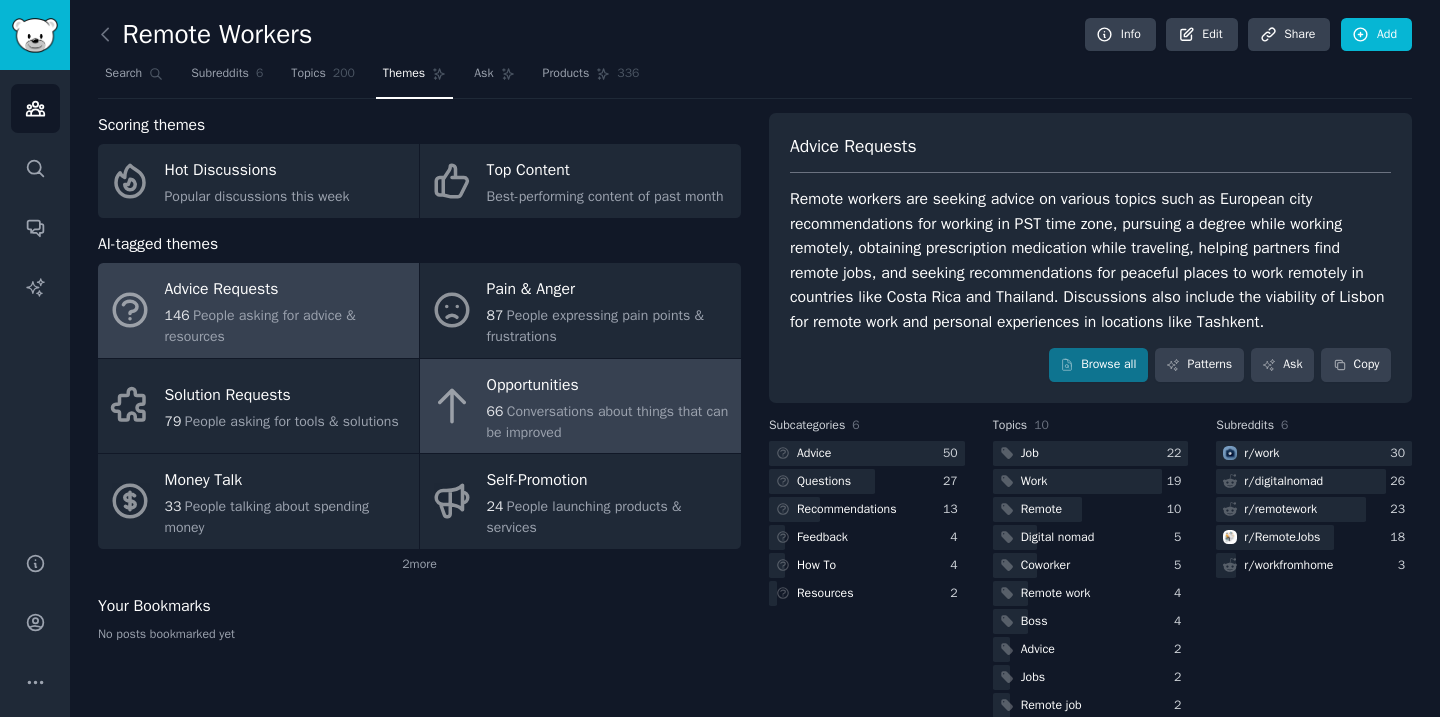 click on "[NUMBER] Conversations about things that can be improved" at bounding box center (609, 422) 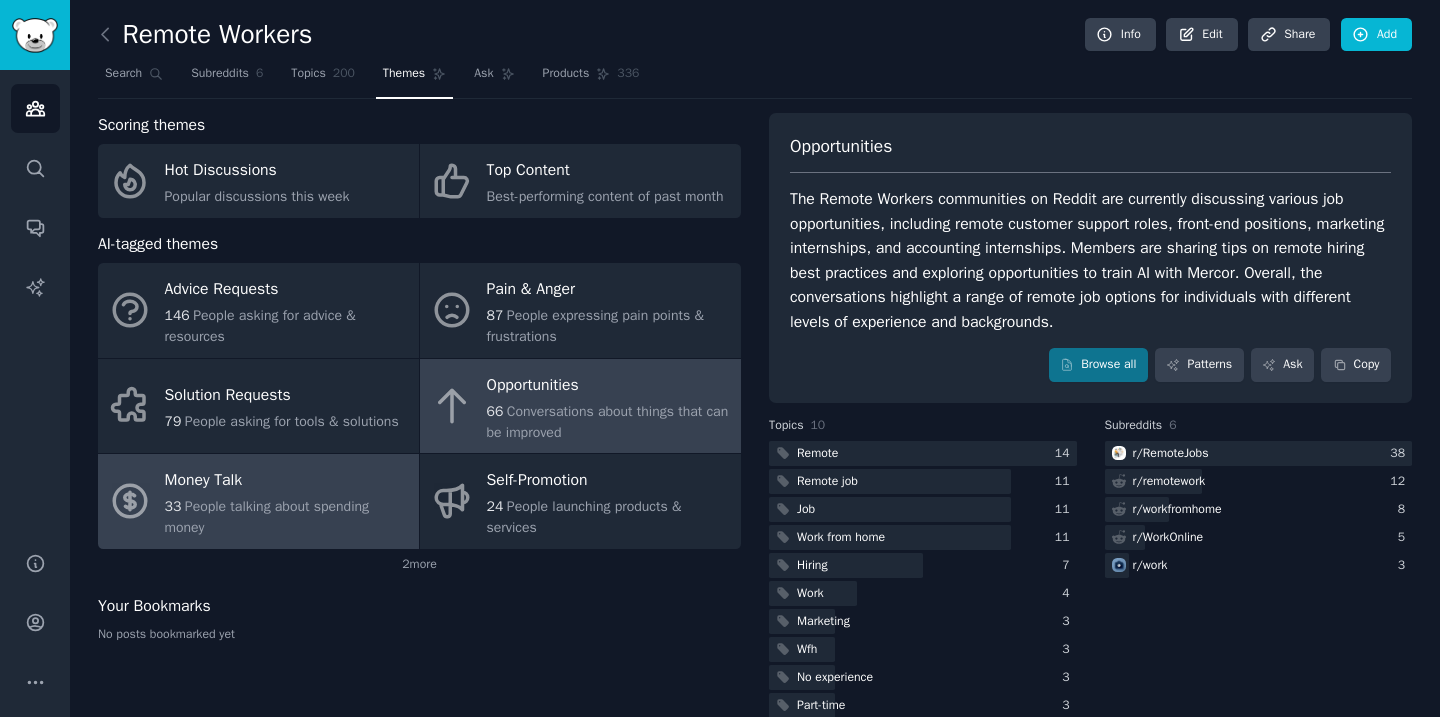 click on "33 People talking about spending money" at bounding box center (287, 517) 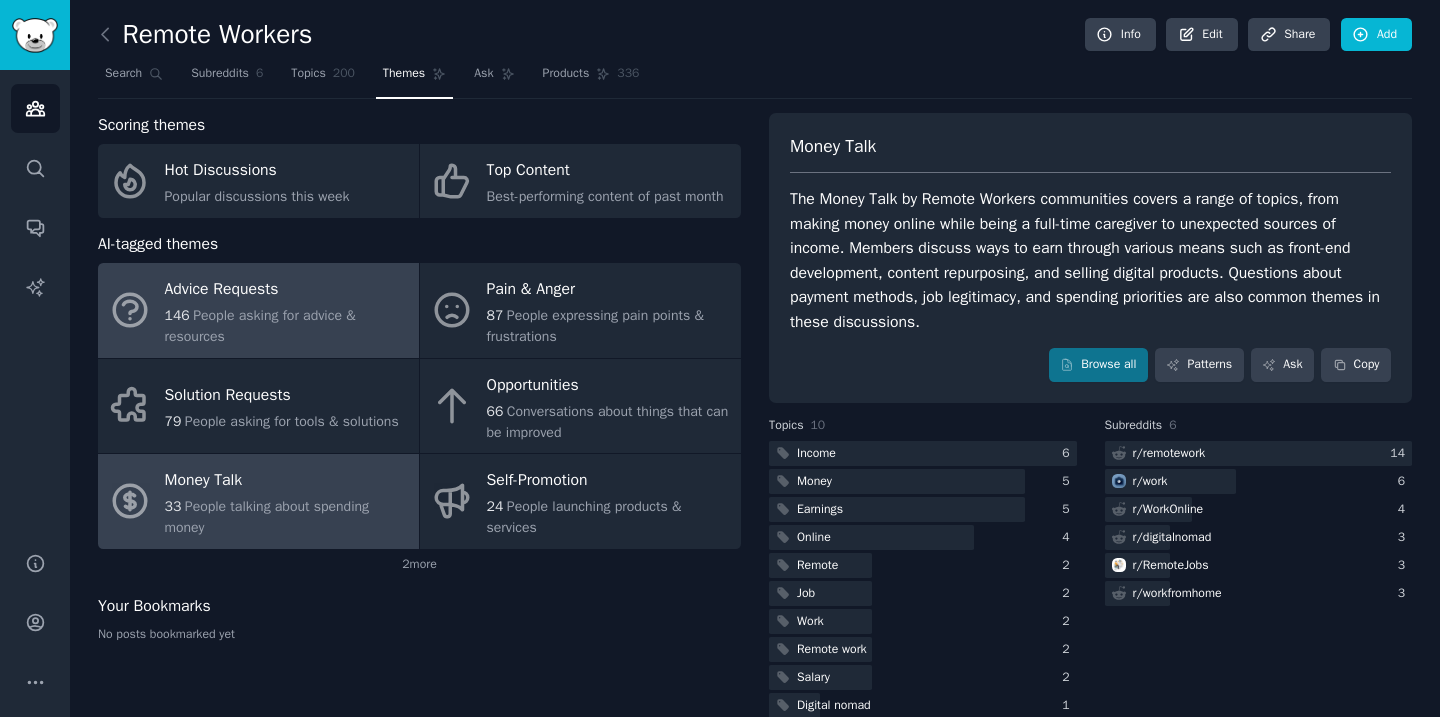 click on "Advice Requests" at bounding box center (287, 290) 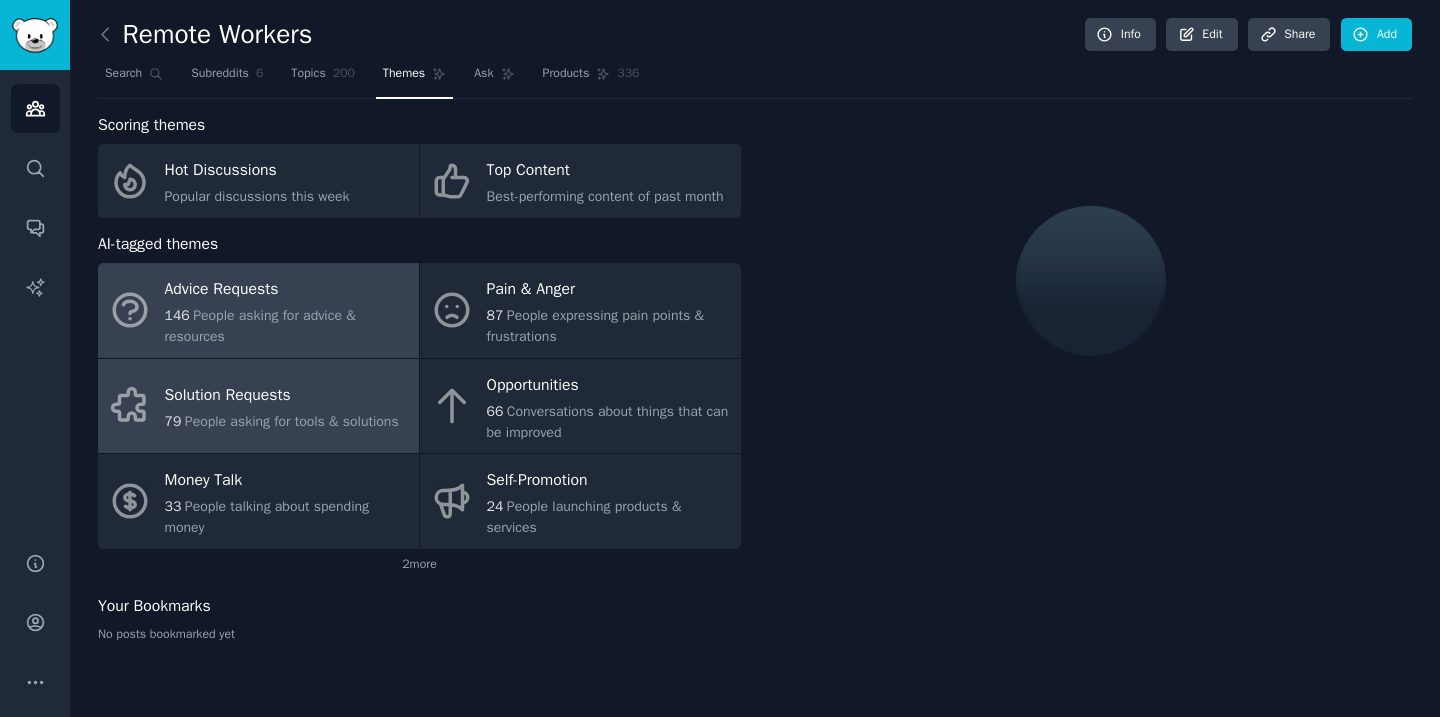 click on "Solution Requests" at bounding box center (282, 396) 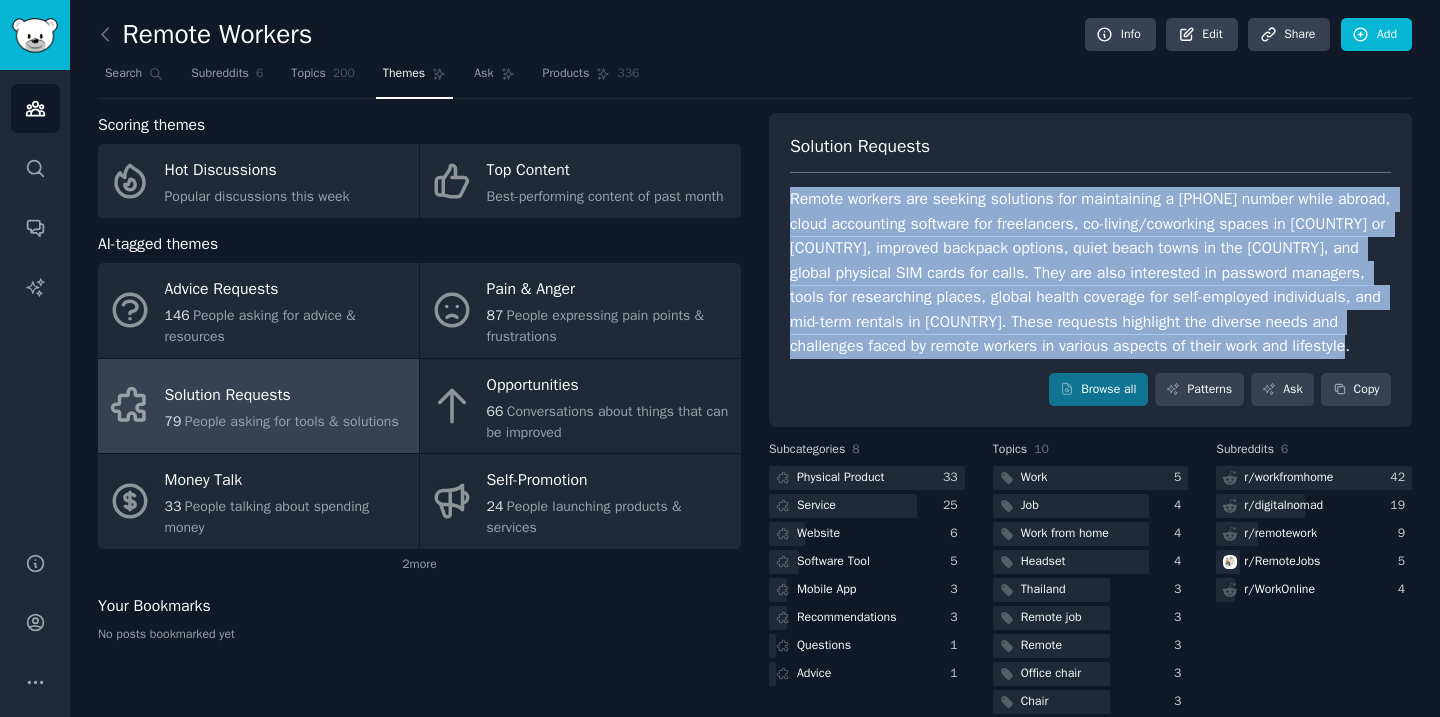 drag, startPoint x: 785, startPoint y: 191, endPoint x: 966, endPoint y: 366, distance: 251.76576 